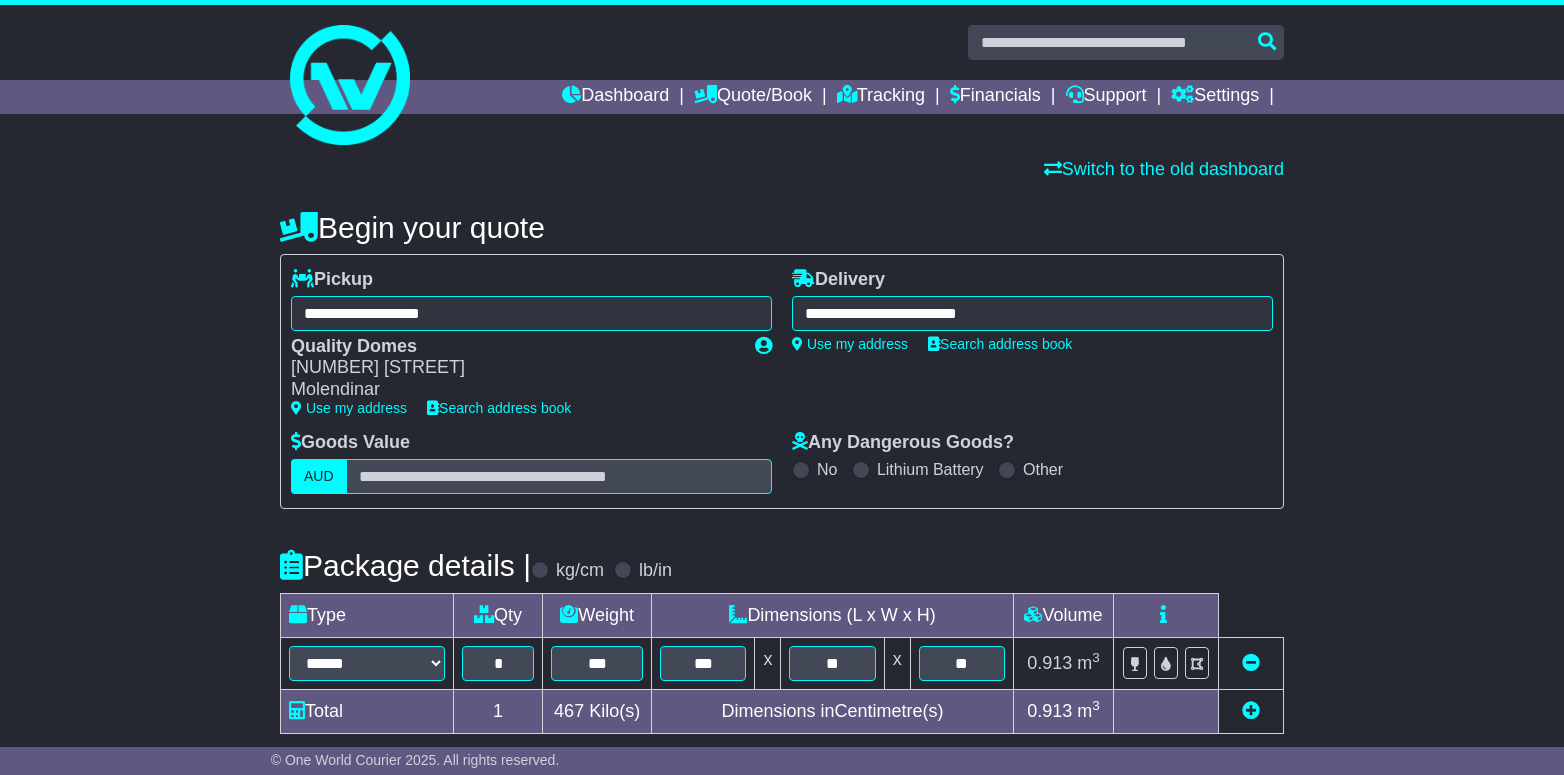 select on "*****" 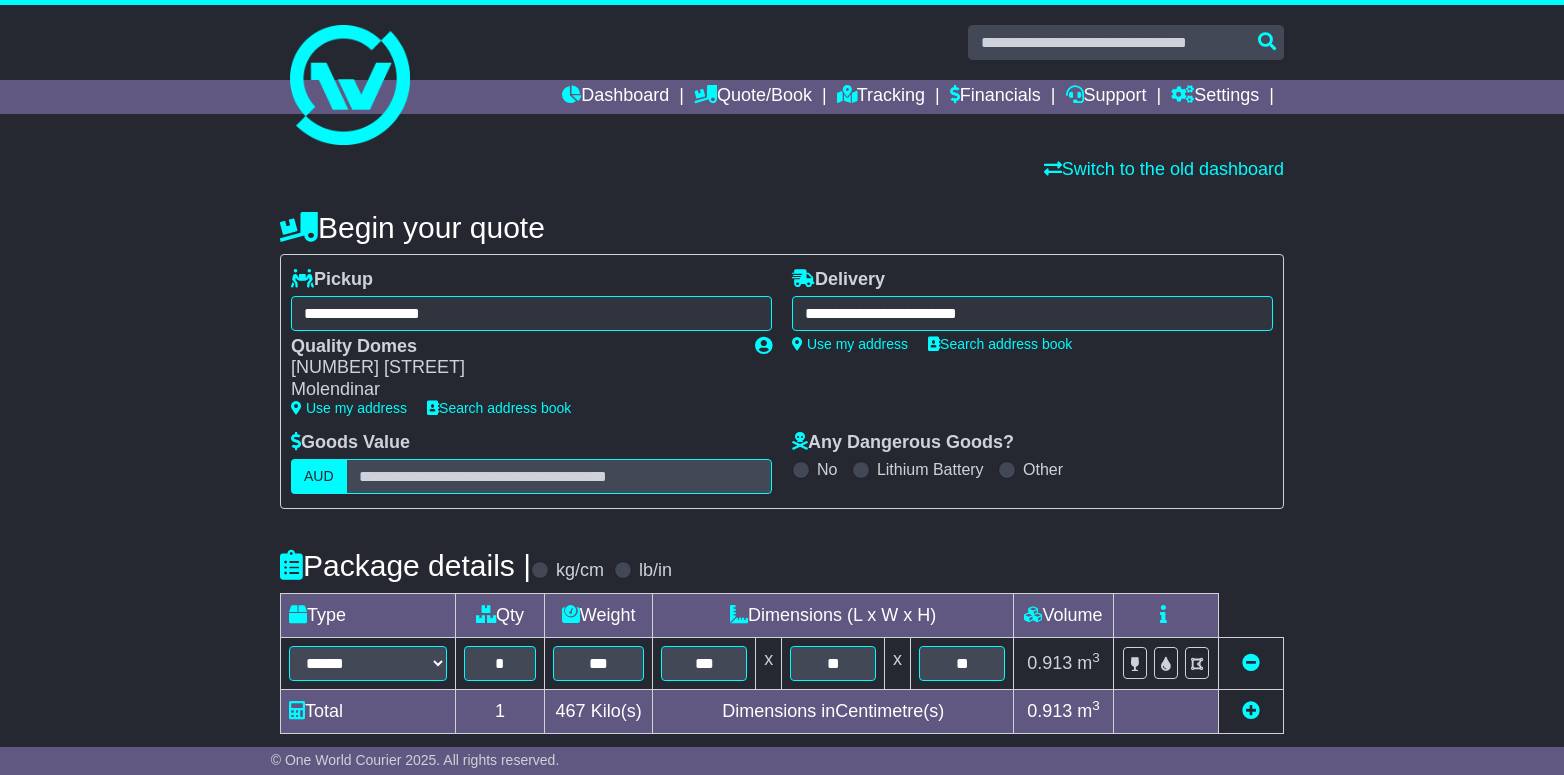 scroll, scrollTop: 0, scrollLeft: 0, axis: both 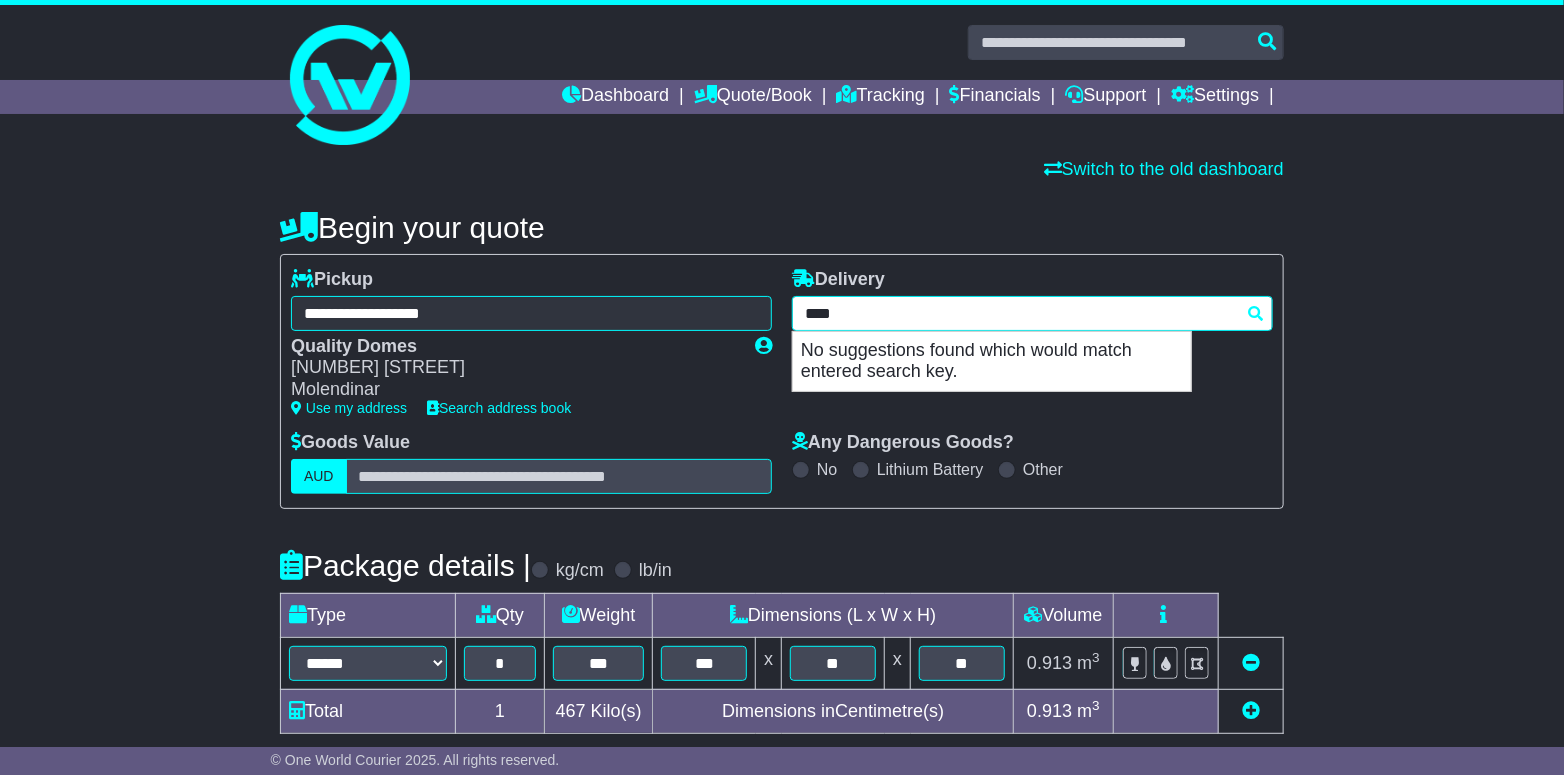 click on "**********" at bounding box center (1032, 313) 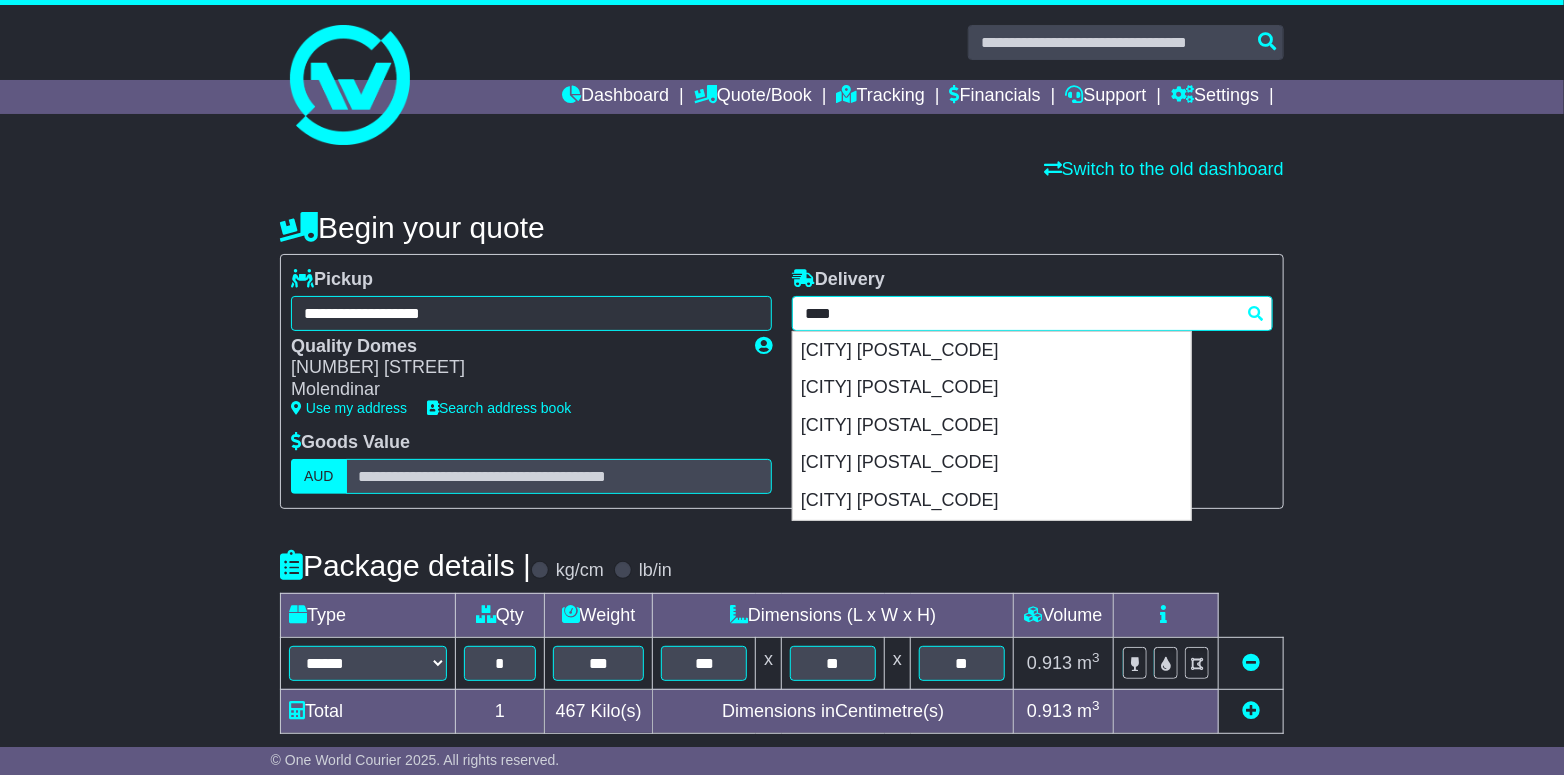 click on "**********" at bounding box center (1032, 313) 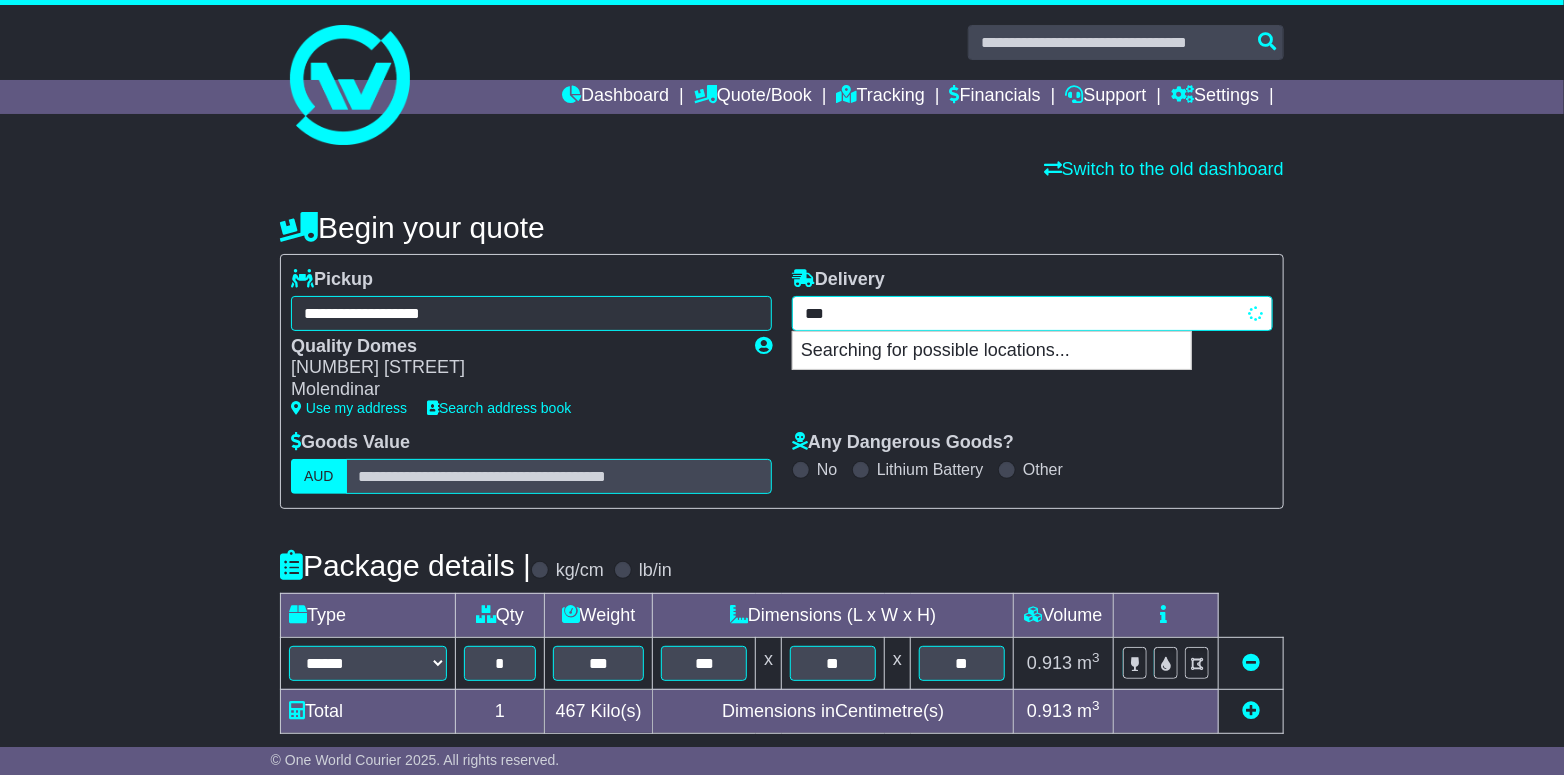 type on "****" 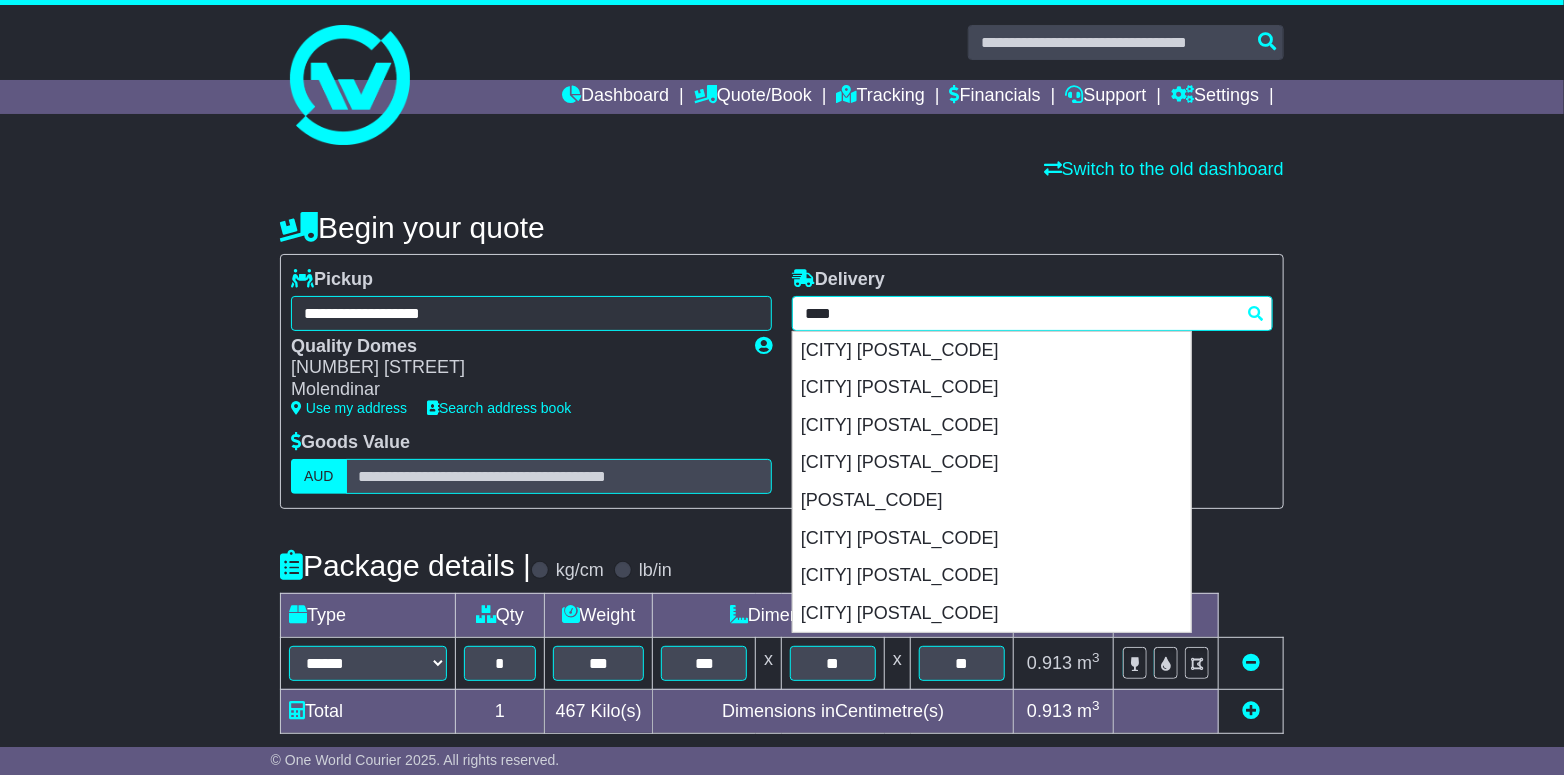 drag, startPoint x: 1007, startPoint y: 348, endPoint x: 855, endPoint y: 407, distance: 163.04907 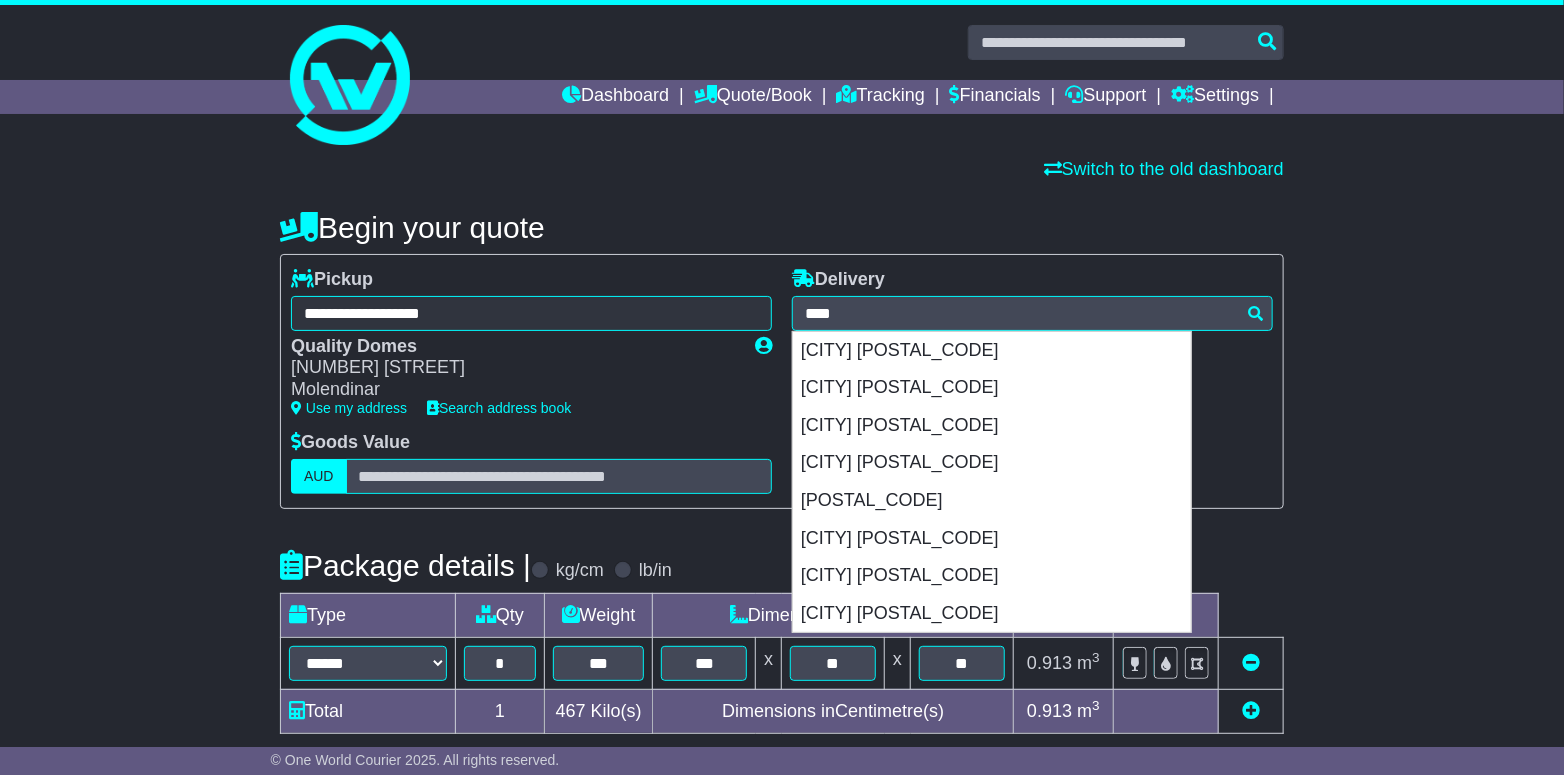 type on "**********" 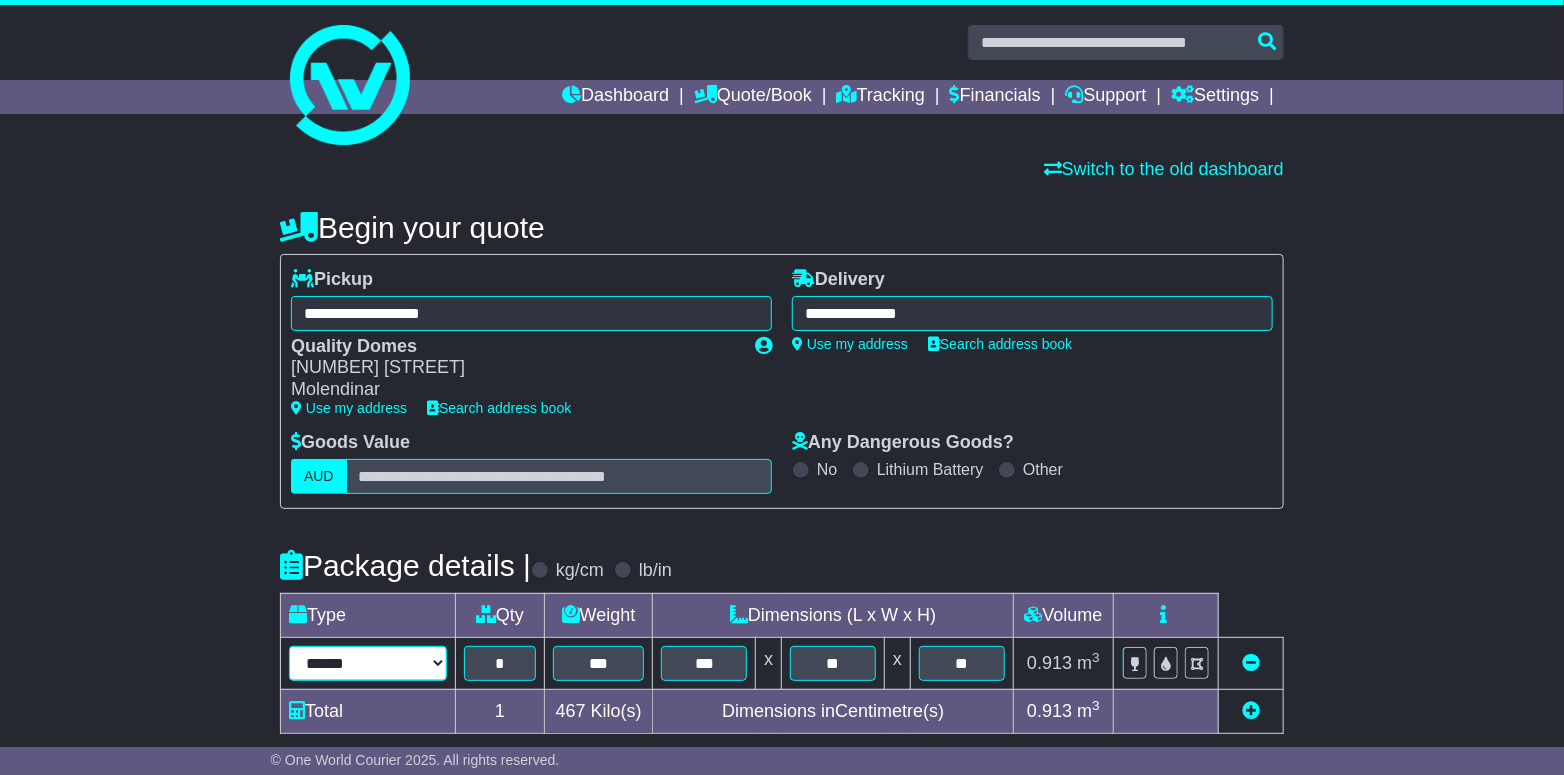 click on "**********" at bounding box center (368, 663) 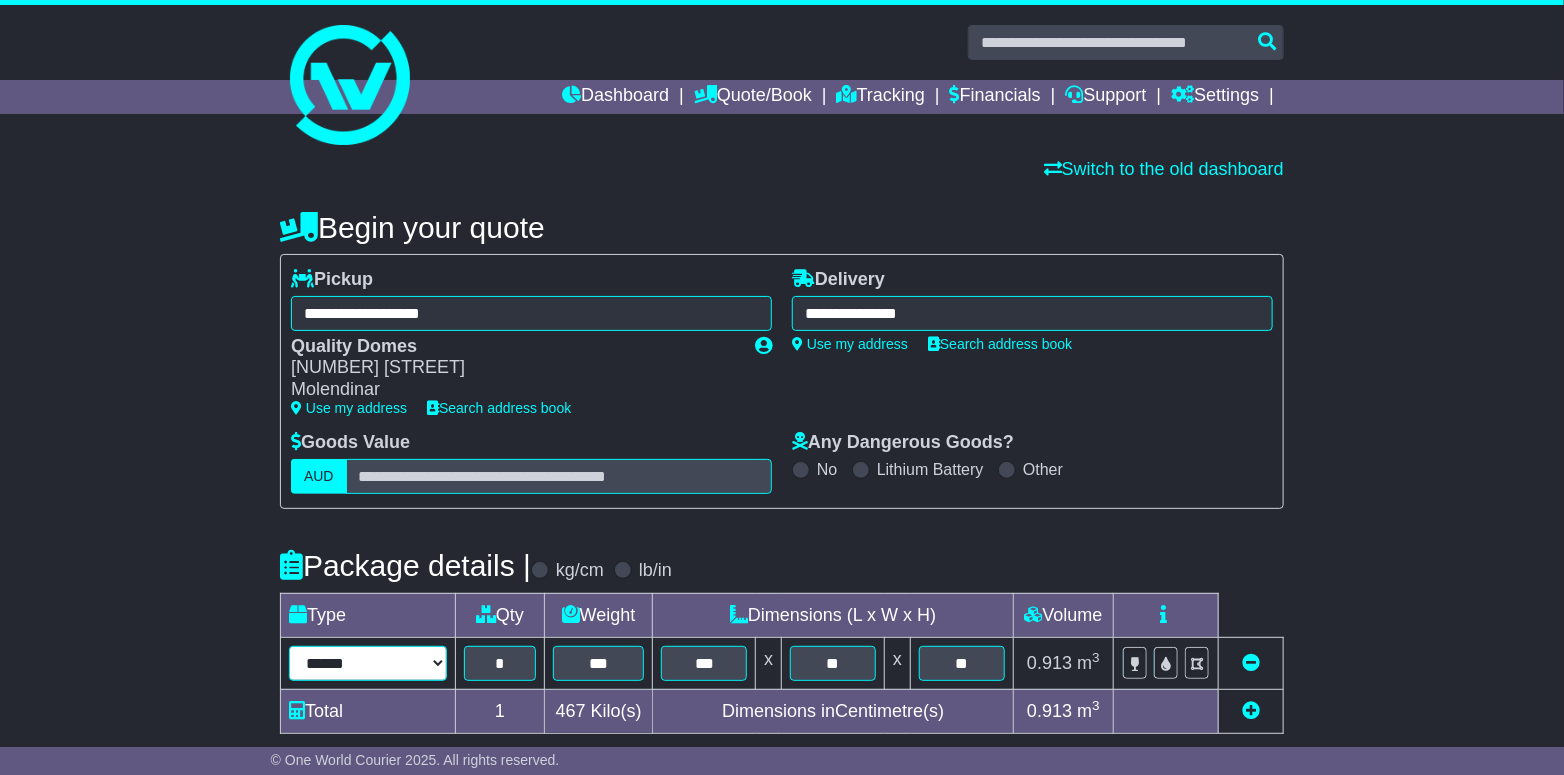 select on "*****" 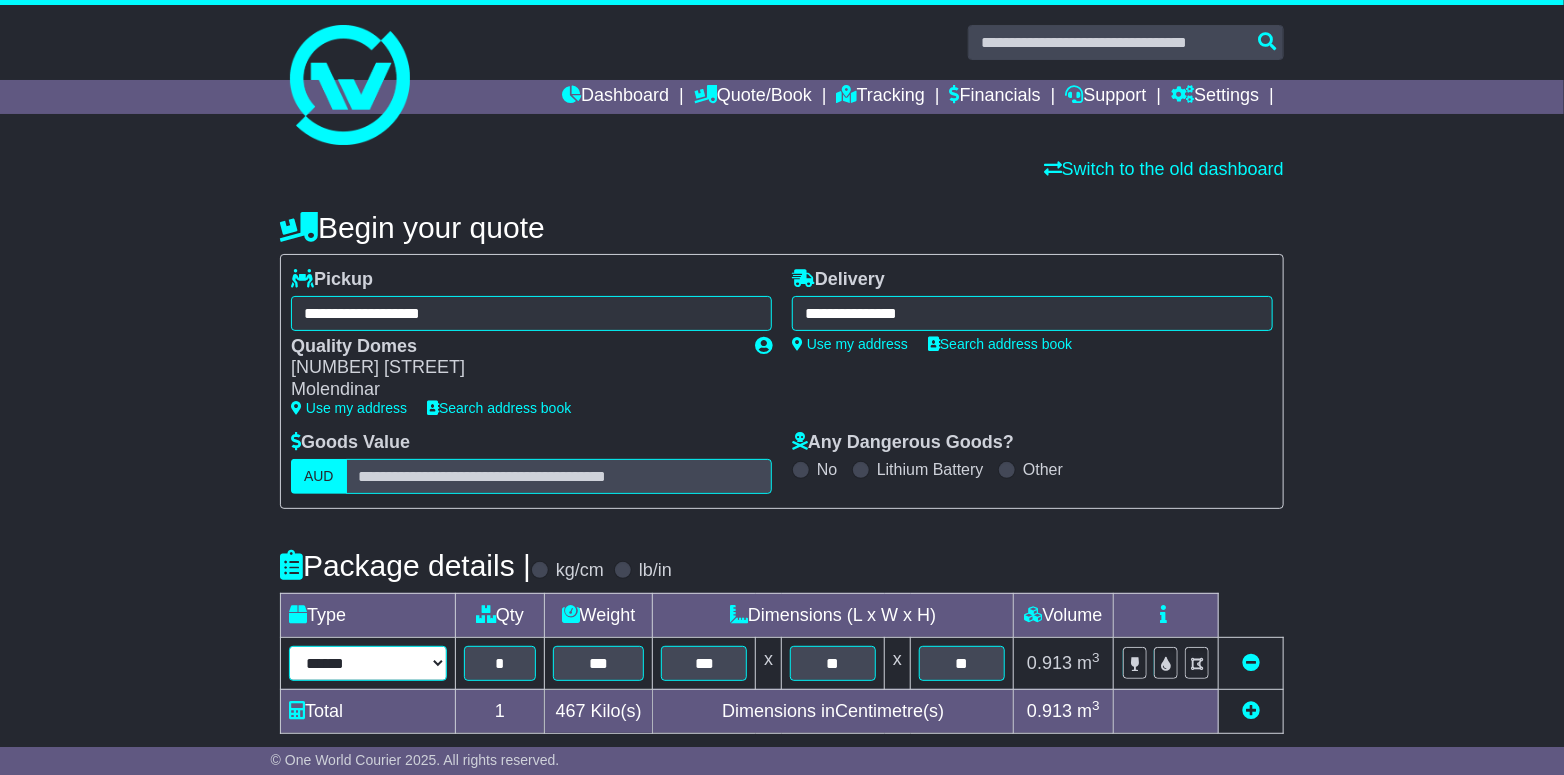 click on "**********" at bounding box center (368, 663) 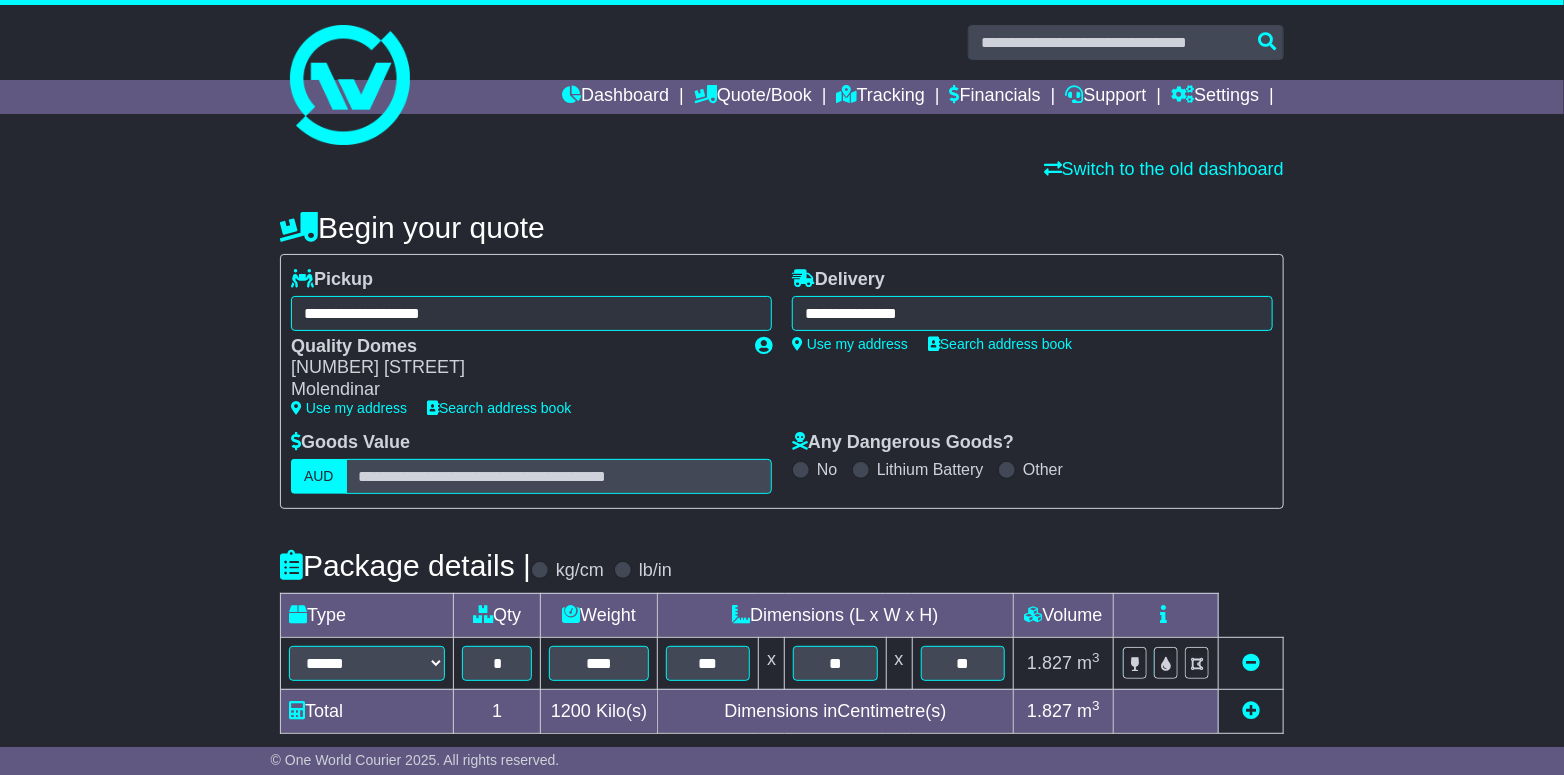 click on "**********" at bounding box center [782, 724] 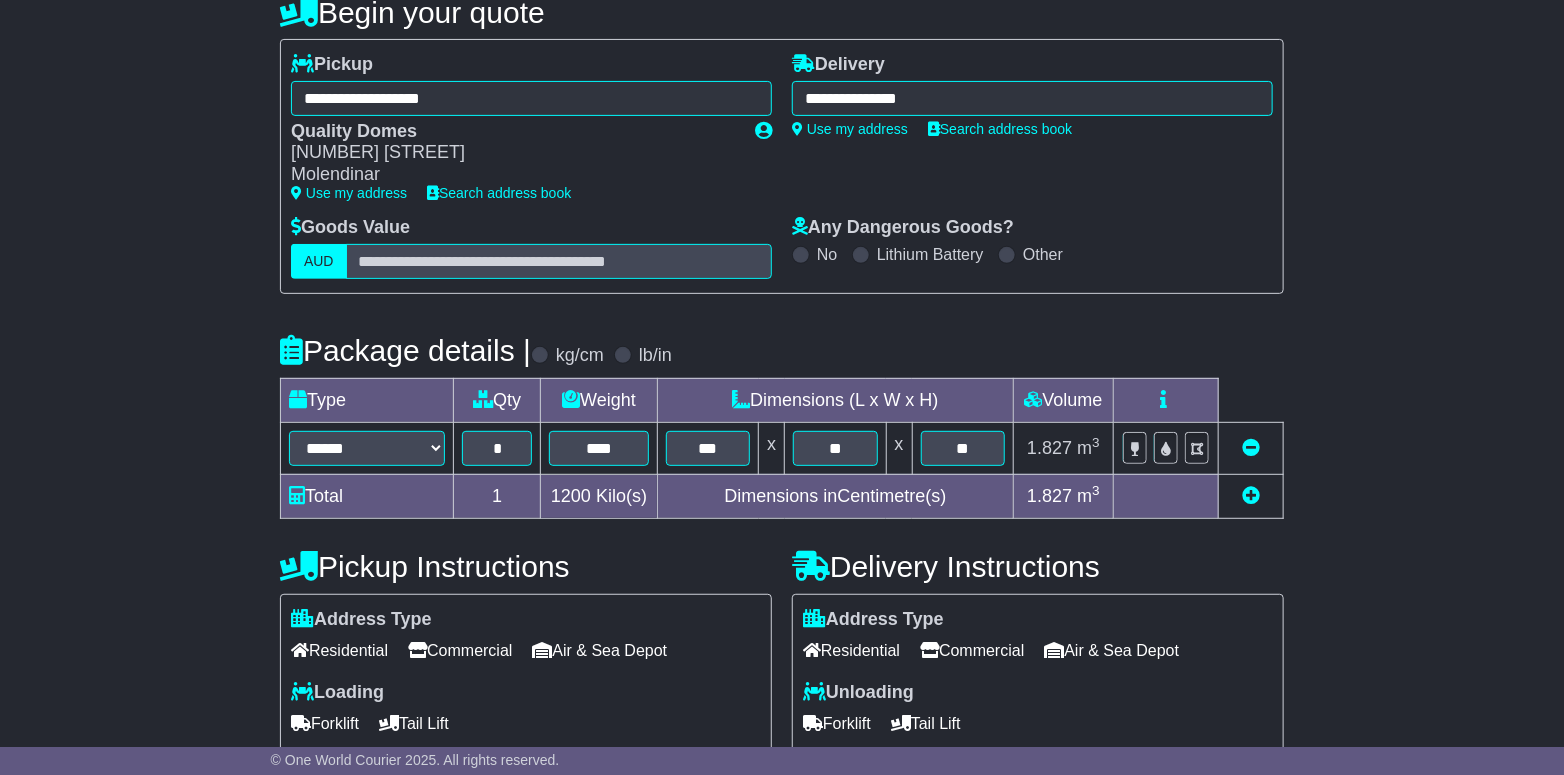 scroll, scrollTop: 499, scrollLeft: 0, axis: vertical 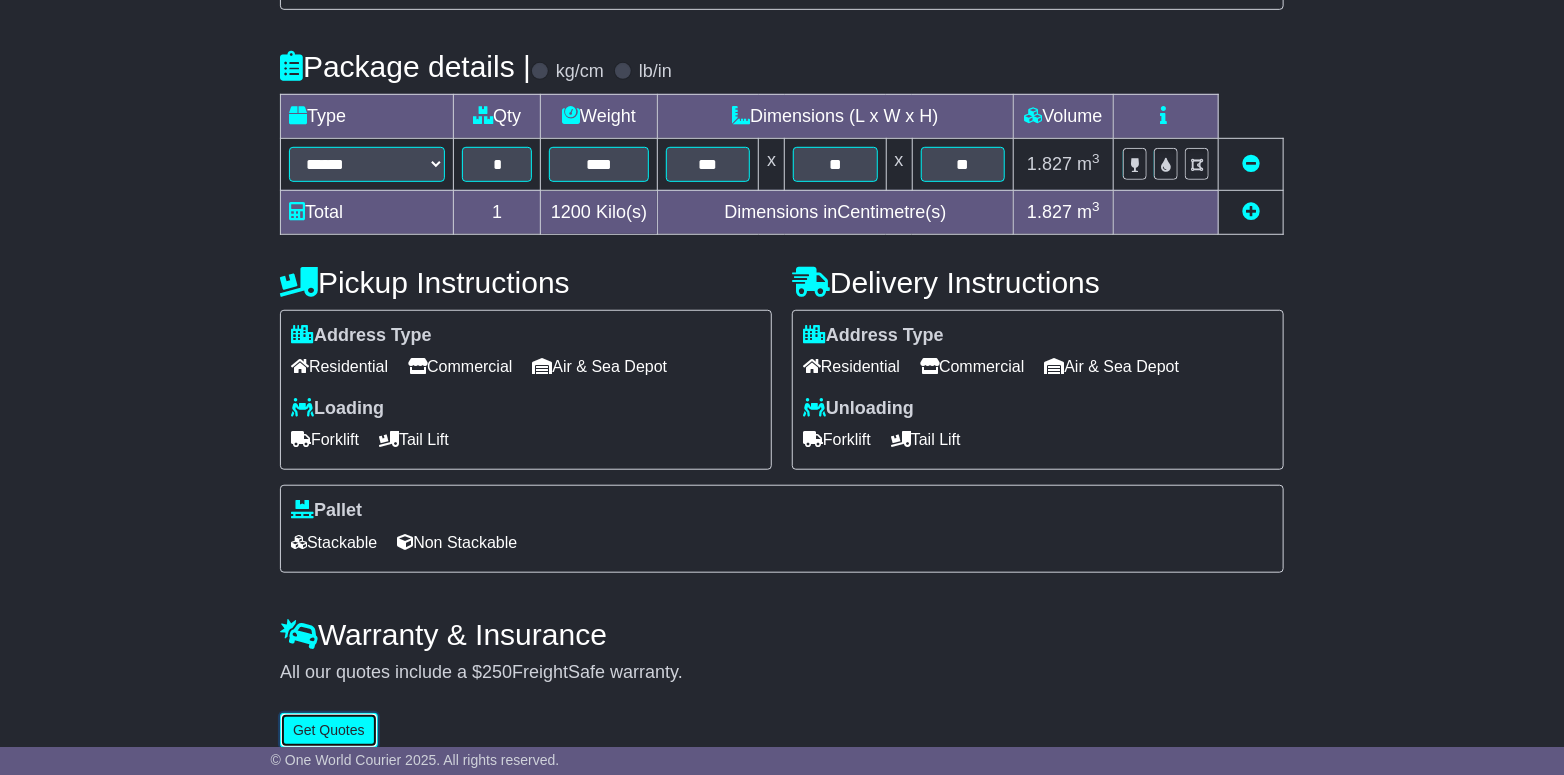 drag, startPoint x: 301, startPoint y: 745, endPoint x: 310, endPoint y: 735, distance: 13.453624 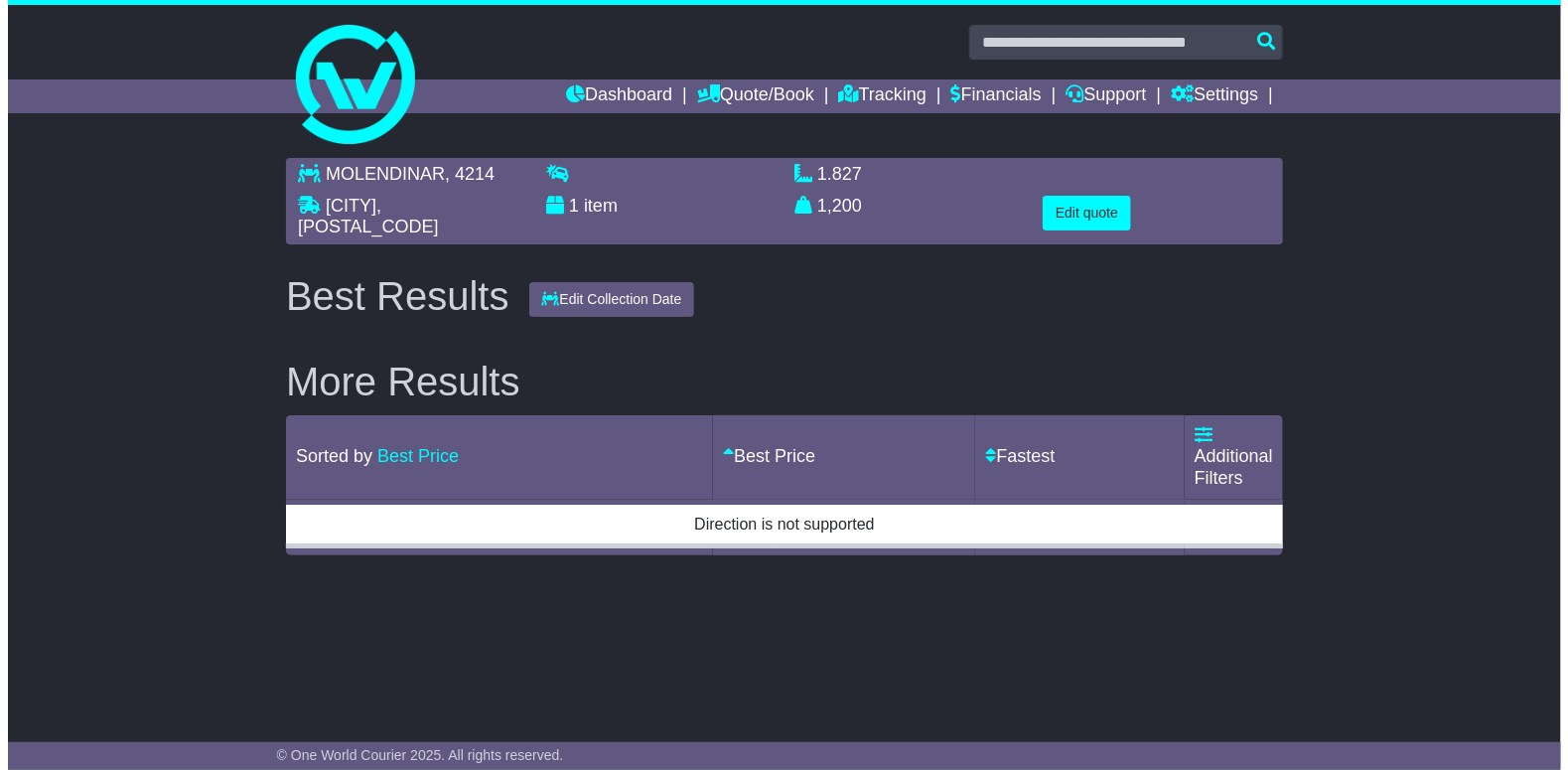 scroll, scrollTop: 0, scrollLeft: 0, axis: both 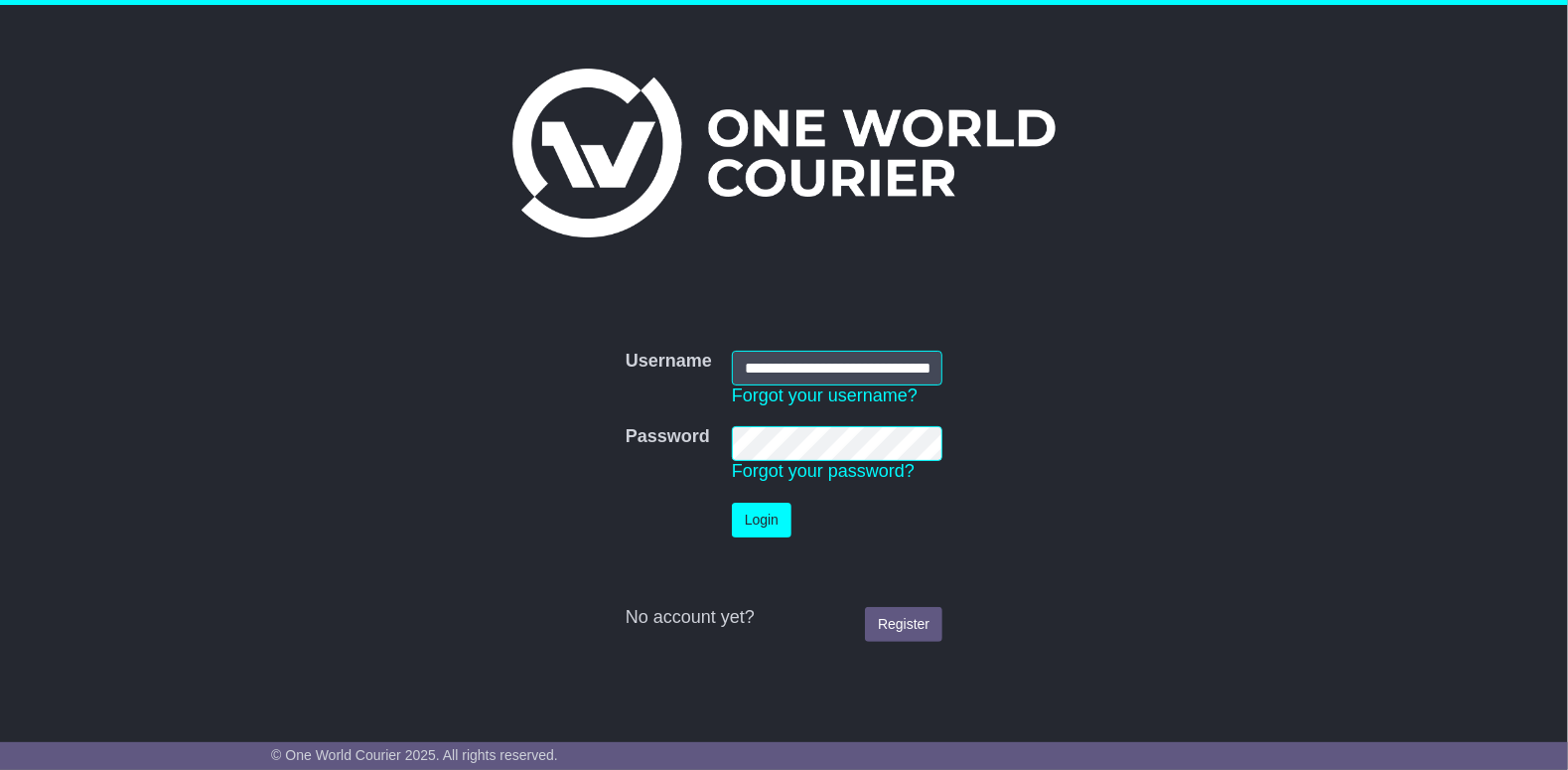 click on "Login" at bounding box center [762, 520] 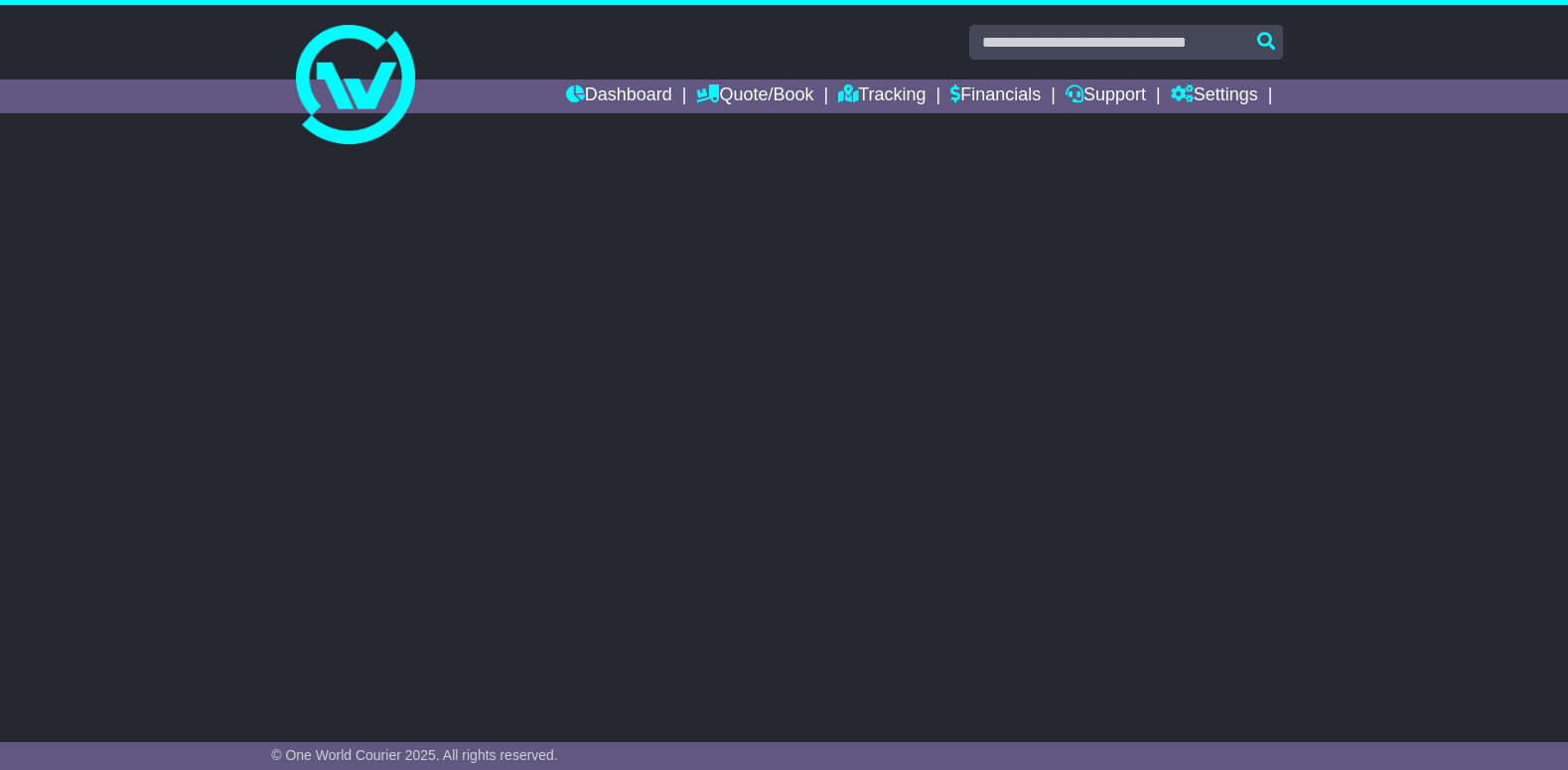 scroll, scrollTop: 0, scrollLeft: 0, axis: both 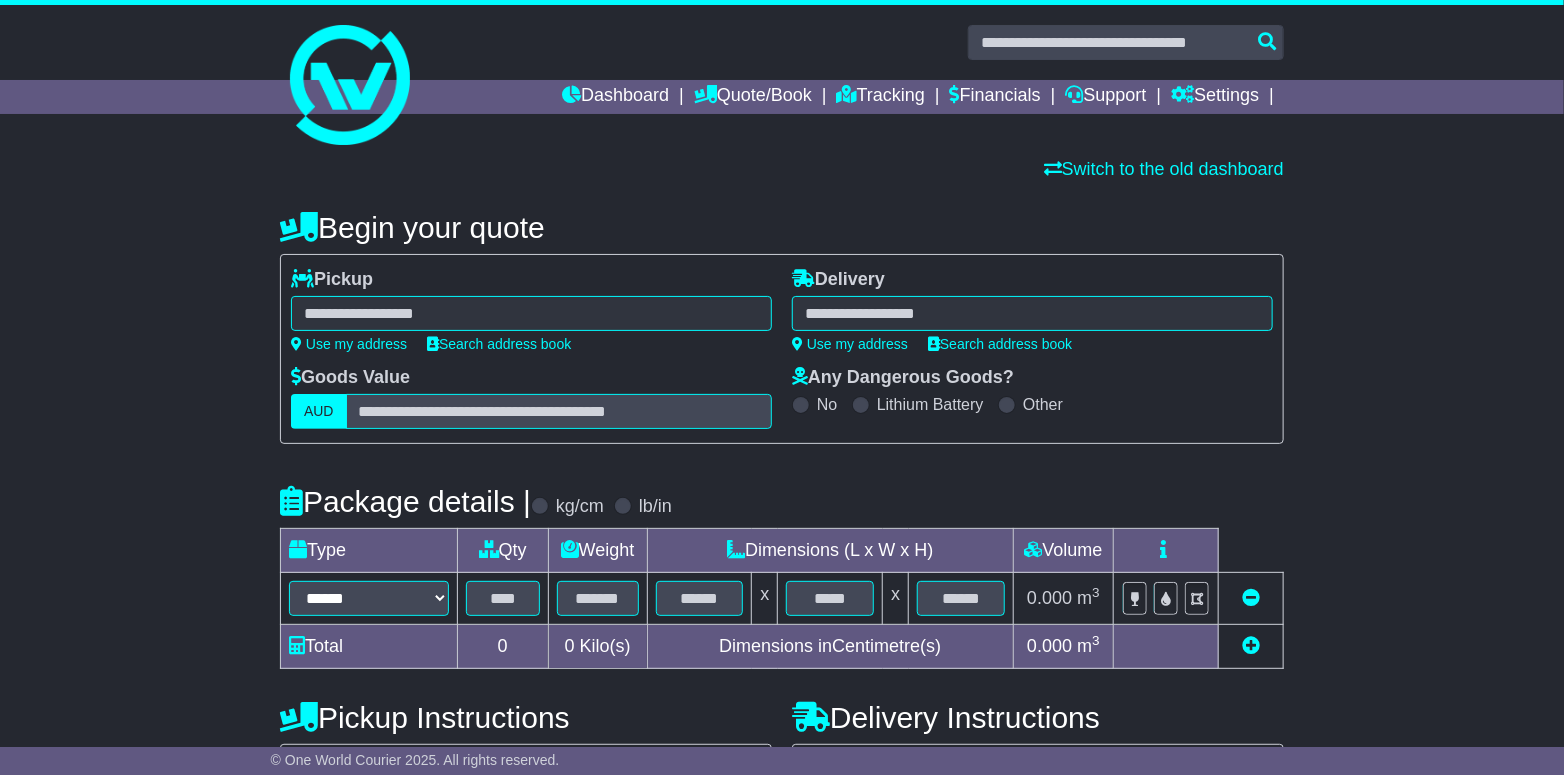 click on "**********" at bounding box center (531, 310) 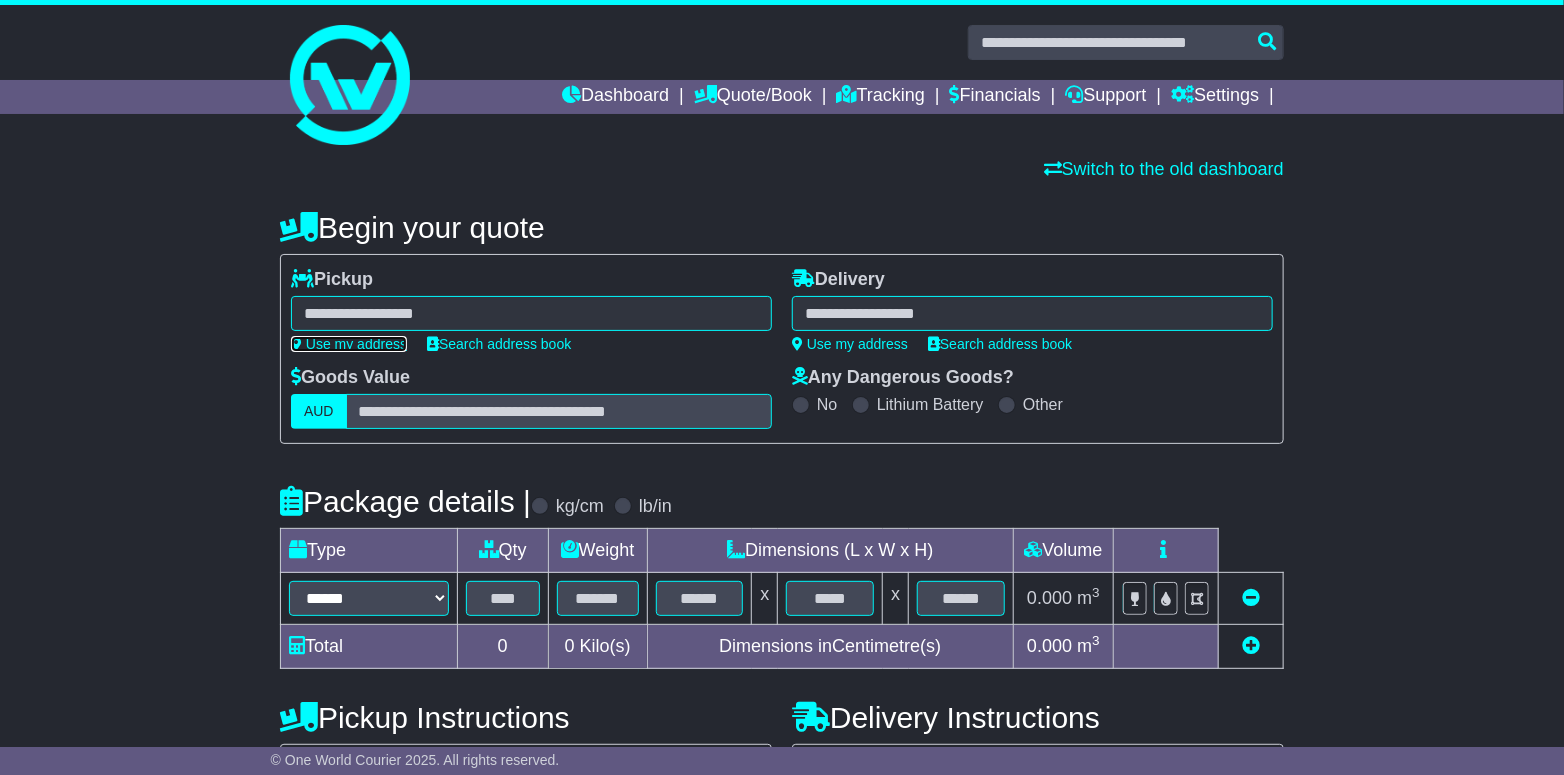 click on "Use my address" at bounding box center (349, 344) 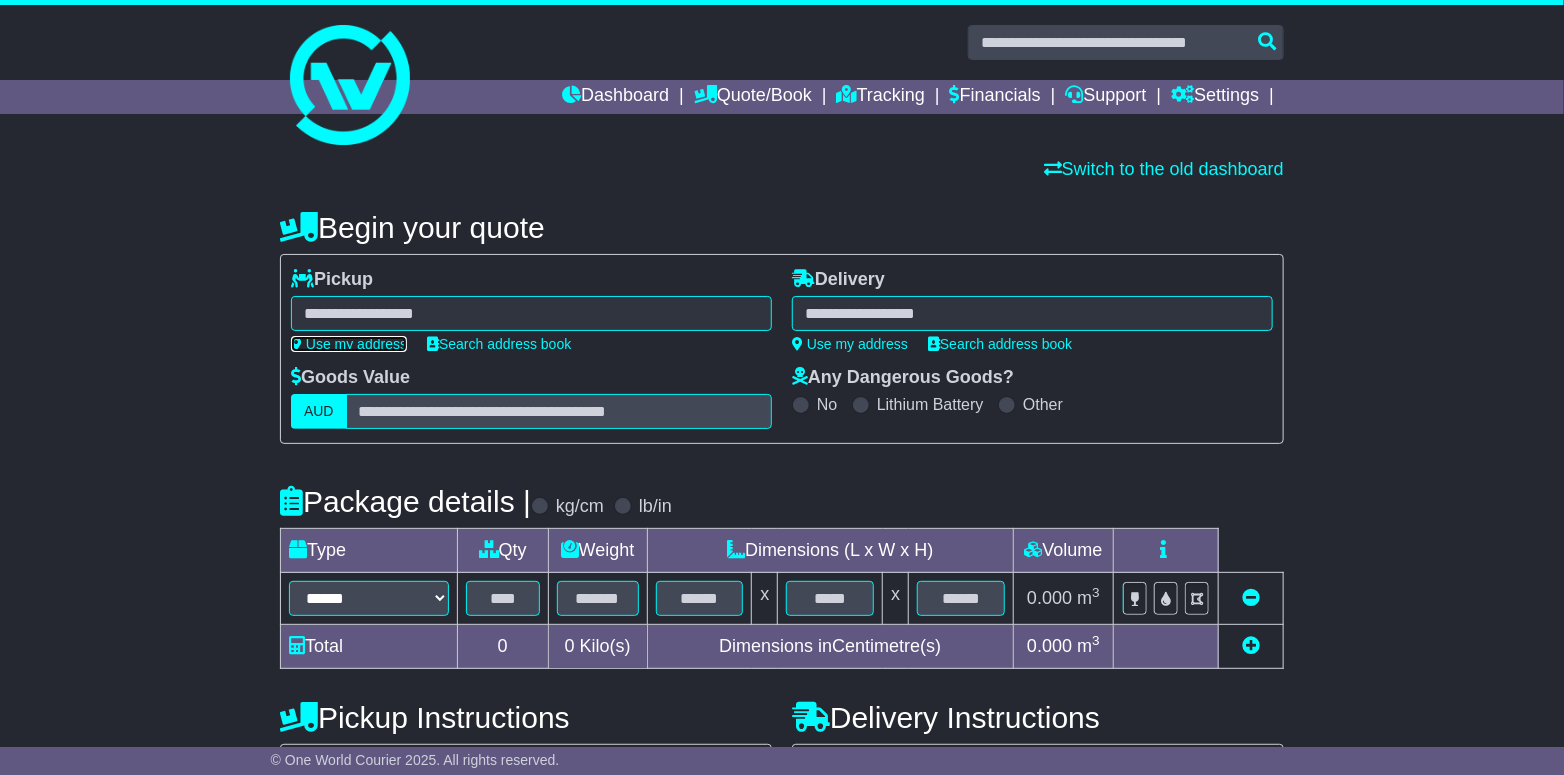 type on "**********" 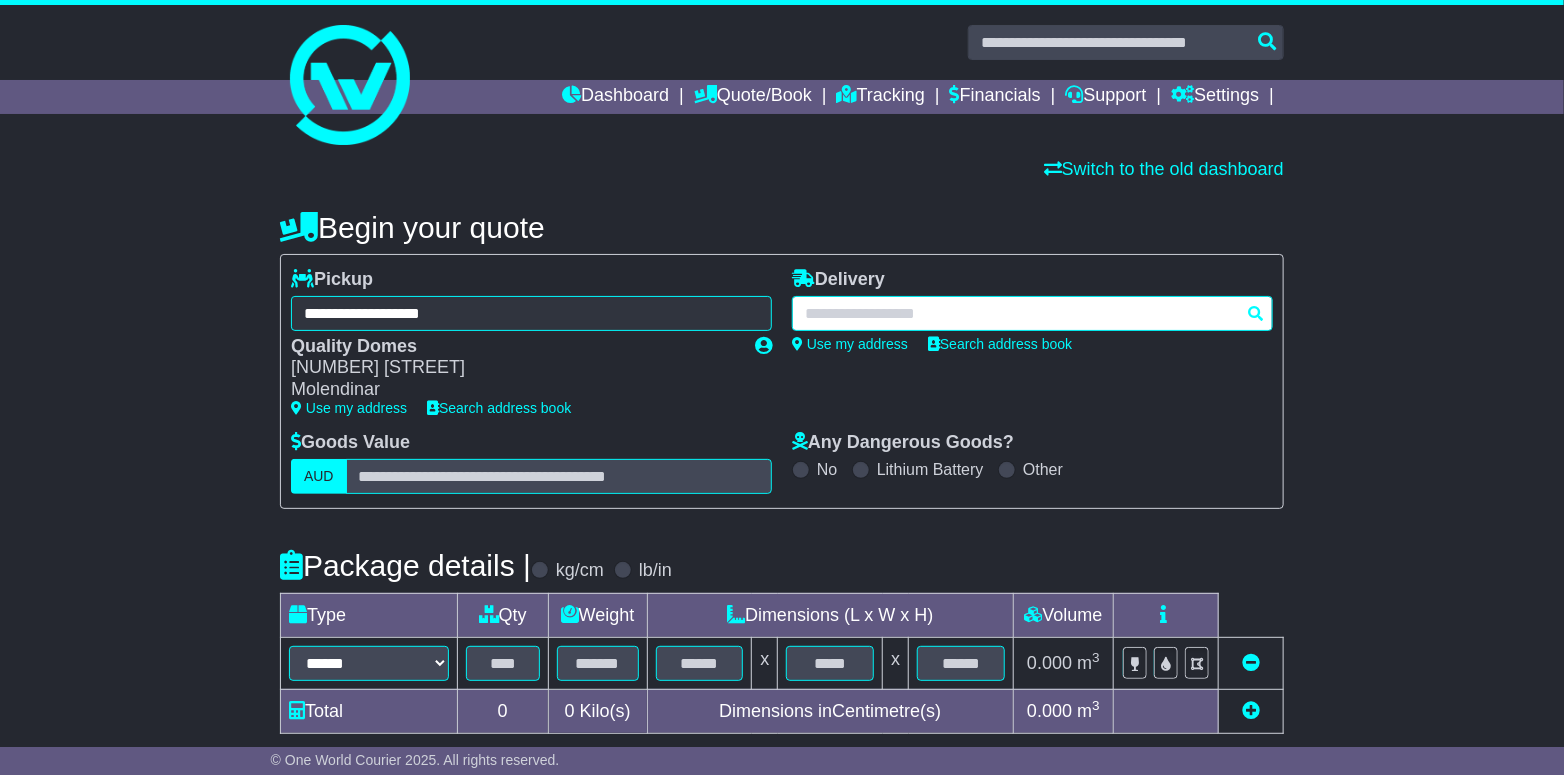 click at bounding box center [1032, 313] 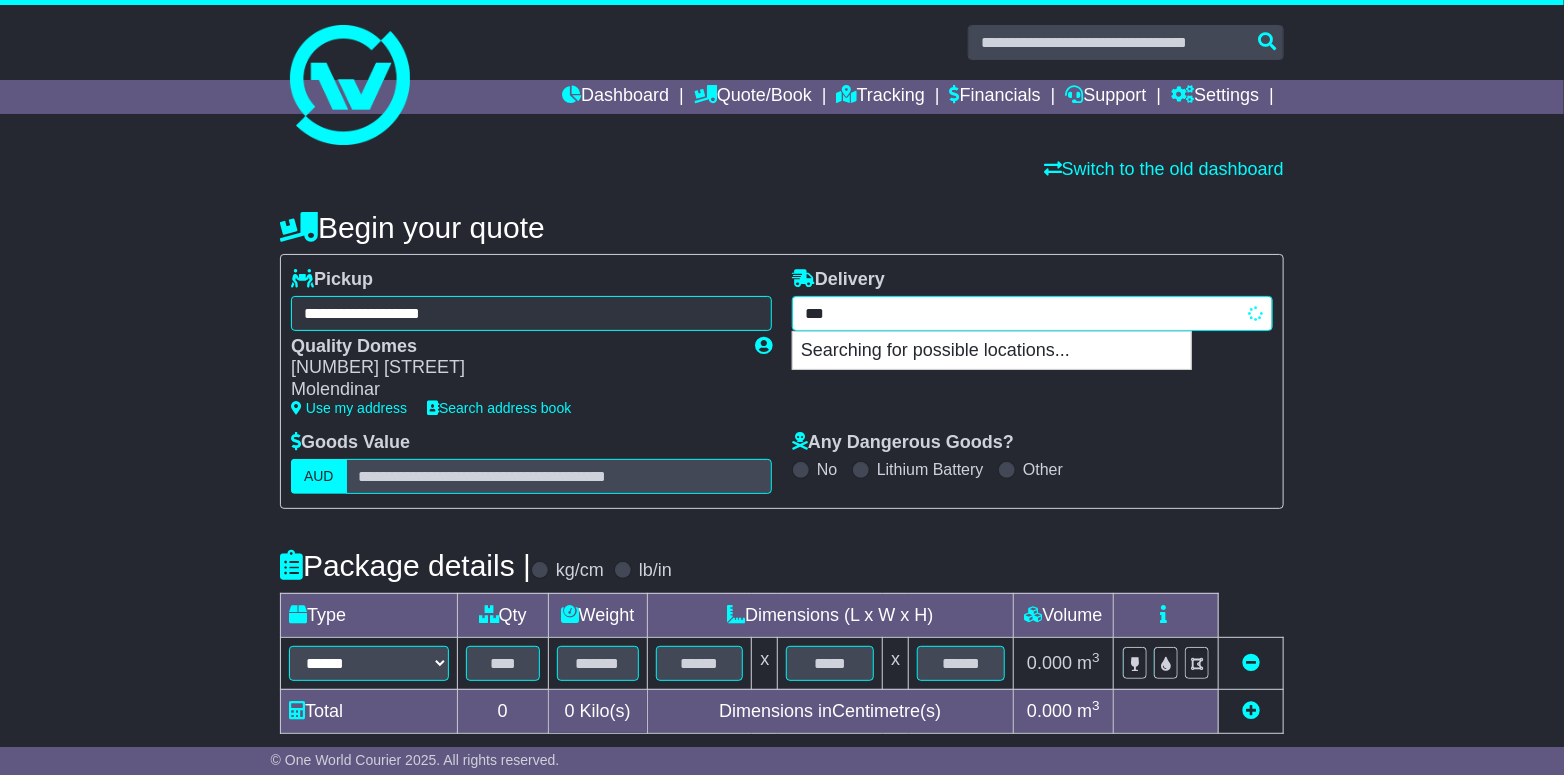 type on "****" 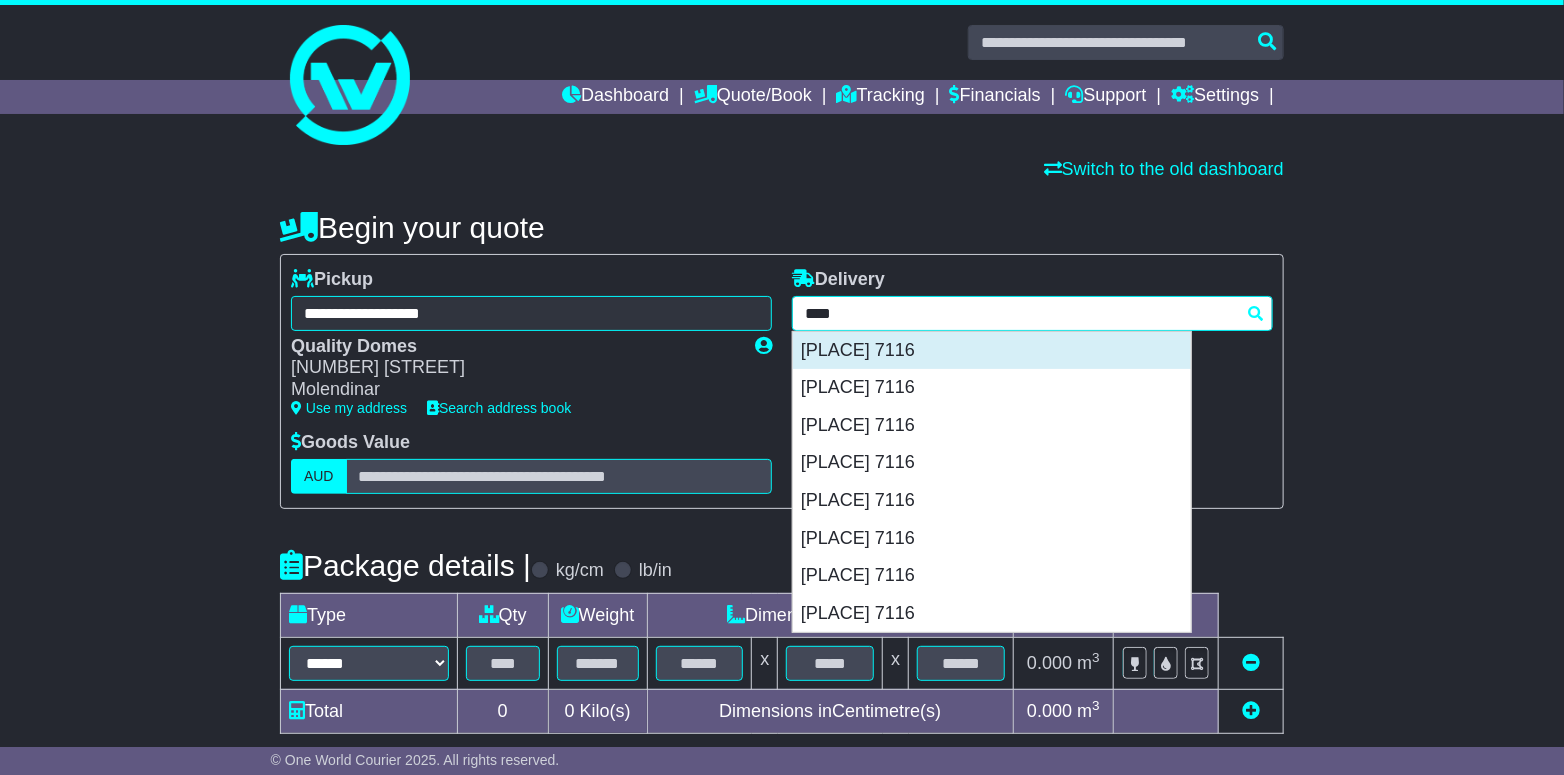 click on "[PLACE] 7116" at bounding box center (992, 351) 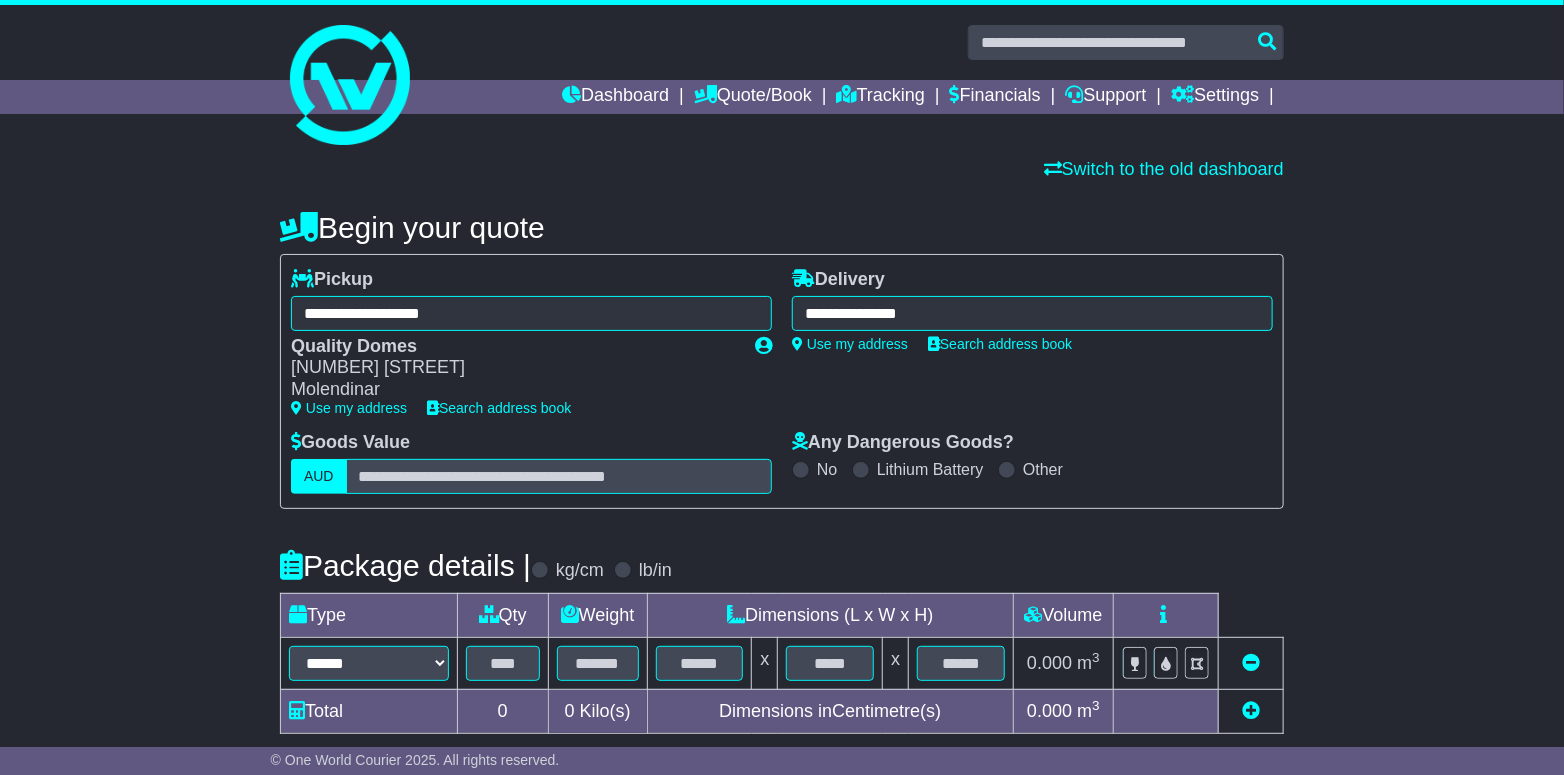 type on "**********" 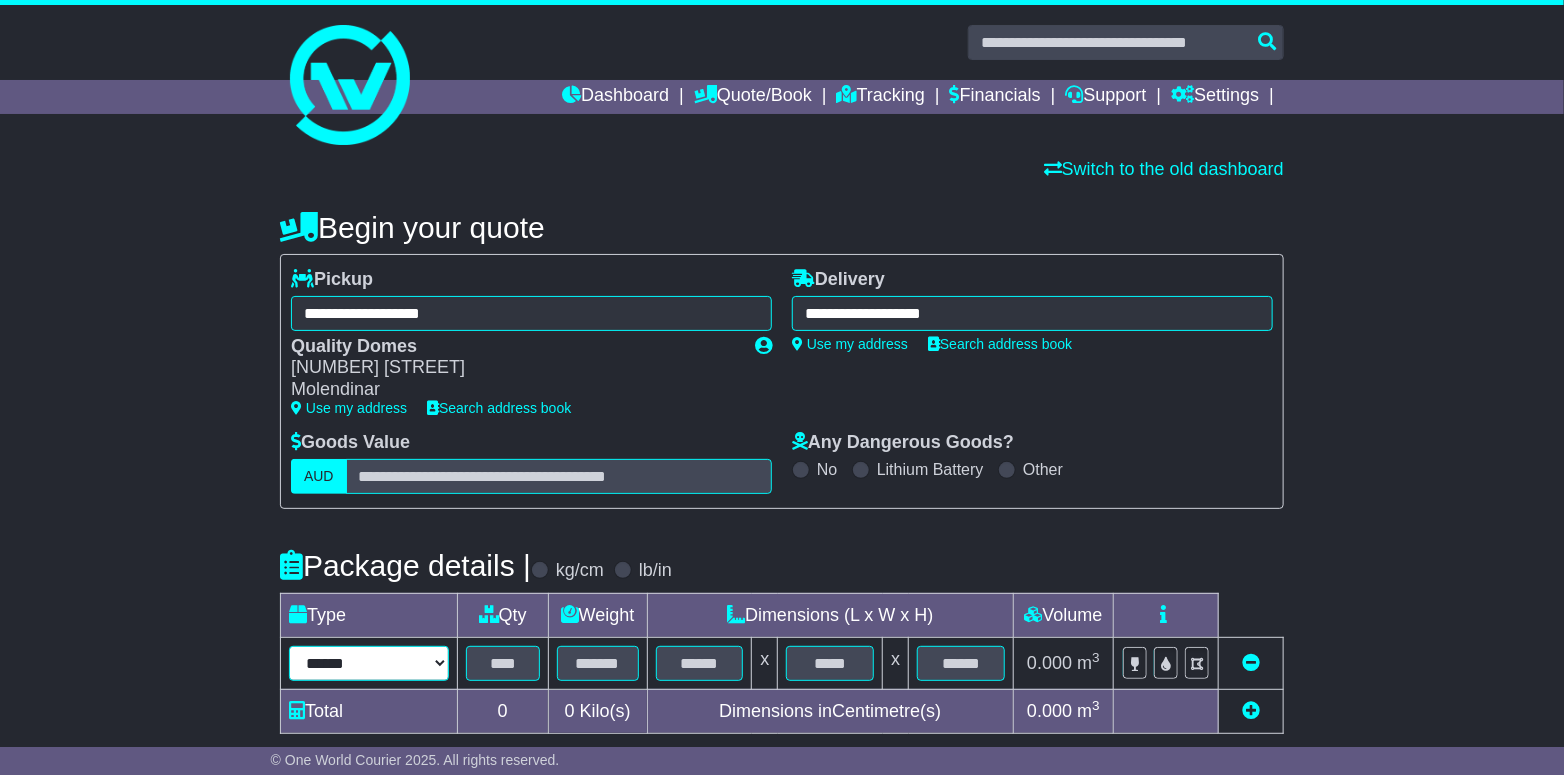 click on "**********" at bounding box center [369, 663] 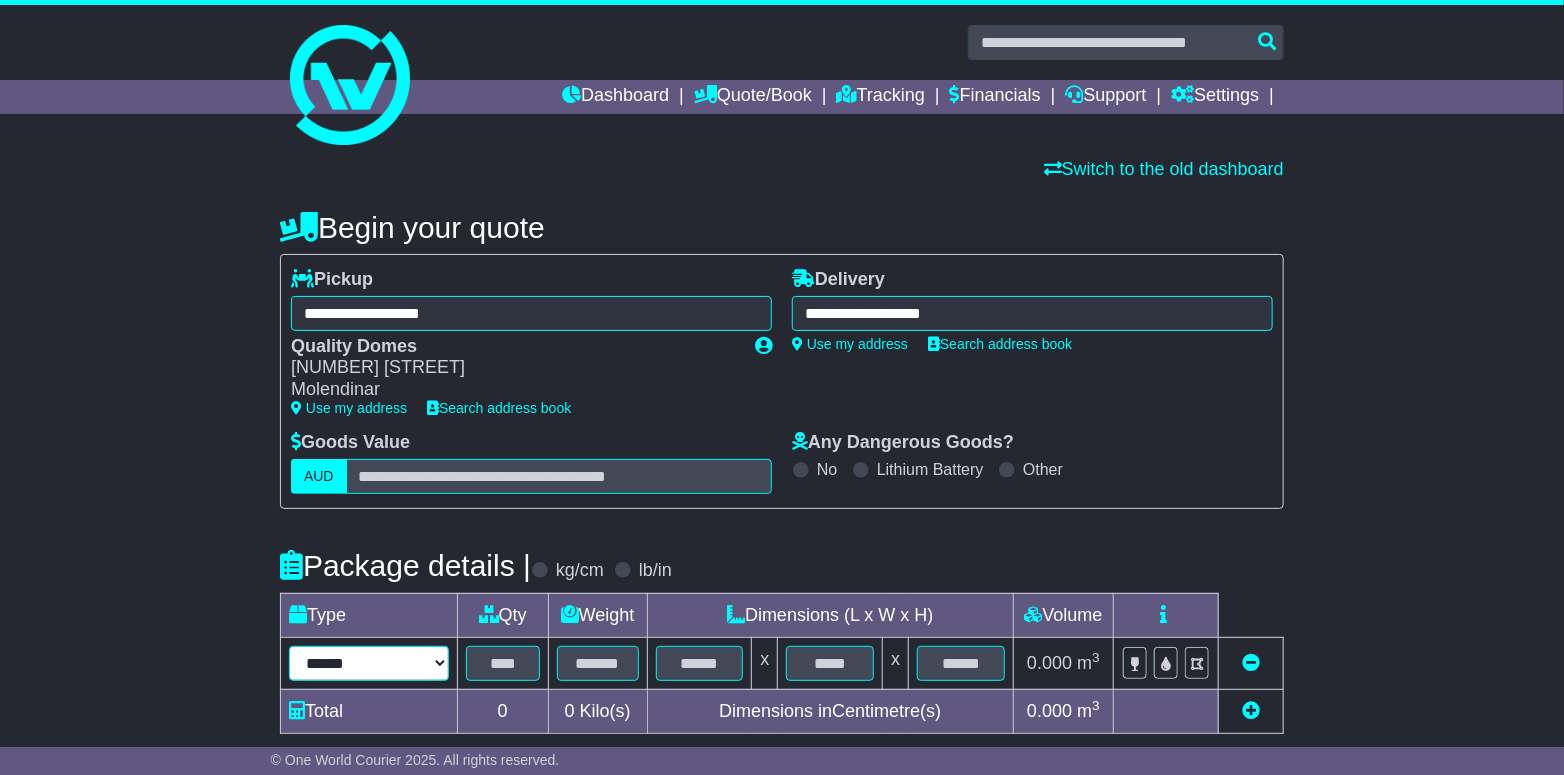 select on "*****" 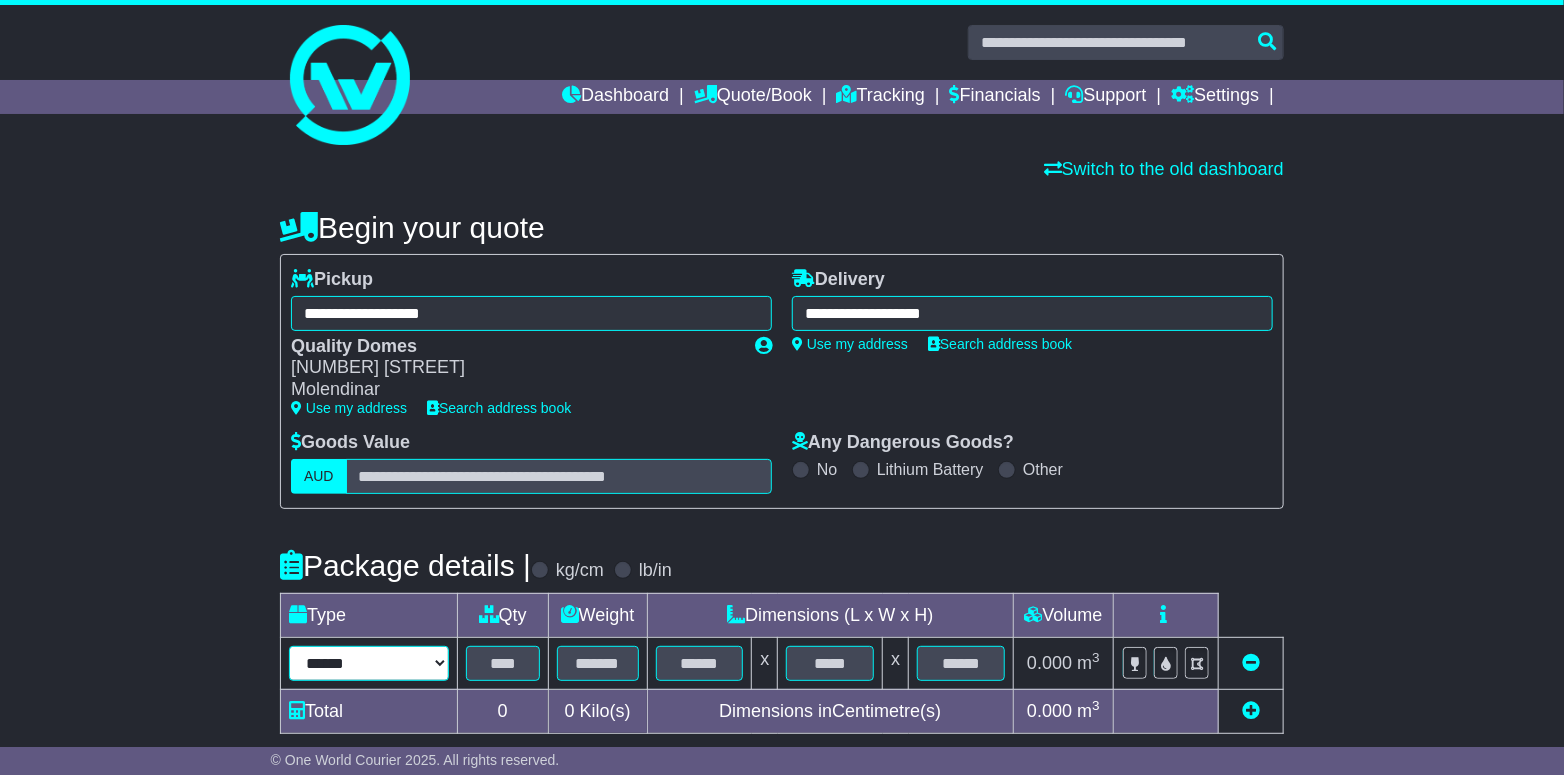 click on "**********" at bounding box center (369, 663) 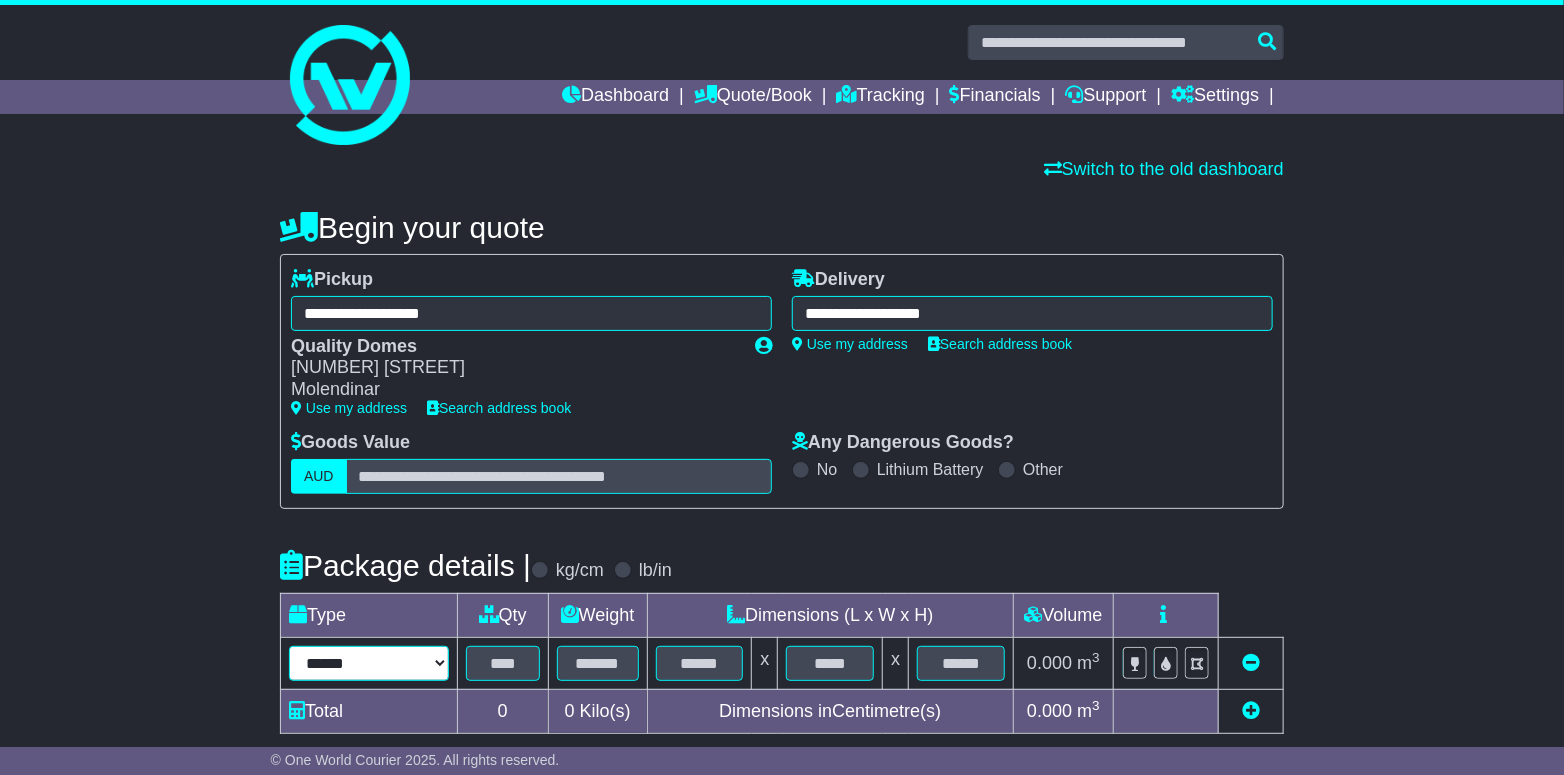 type on "**" 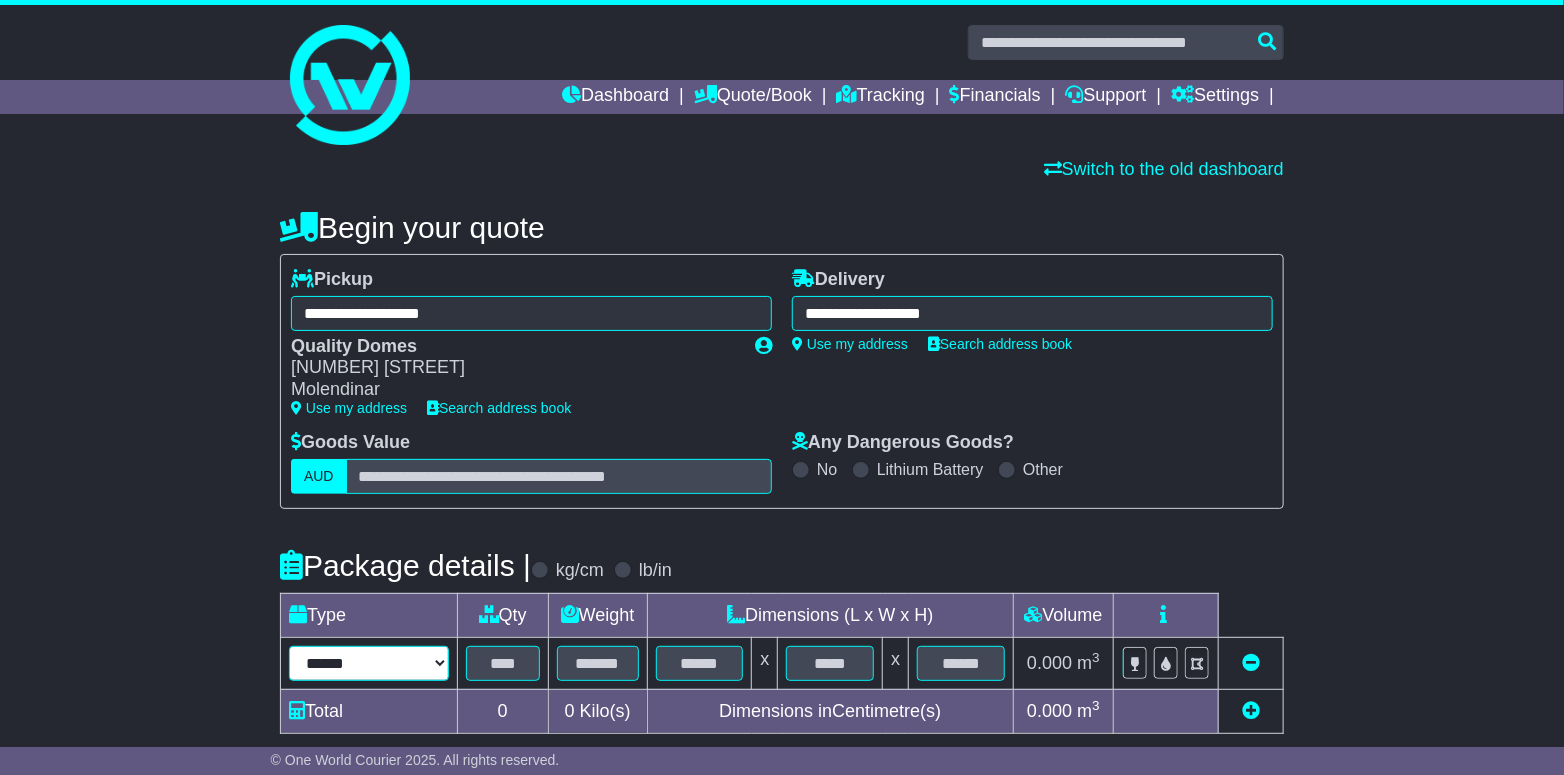 type on "**" 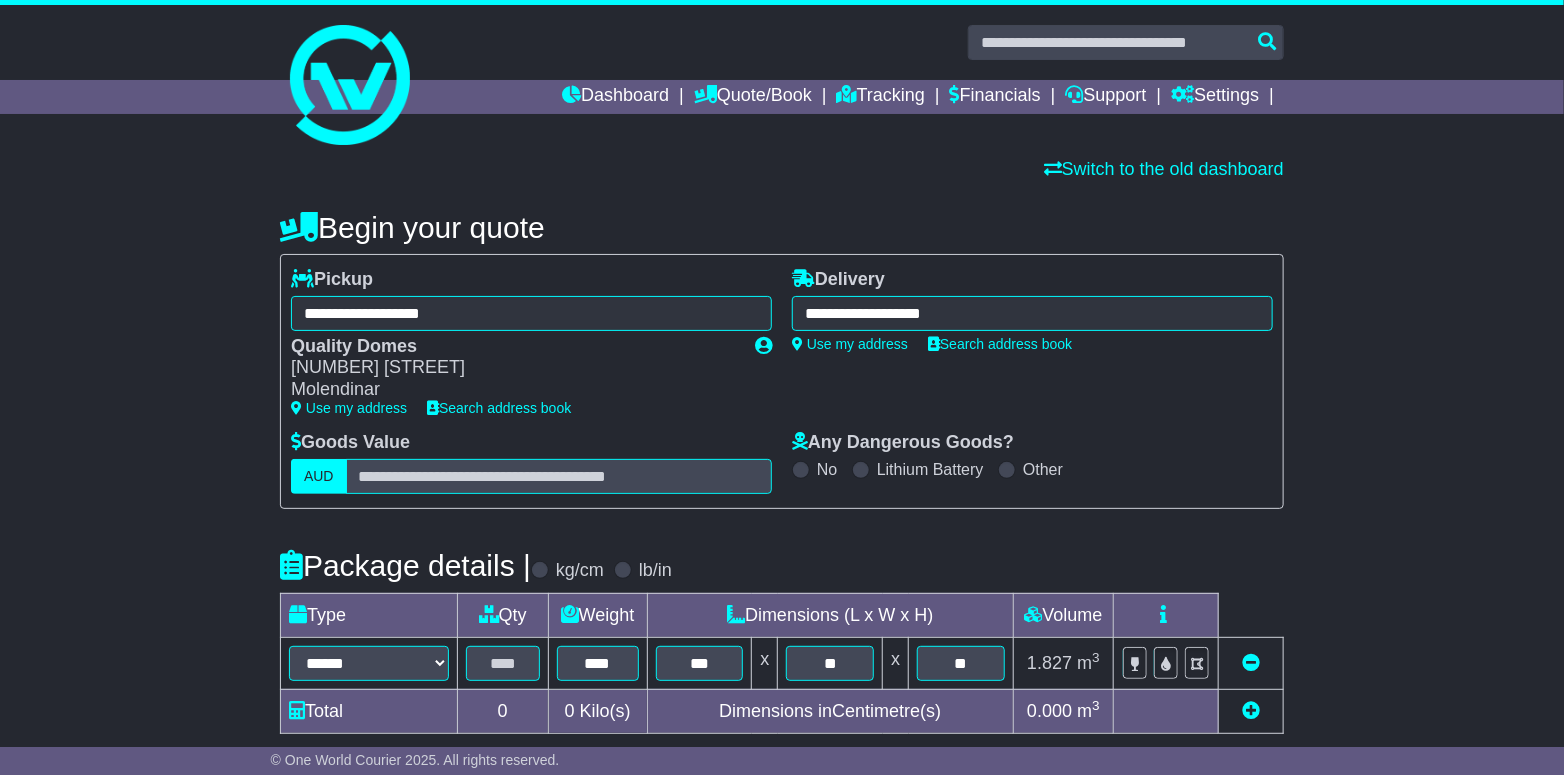click at bounding box center [502, 663] 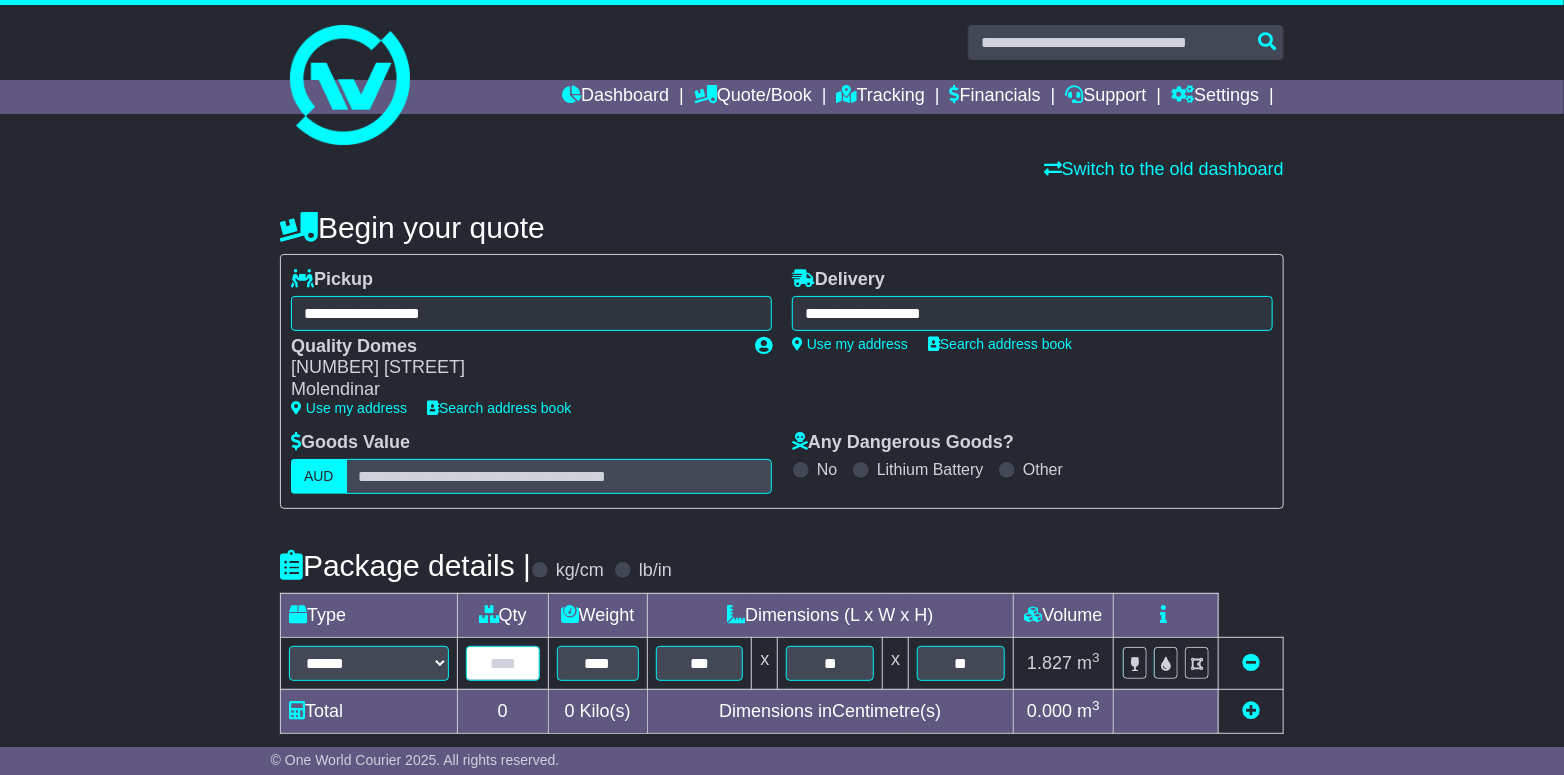 click at bounding box center [503, 663] 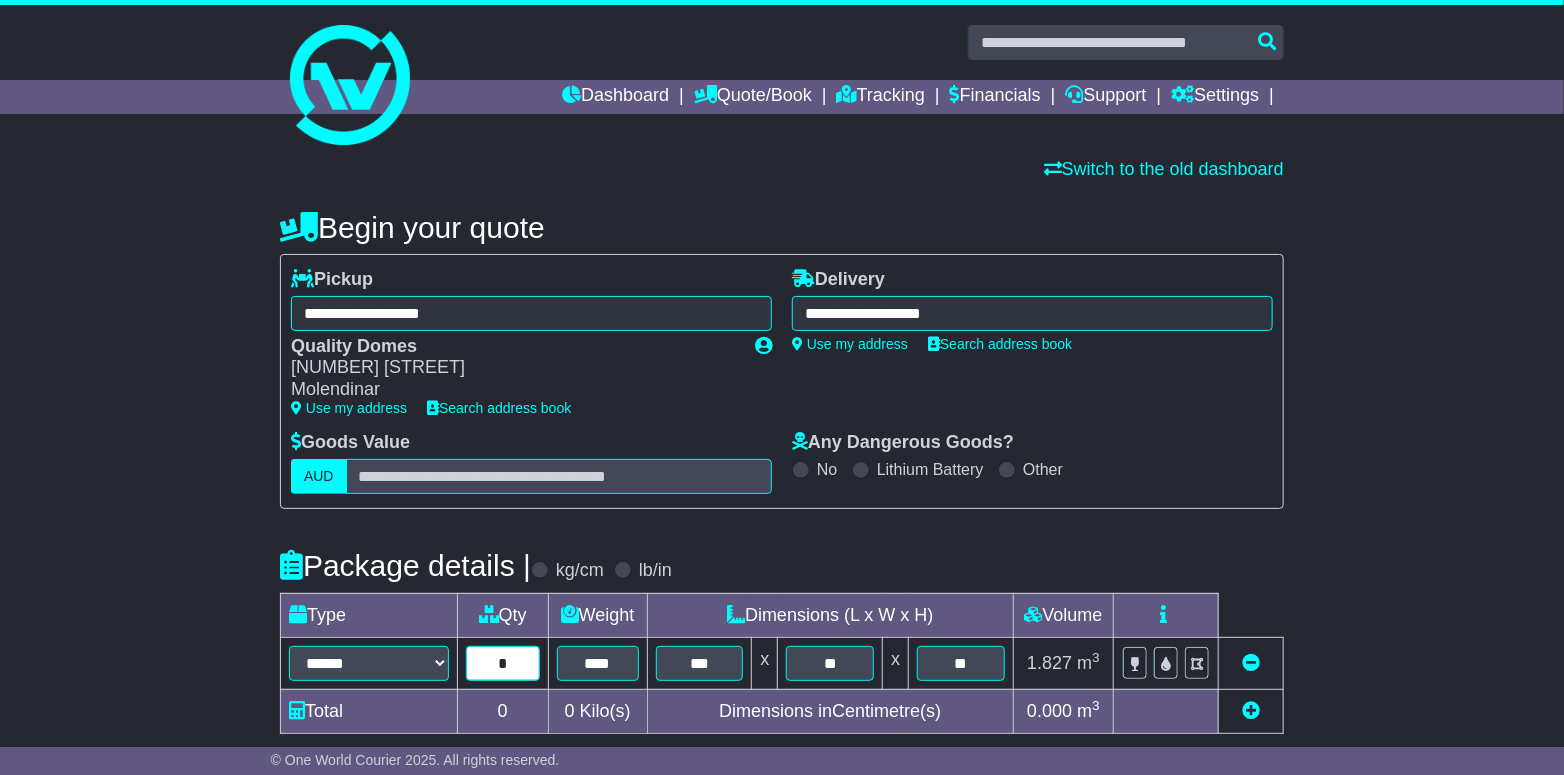 type on "*" 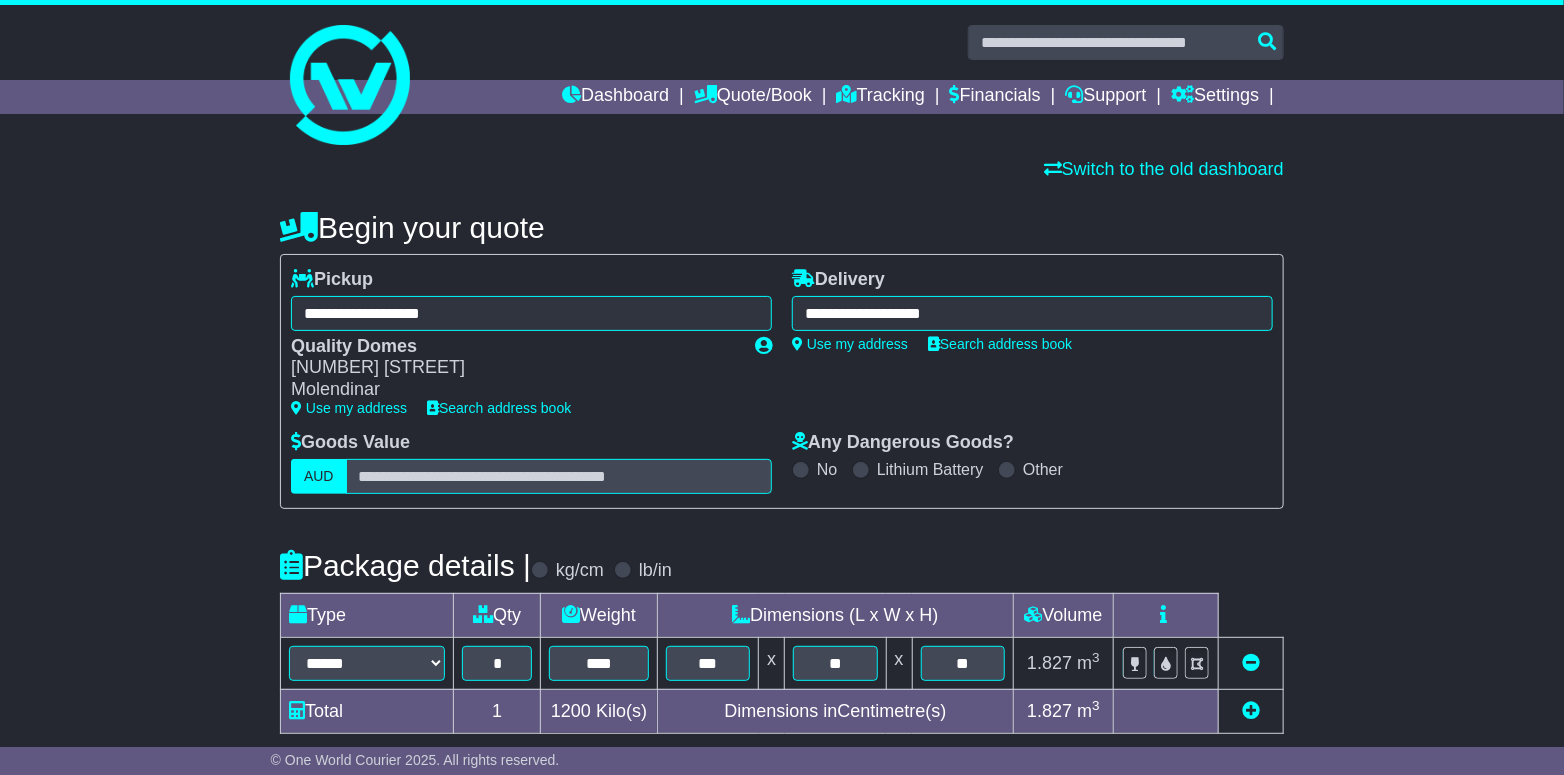 click on "**********" at bounding box center (782, 724) 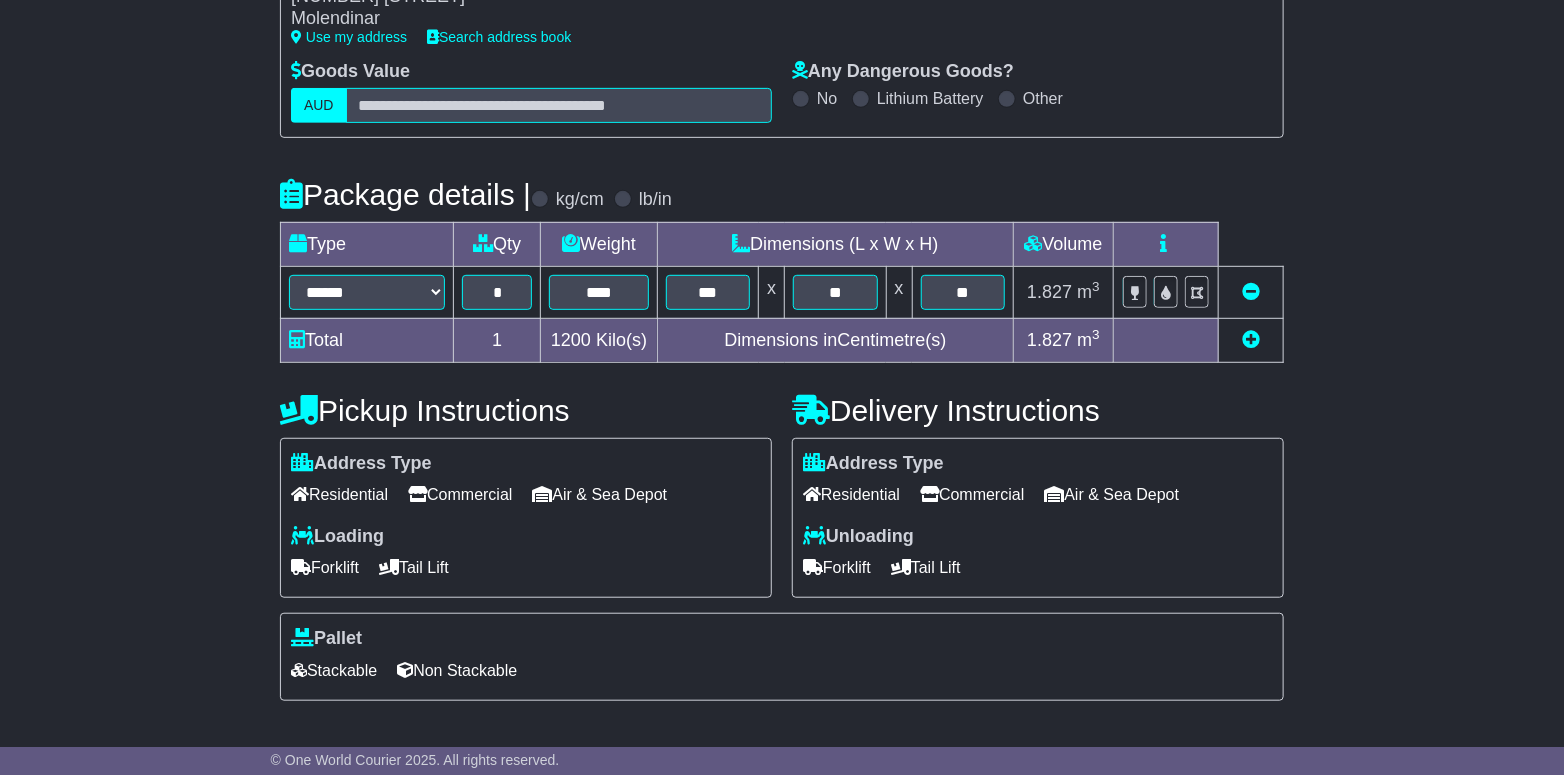 scroll, scrollTop: 499, scrollLeft: 0, axis: vertical 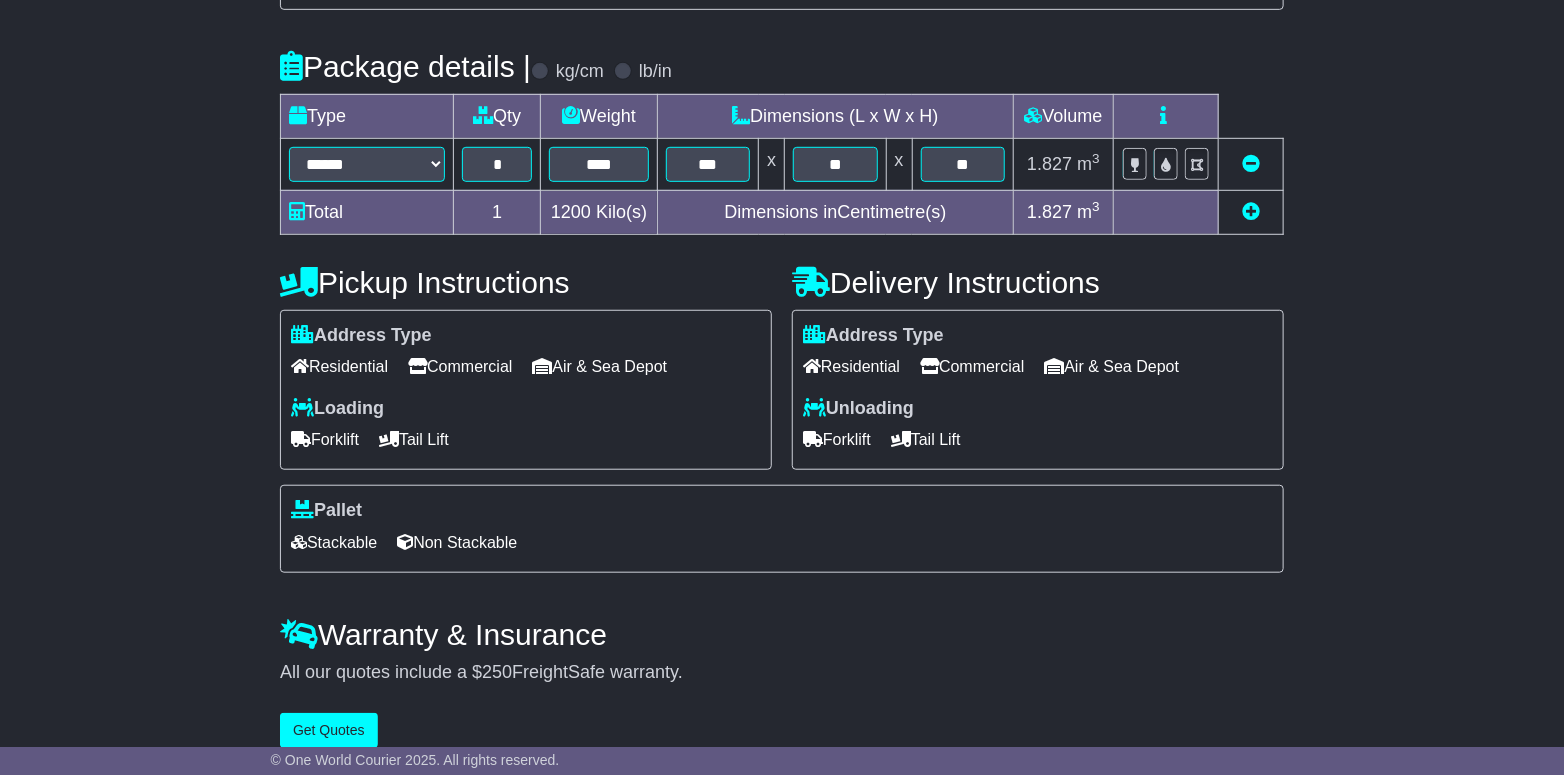 drag, startPoint x: 341, startPoint y: 542, endPoint x: 338, endPoint y: 461, distance: 81.055534 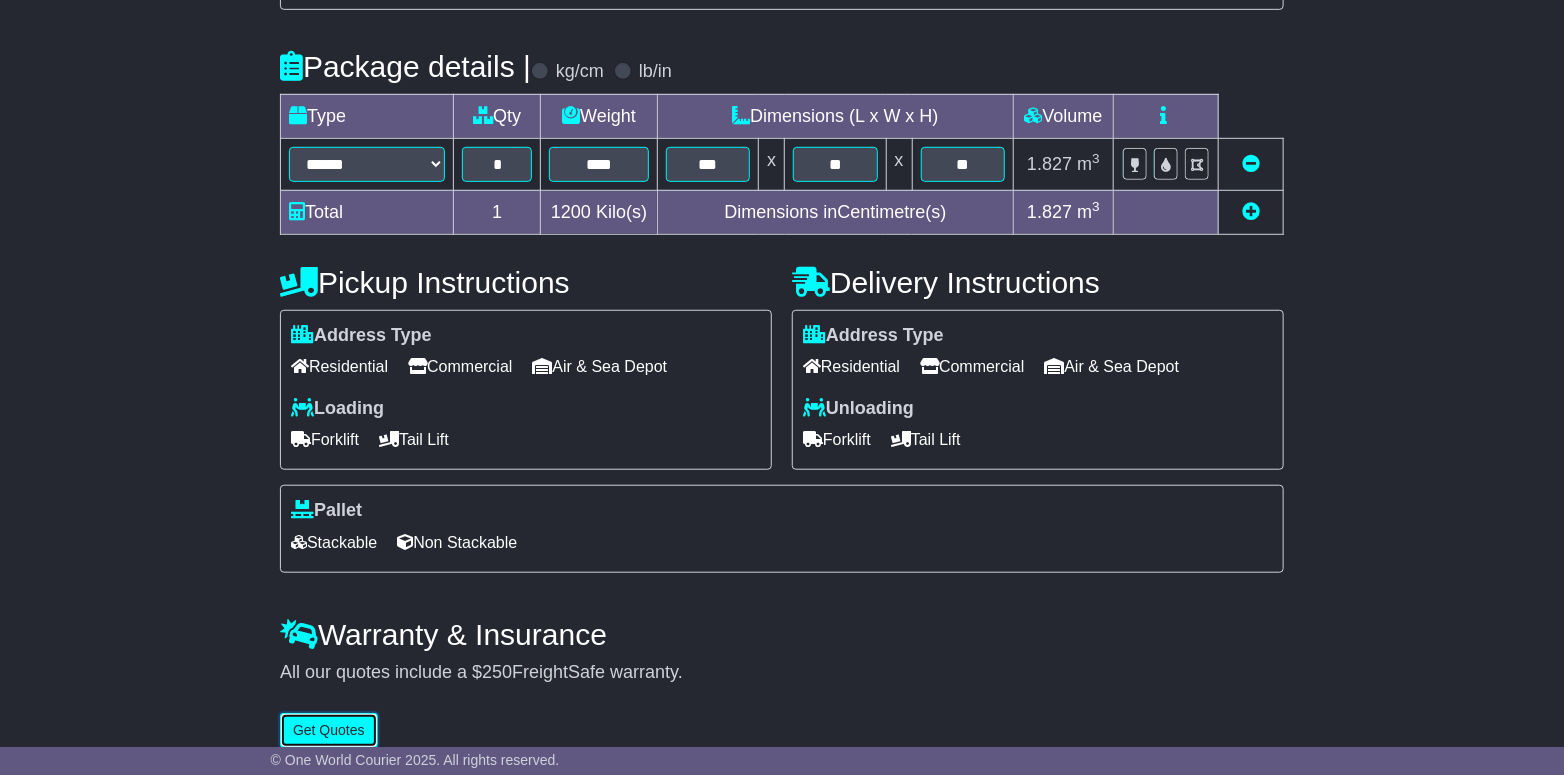 click on "Get Quotes" at bounding box center (329, 730) 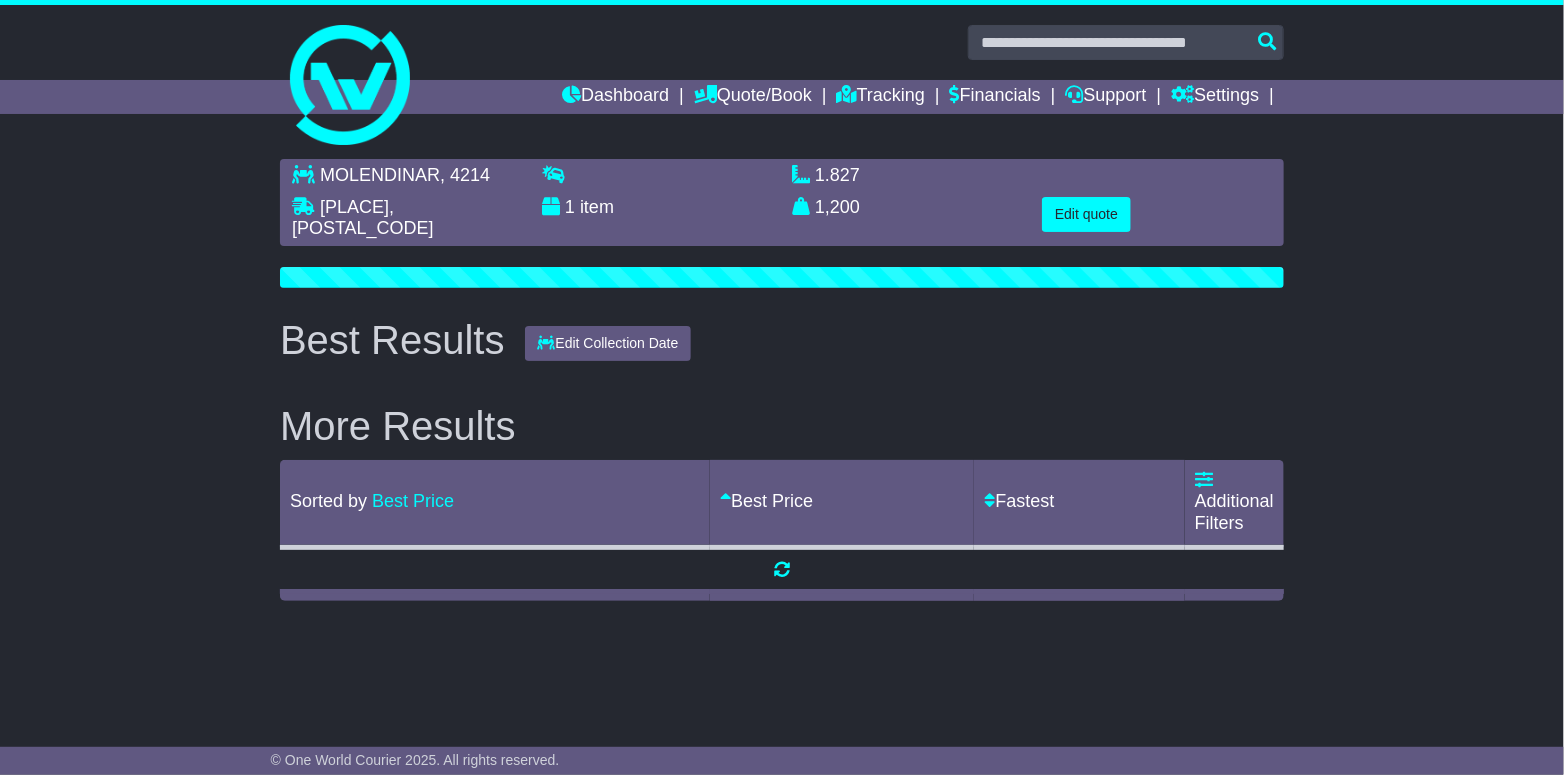 scroll, scrollTop: 0, scrollLeft: 0, axis: both 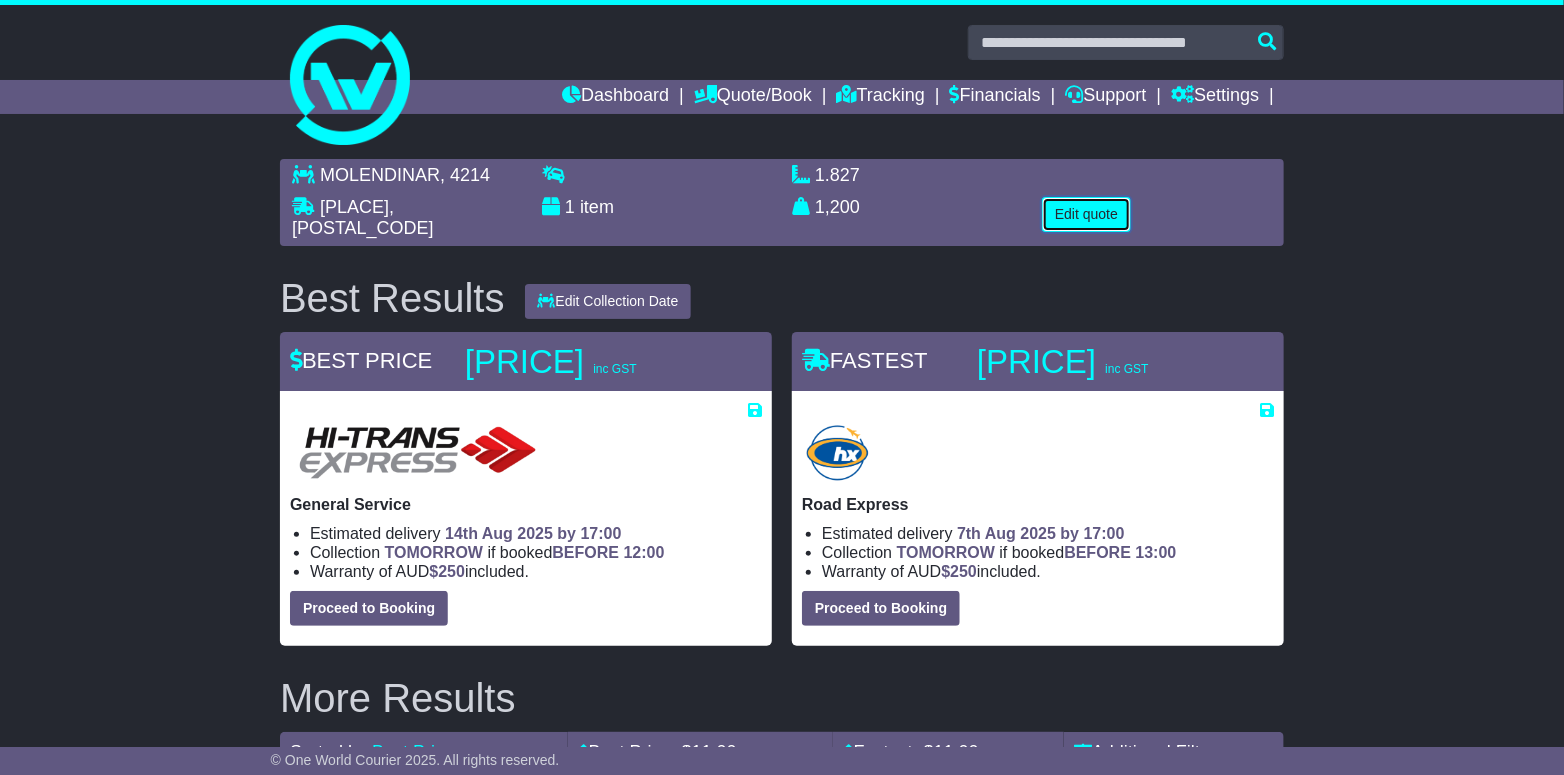click on "Edit quote" at bounding box center [1086, 214] 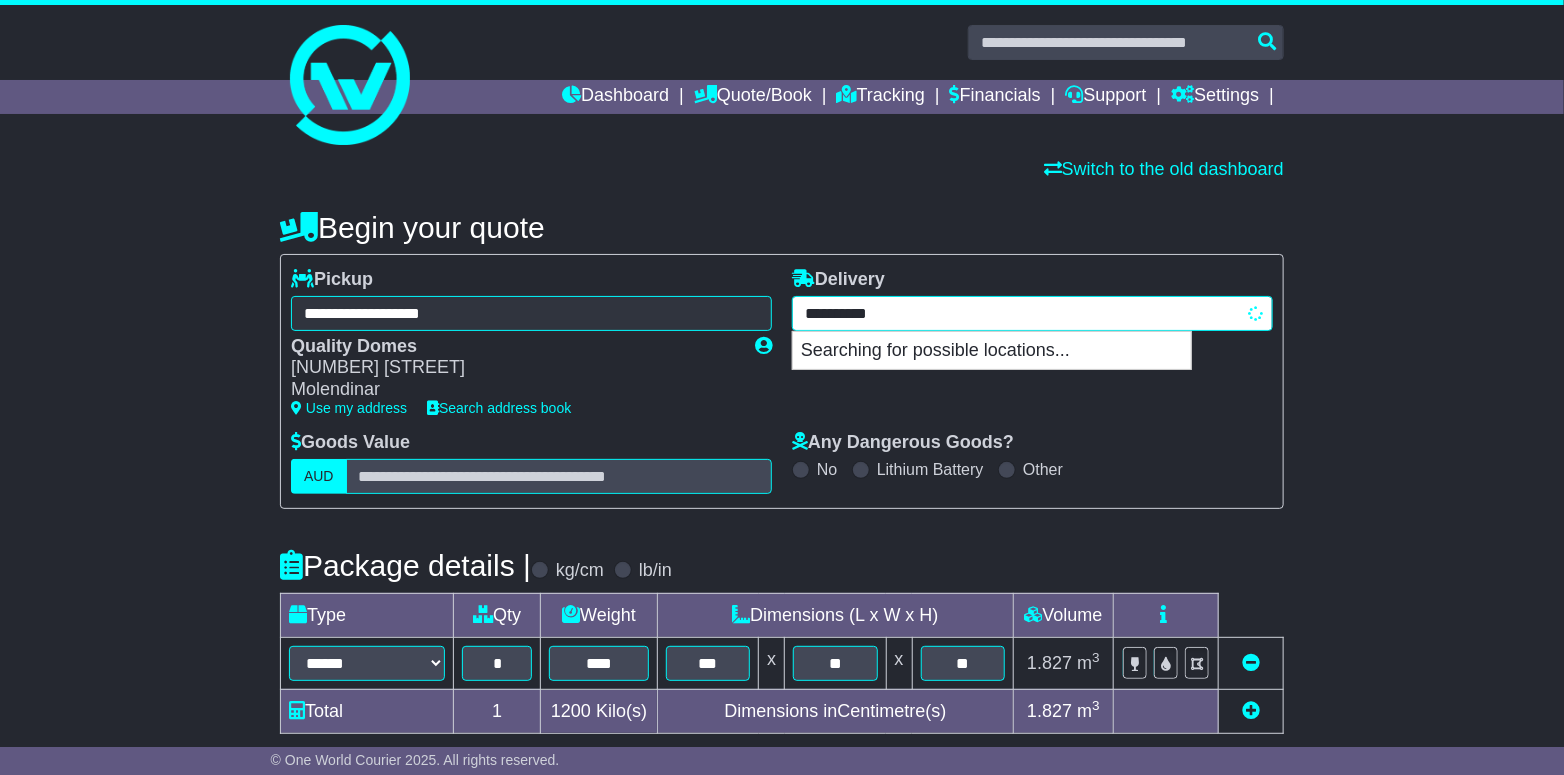 click on "**********" at bounding box center (1032, 313) 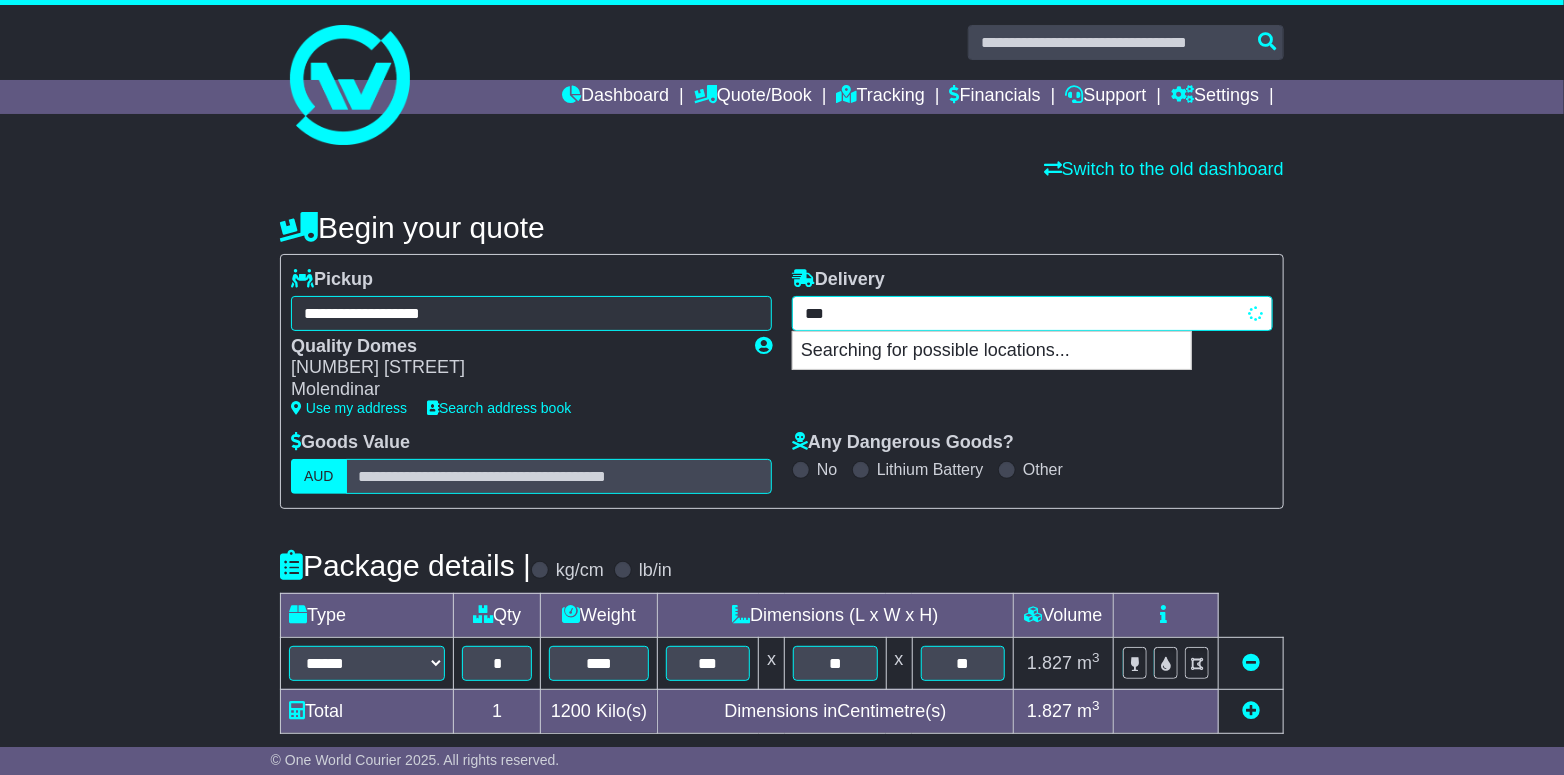 type on "****" 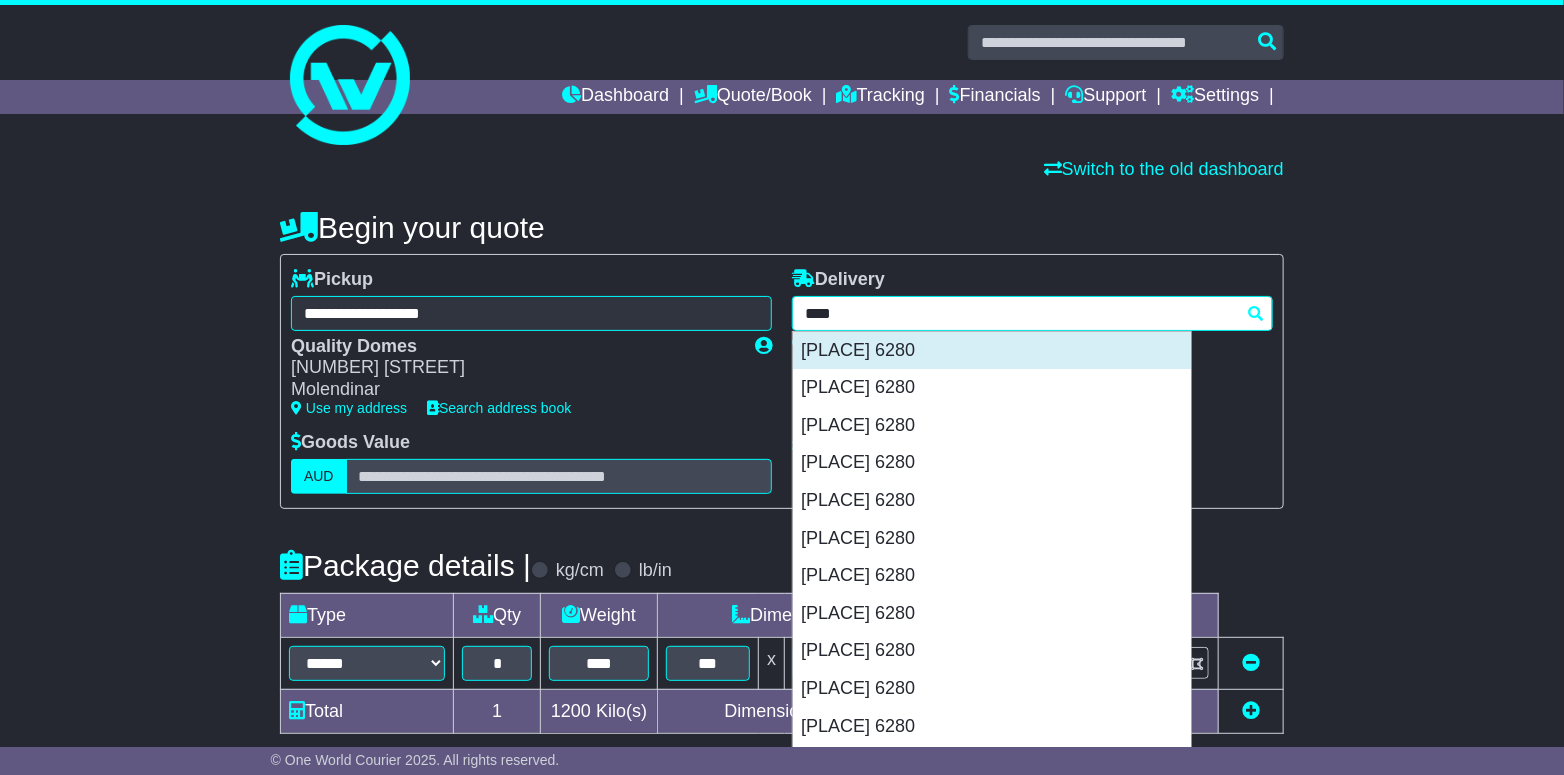 drag, startPoint x: 913, startPoint y: 351, endPoint x: 853, endPoint y: 367, distance: 62.0967 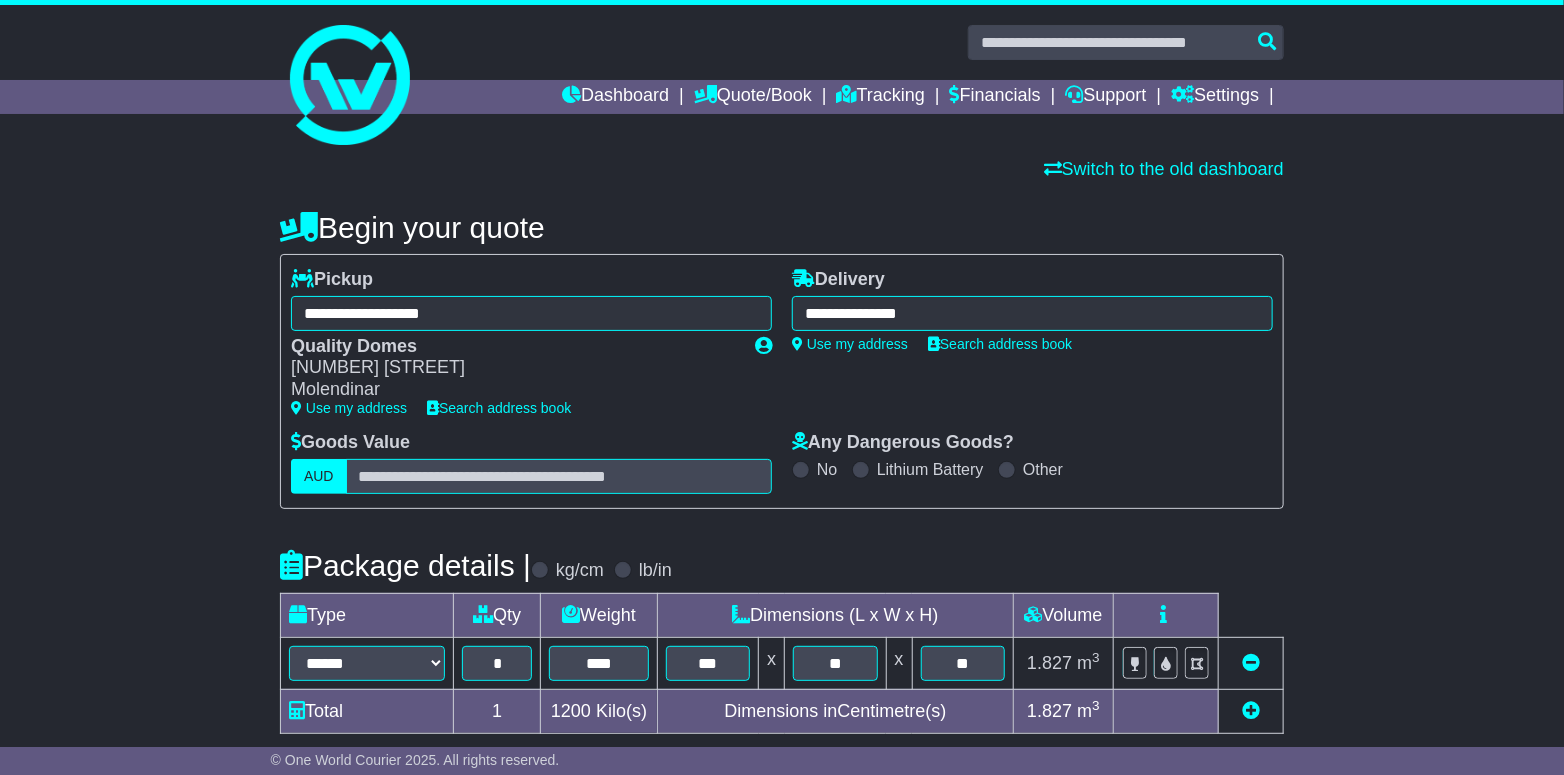 type on "**********" 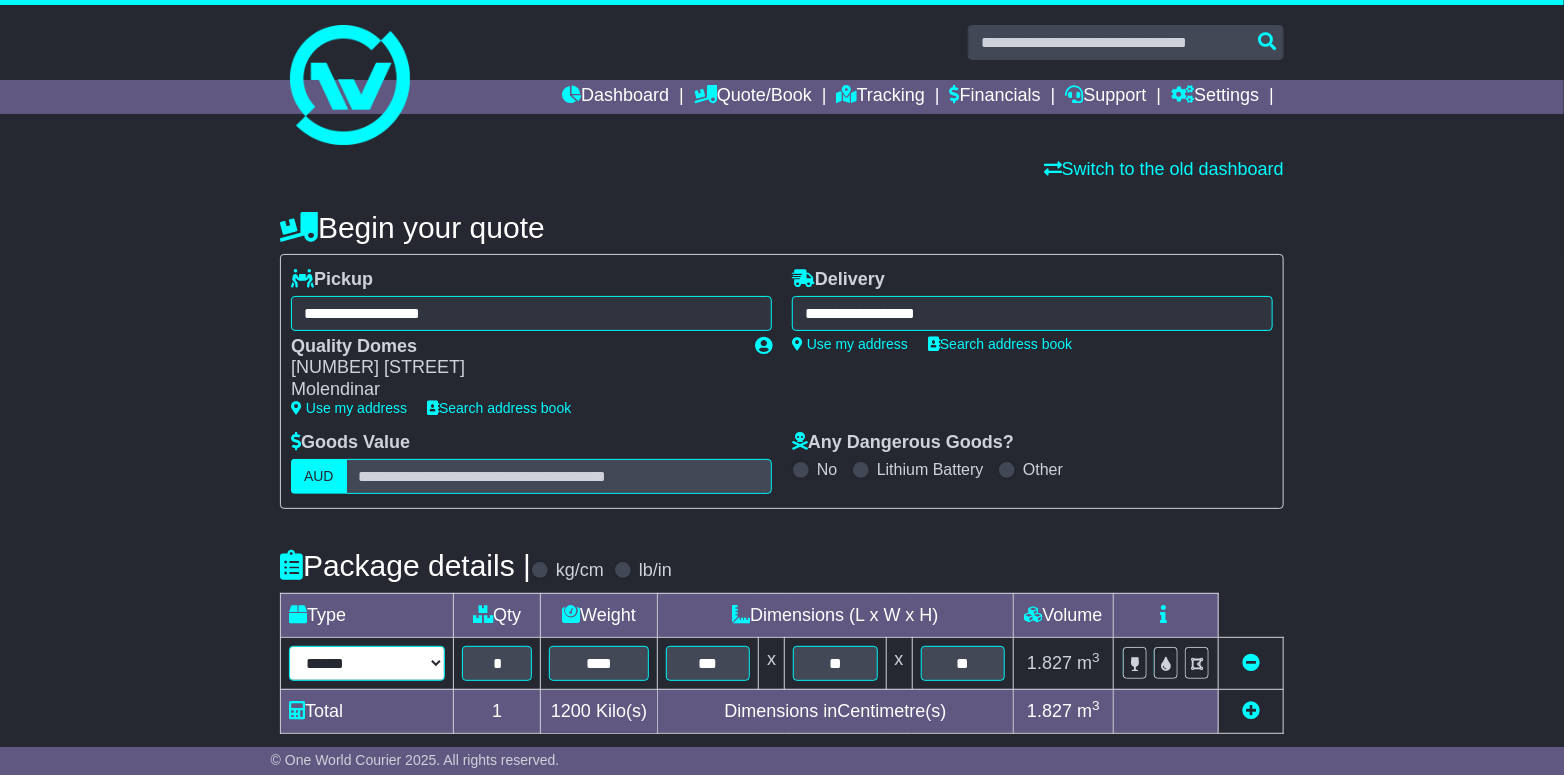 click on "**********" at bounding box center (367, 663) 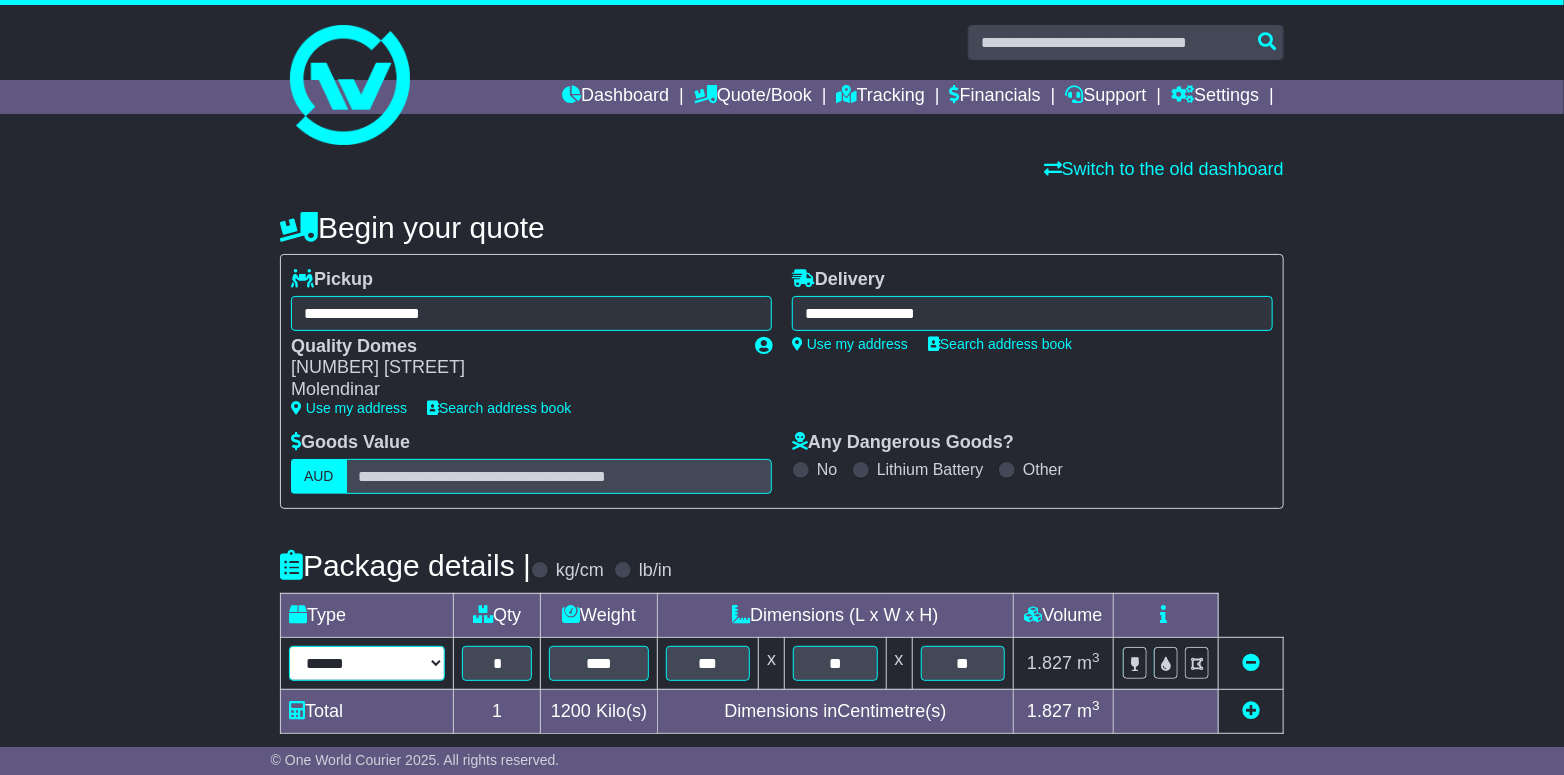 select on "*****" 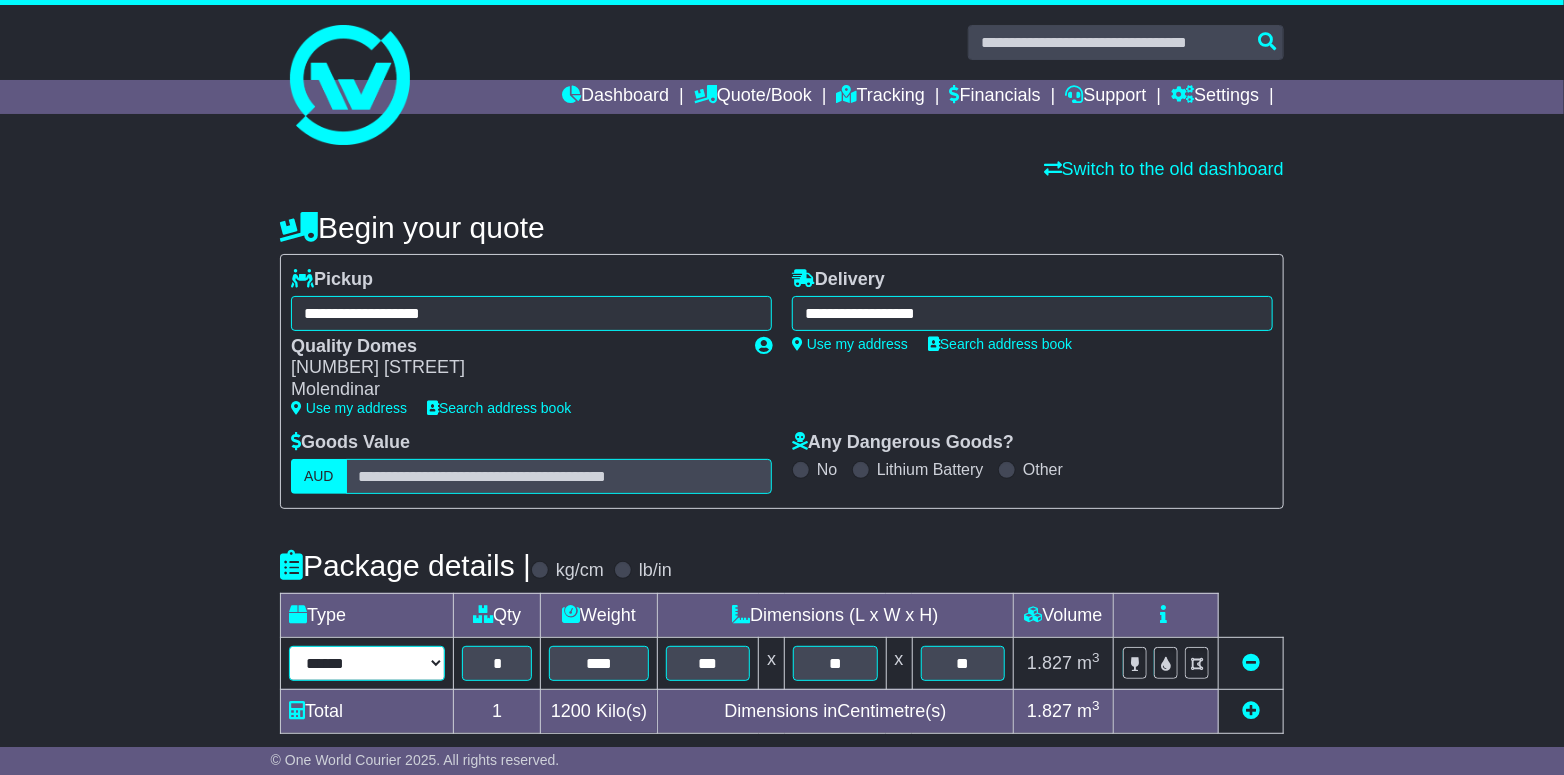 click on "**********" at bounding box center [367, 663] 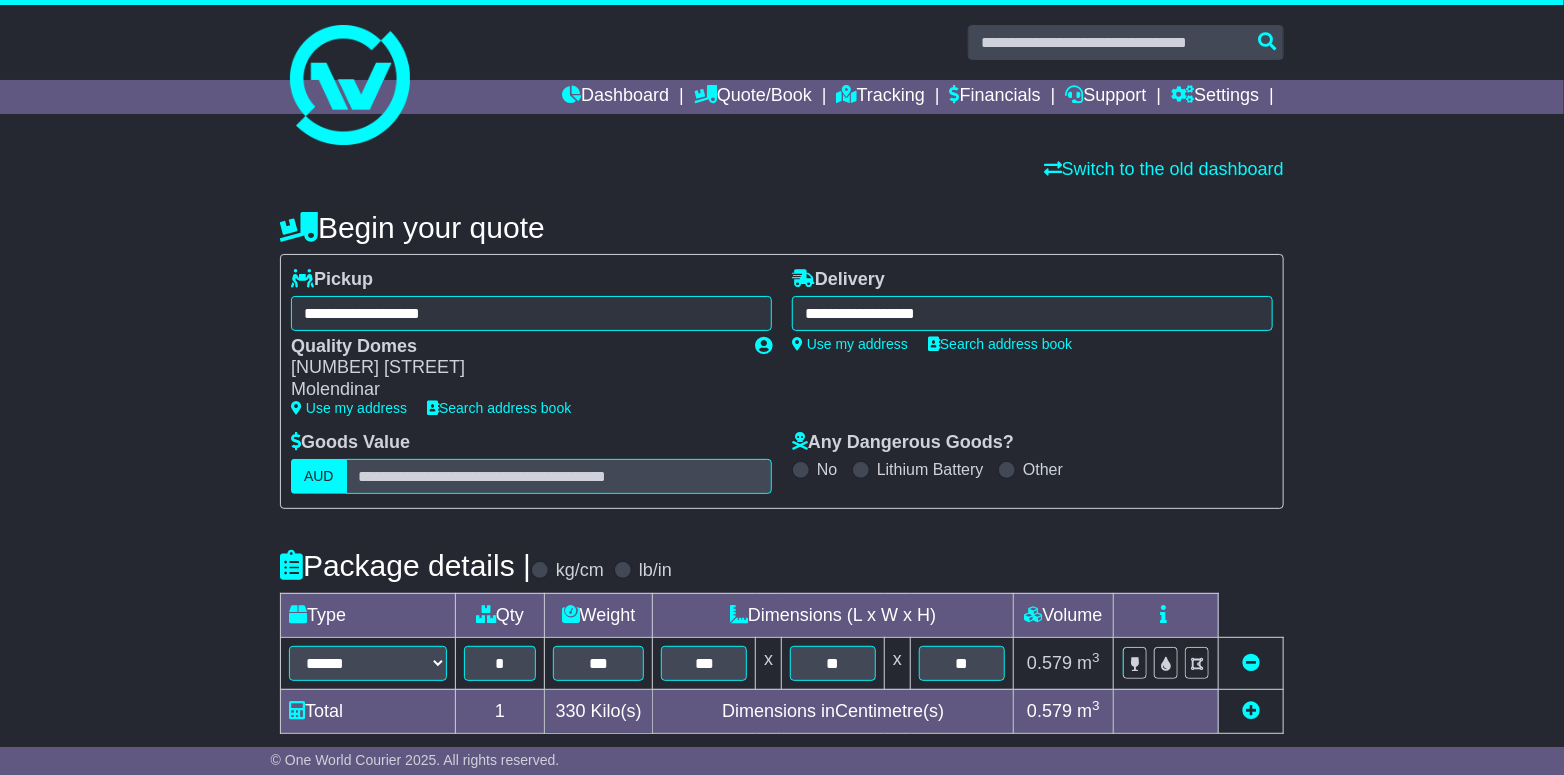 click on "**********" at bounding box center (531, 313) 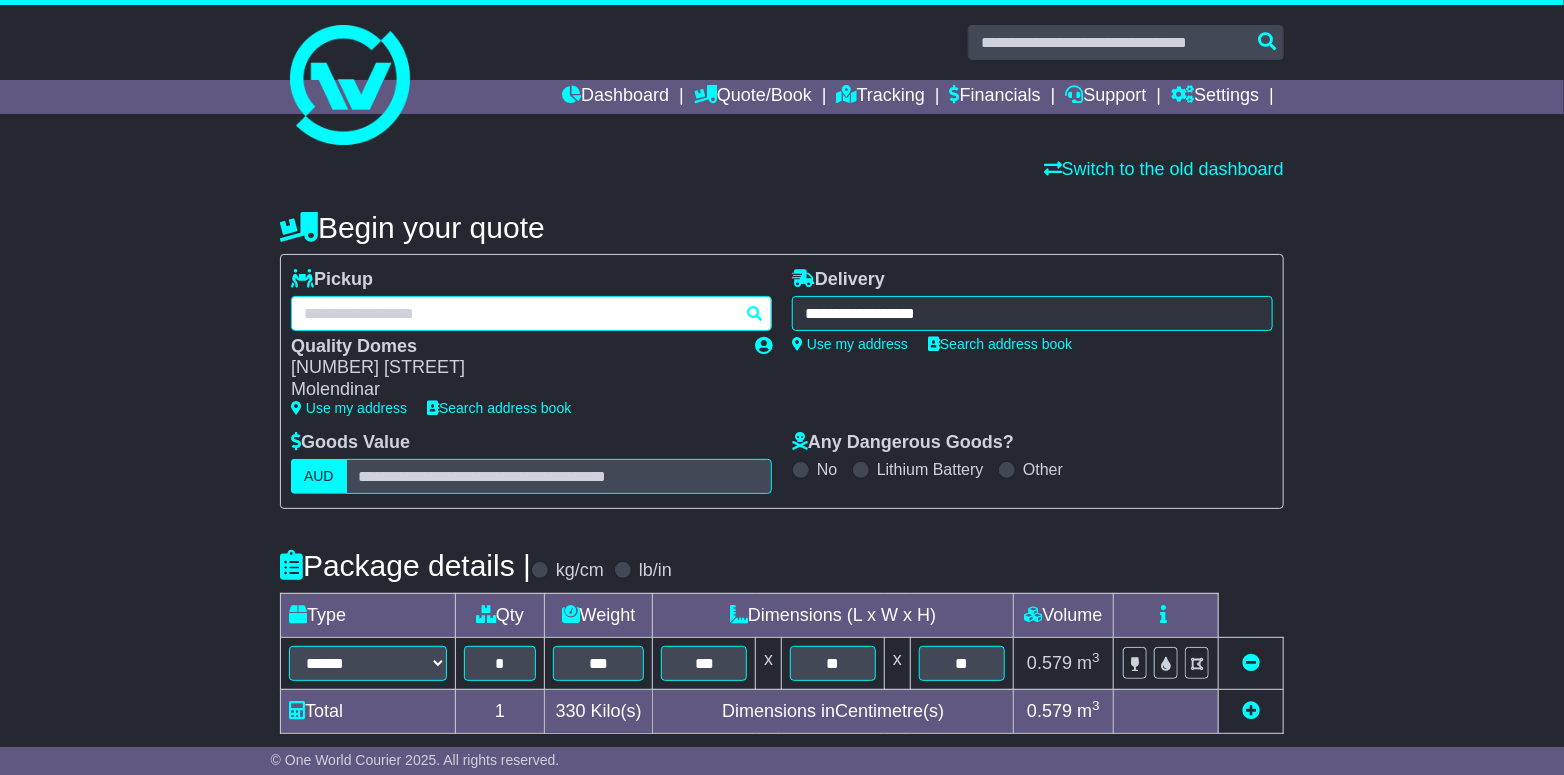 click at bounding box center [531, 313] 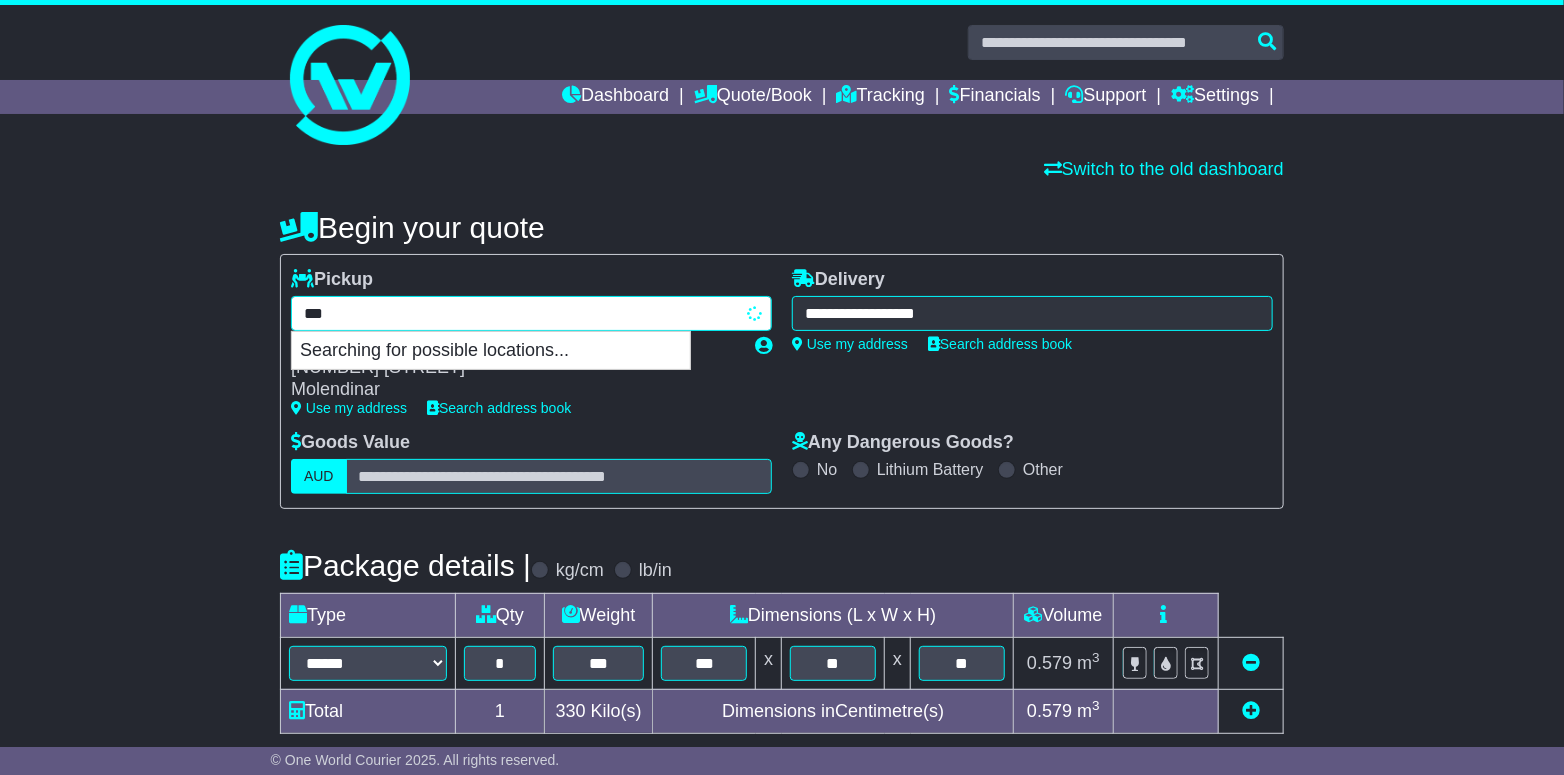 type on "****" 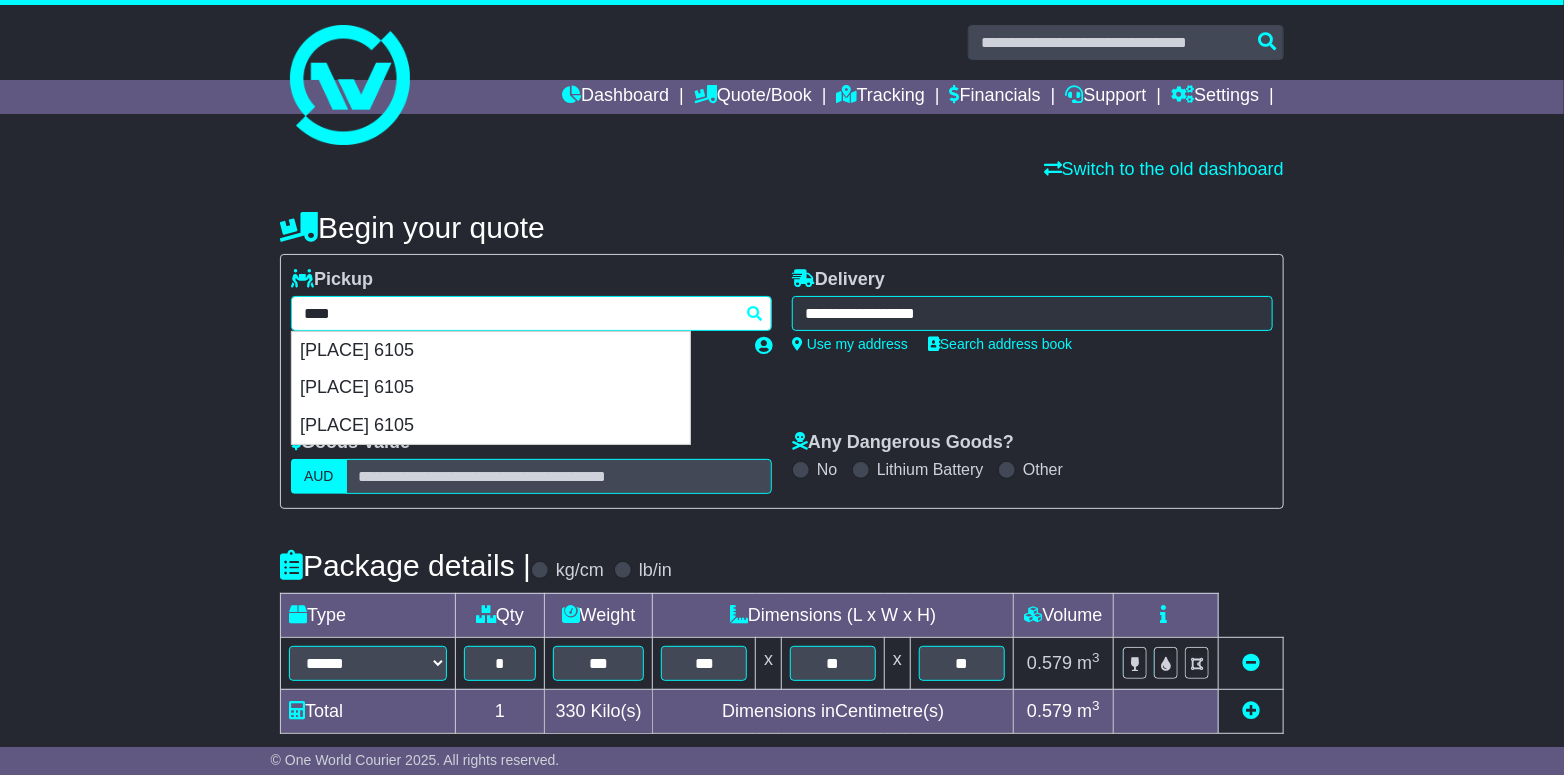 click on "[PLACE] 6105" at bounding box center [491, 388] 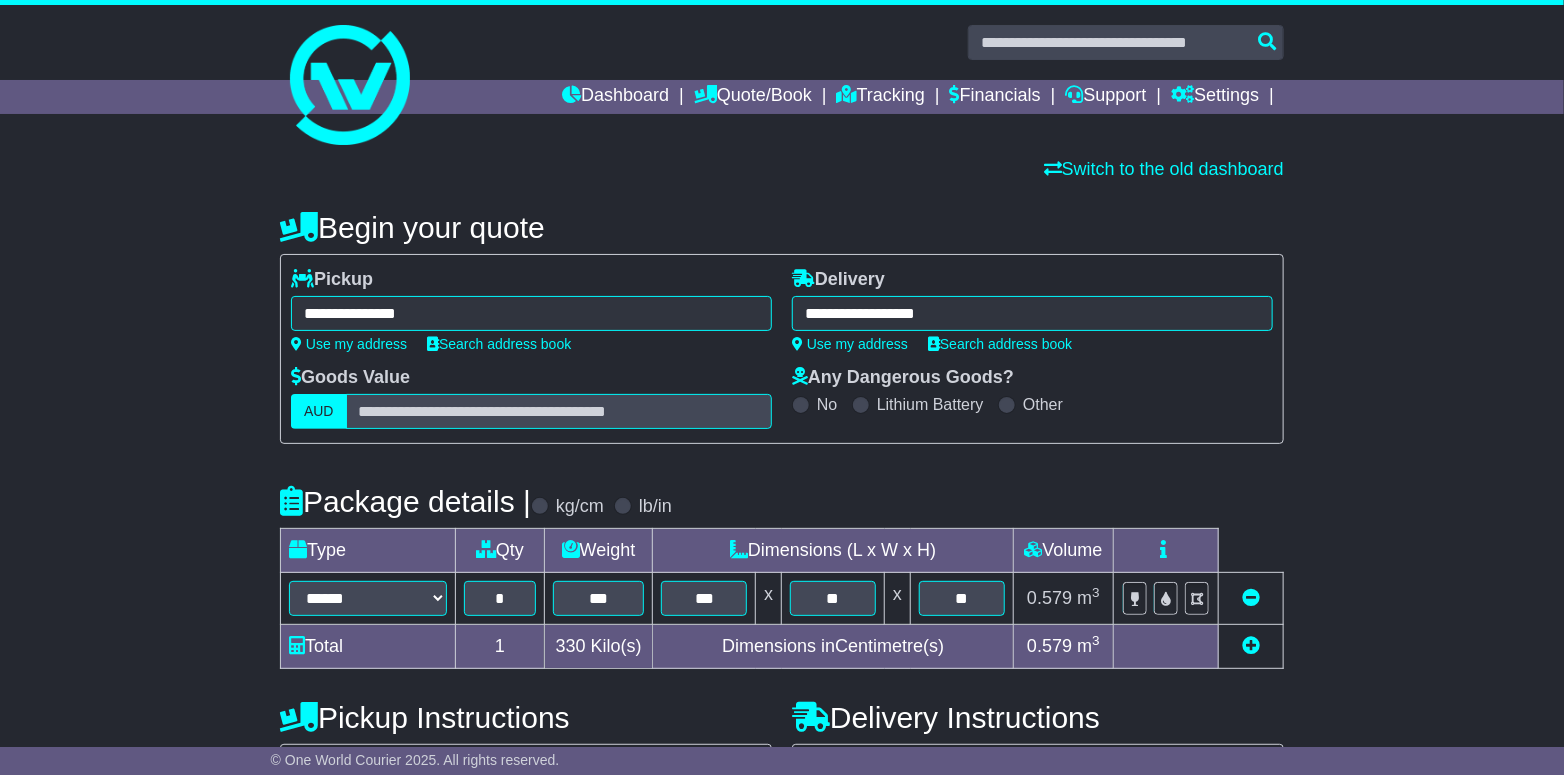 click on "**********" at bounding box center (782, 692) 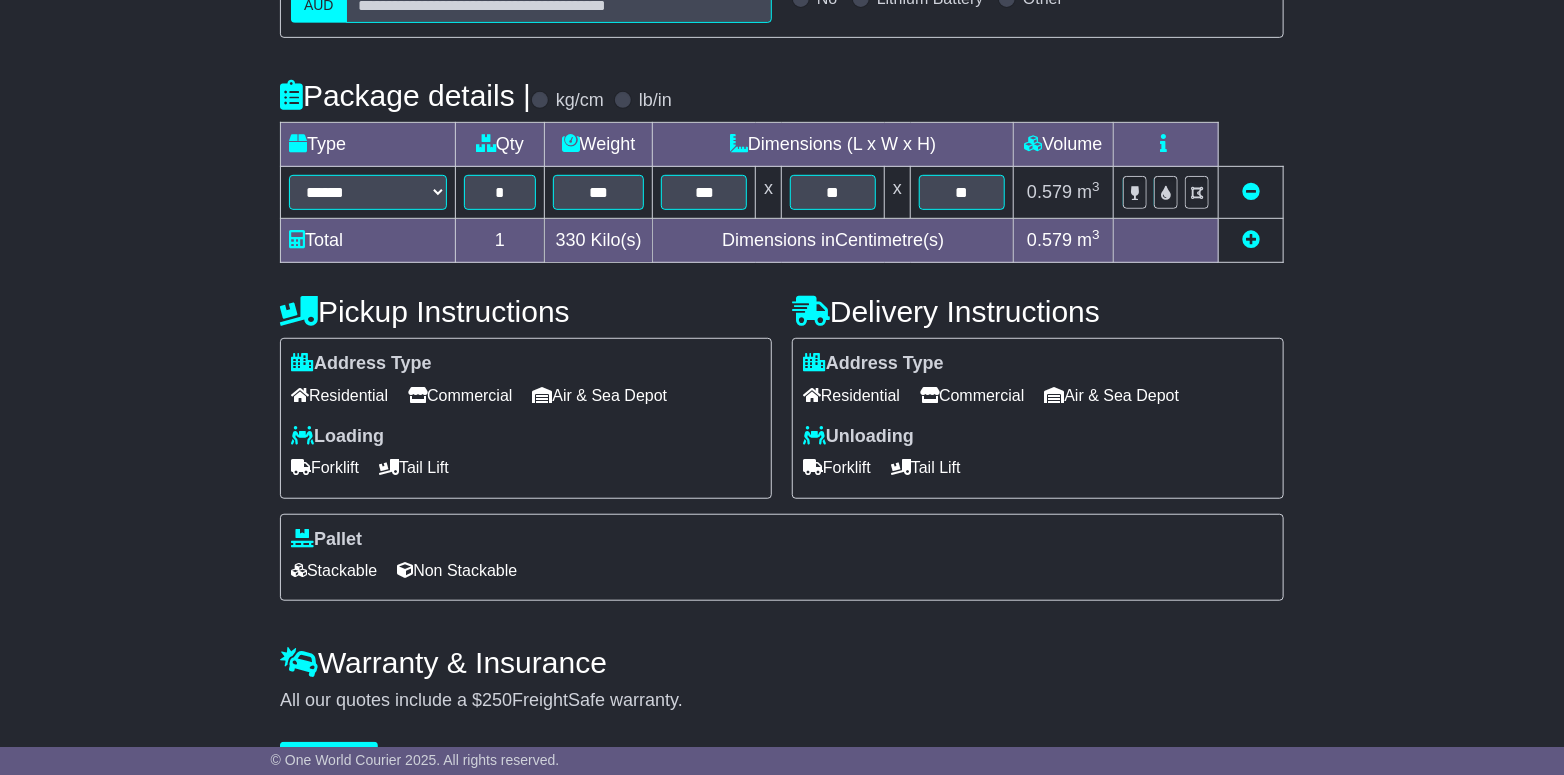 scroll, scrollTop: 459, scrollLeft: 0, axis: vertical 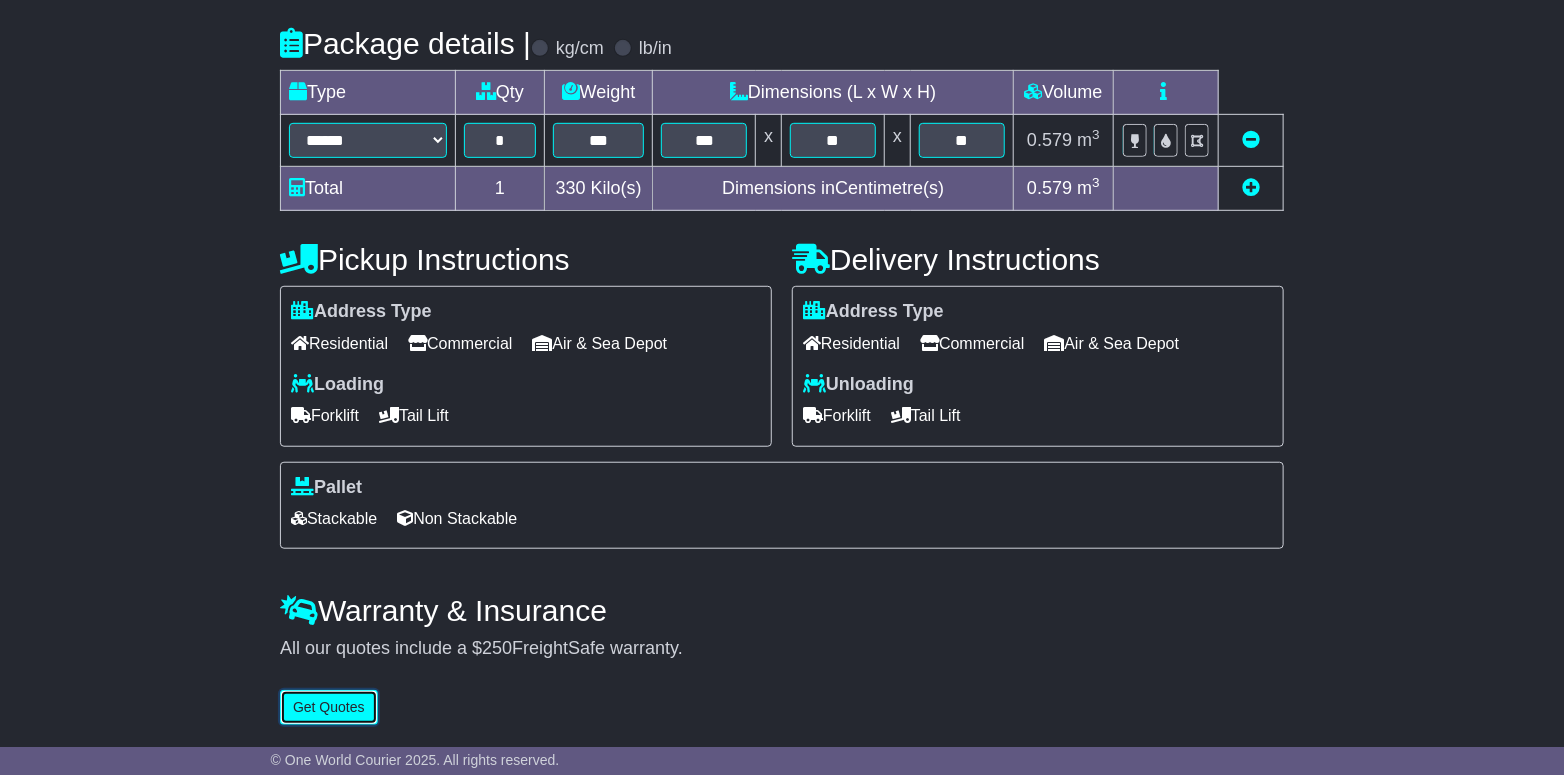 click on "Get Quotes" at bounding box center (329, 707) 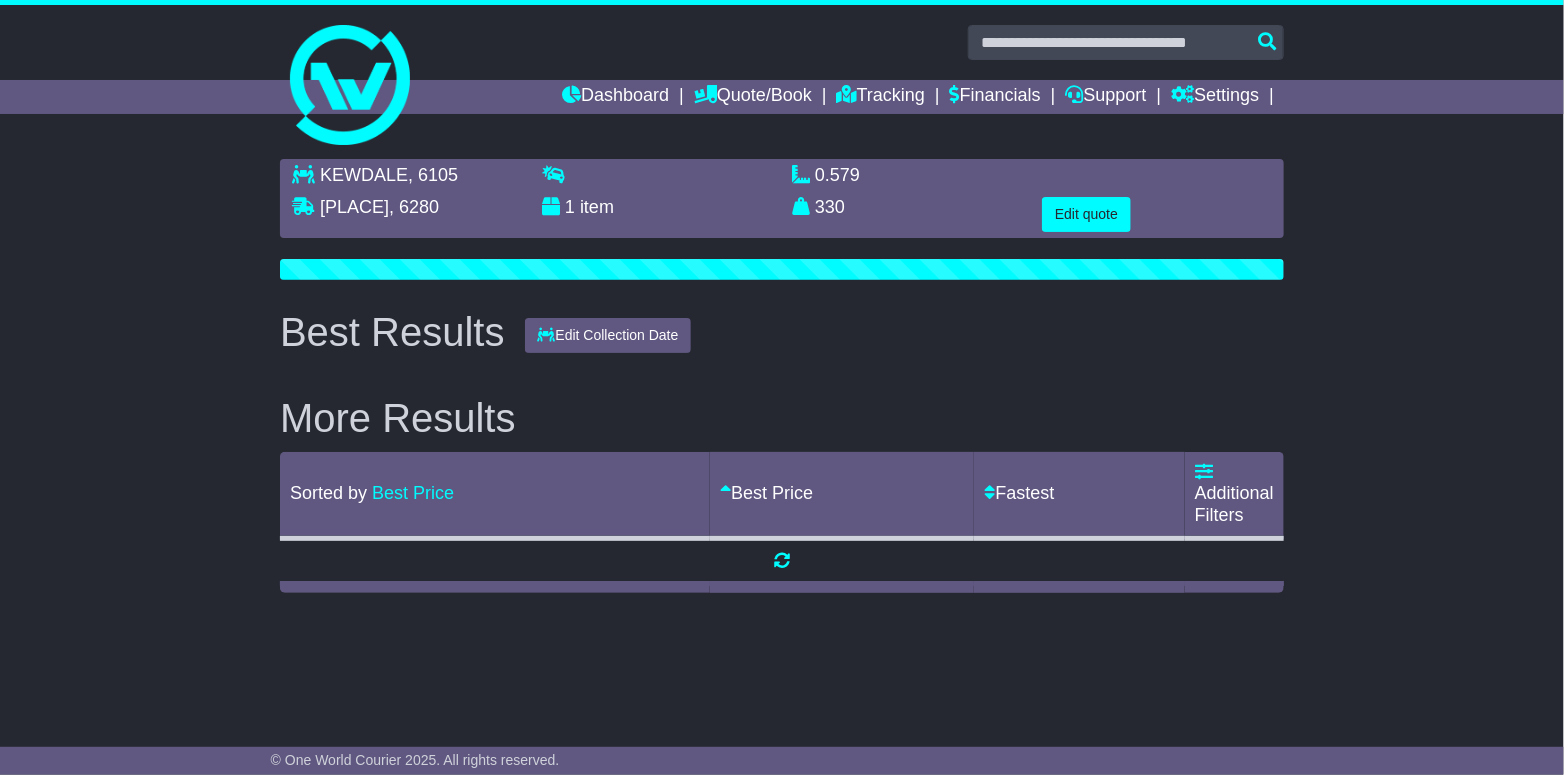 scroll, scrollTop: 0, scrollLeft: 0, axis: both 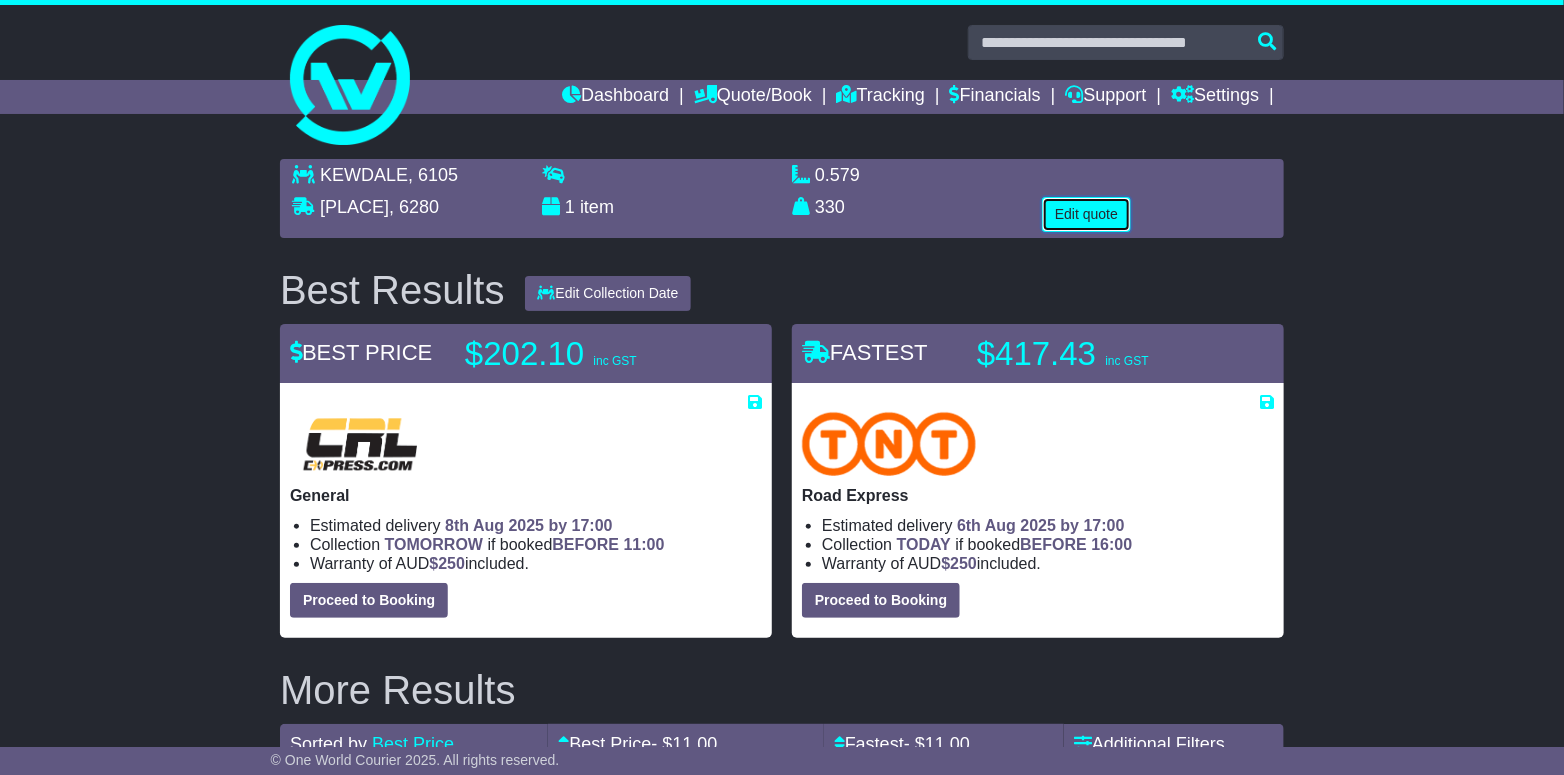 drag, startPoint x: 1097, startPoint y: 206, endPoint x: 1002, endPoint y: 211, distance: 95.131485 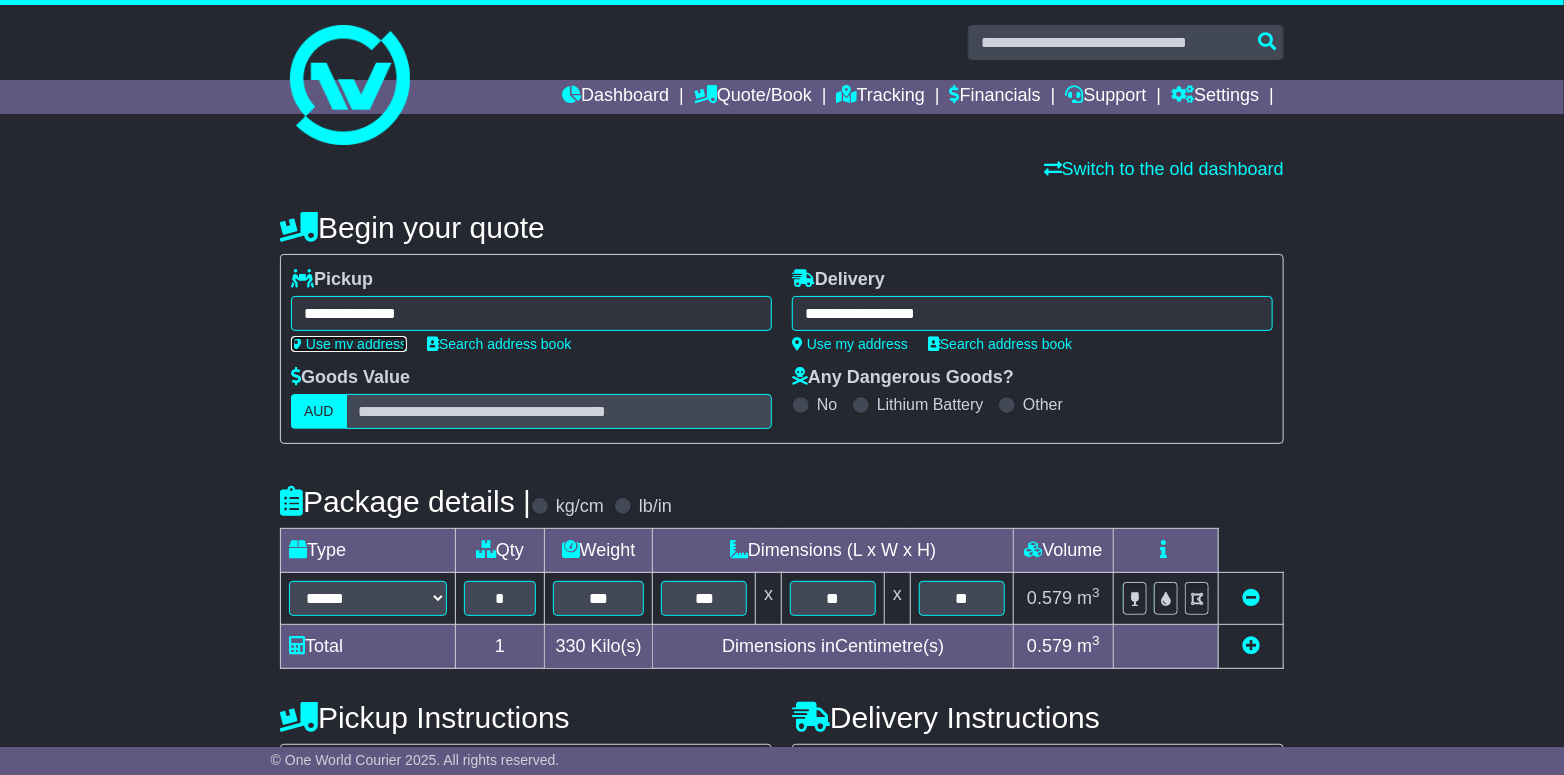 click on "Use my address" at bounding box center (349, 344) 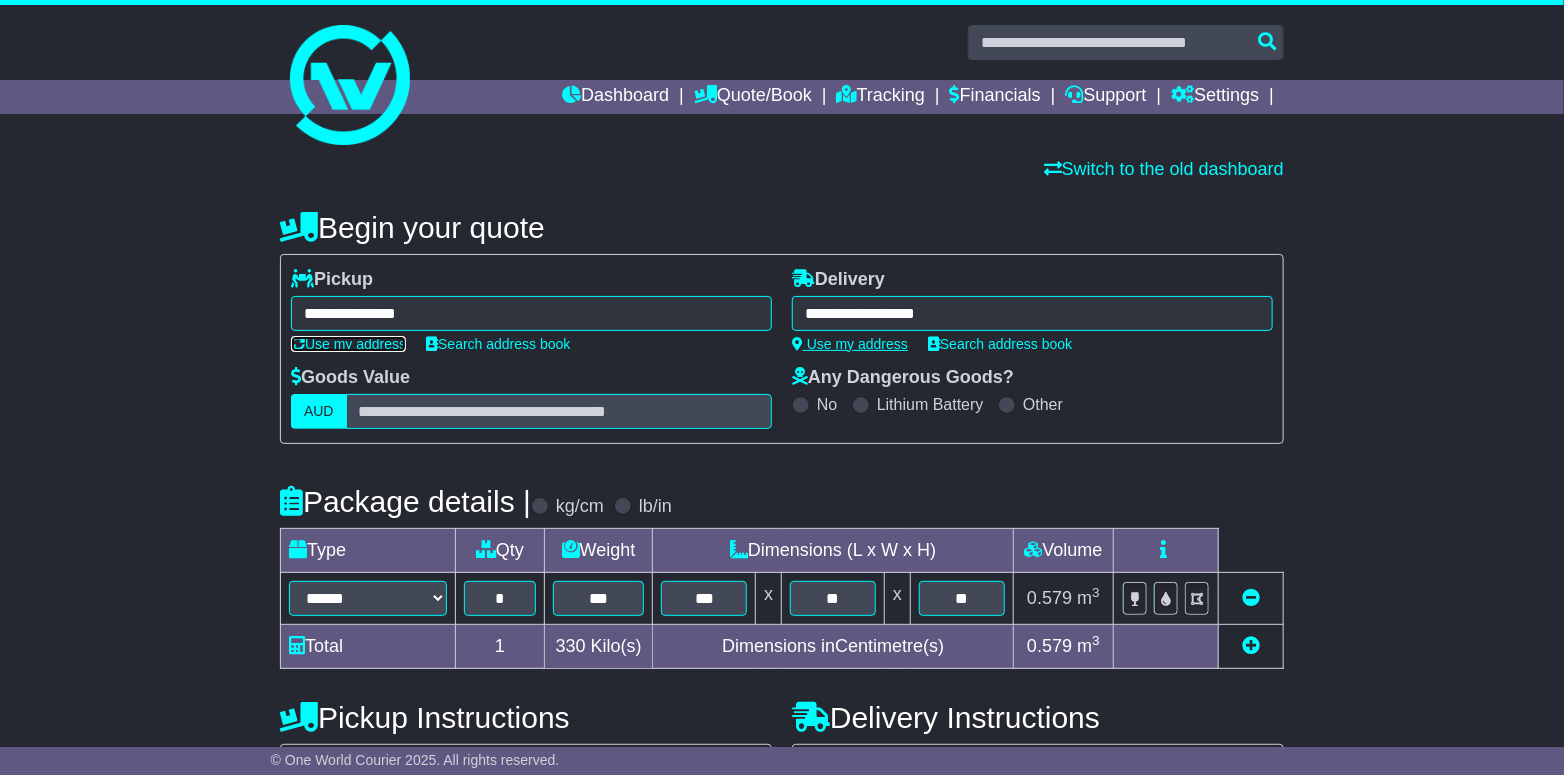 type on "**********" 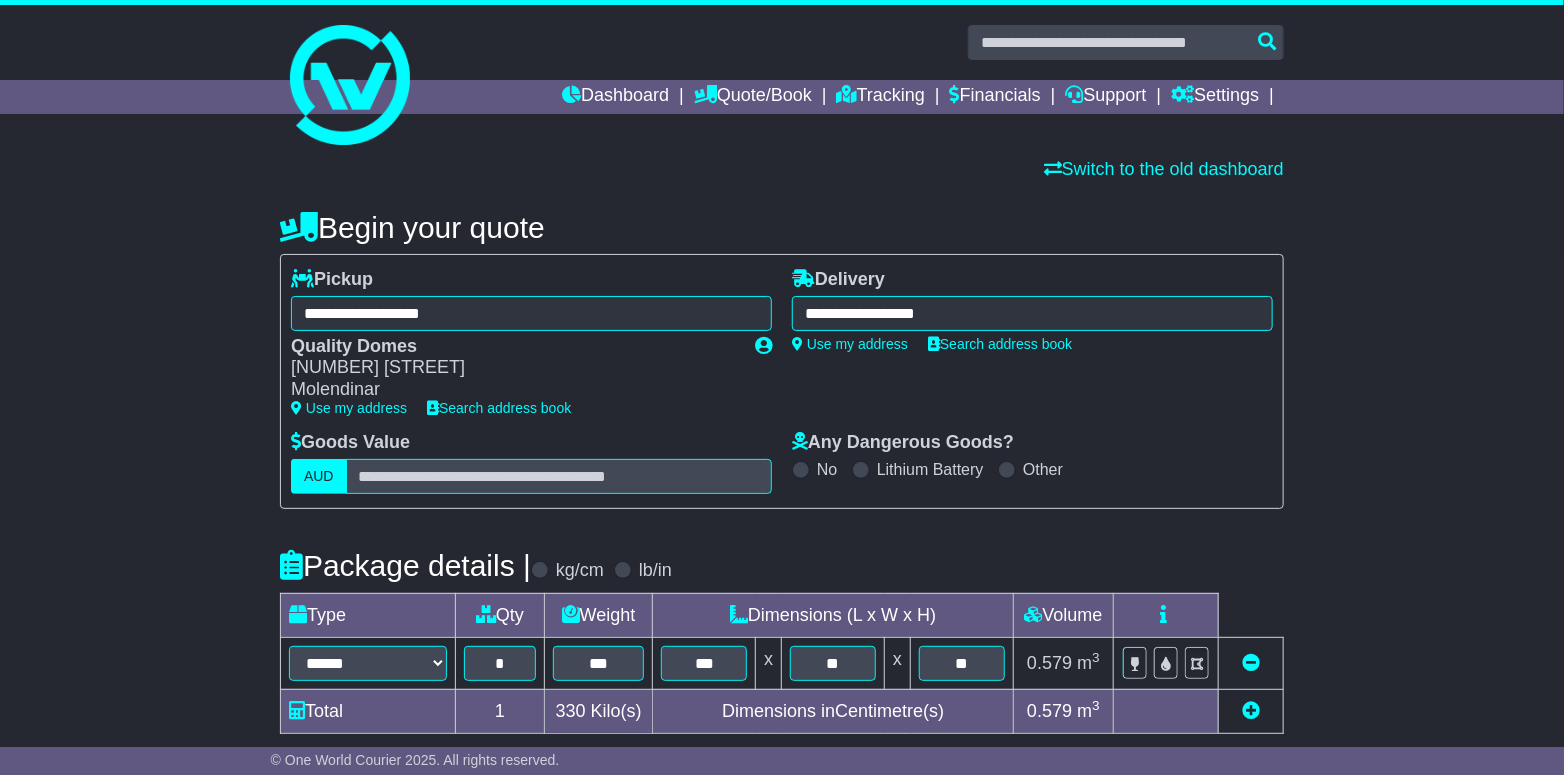 click on "**********" at bounding box center (1032, 313) 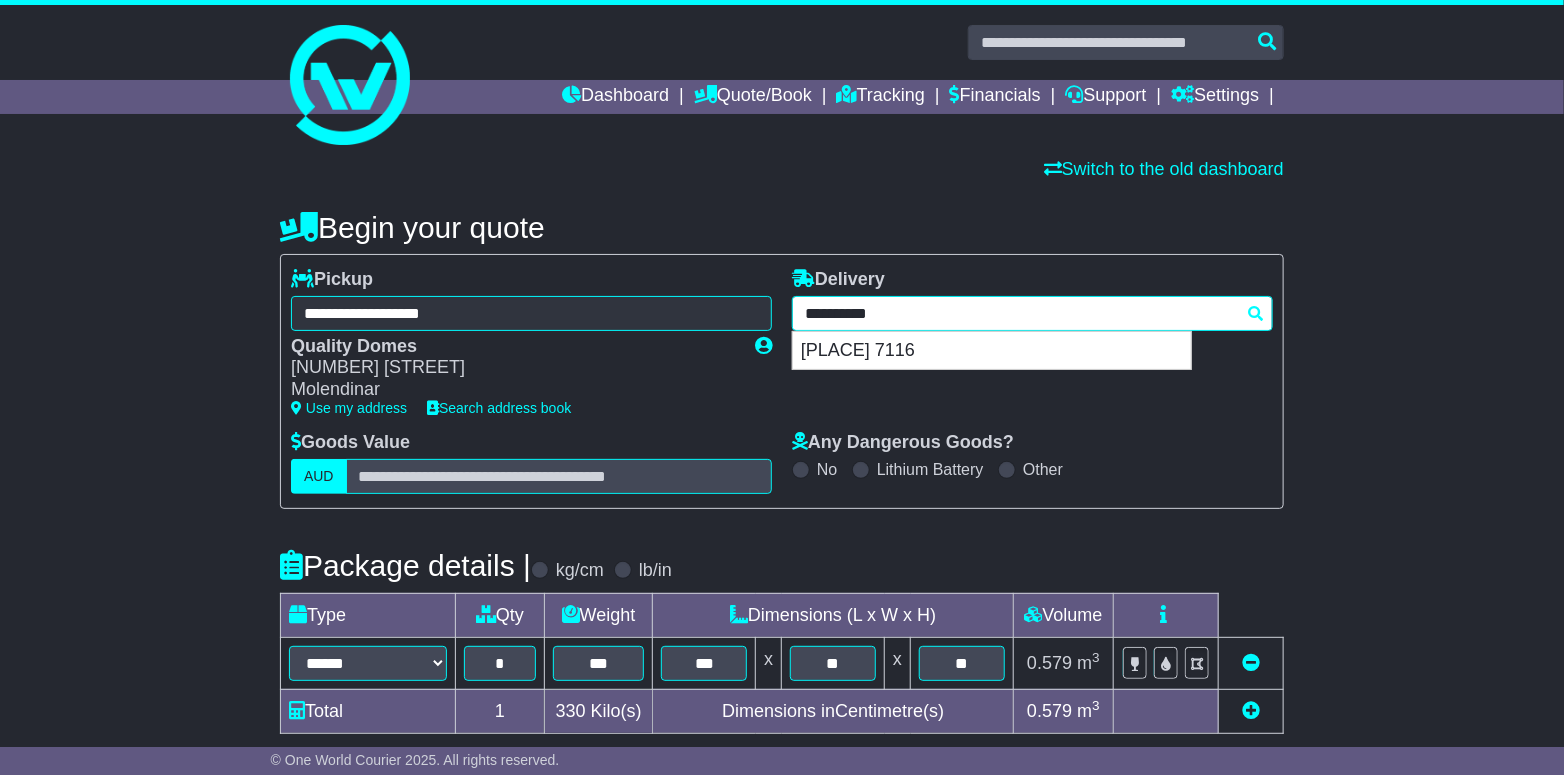 click on "**********" at bounding box center (1032, 313) 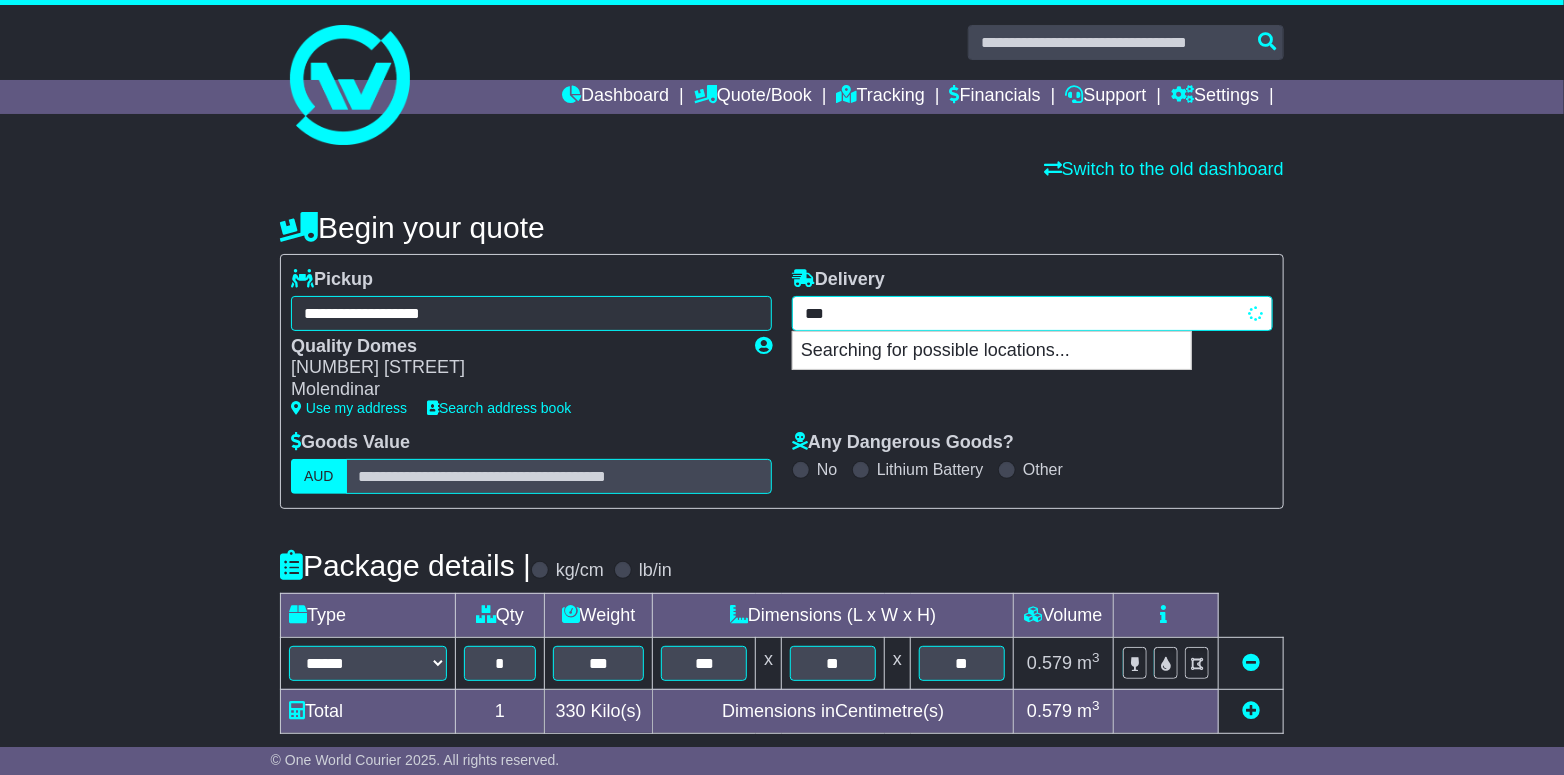 type on "****" 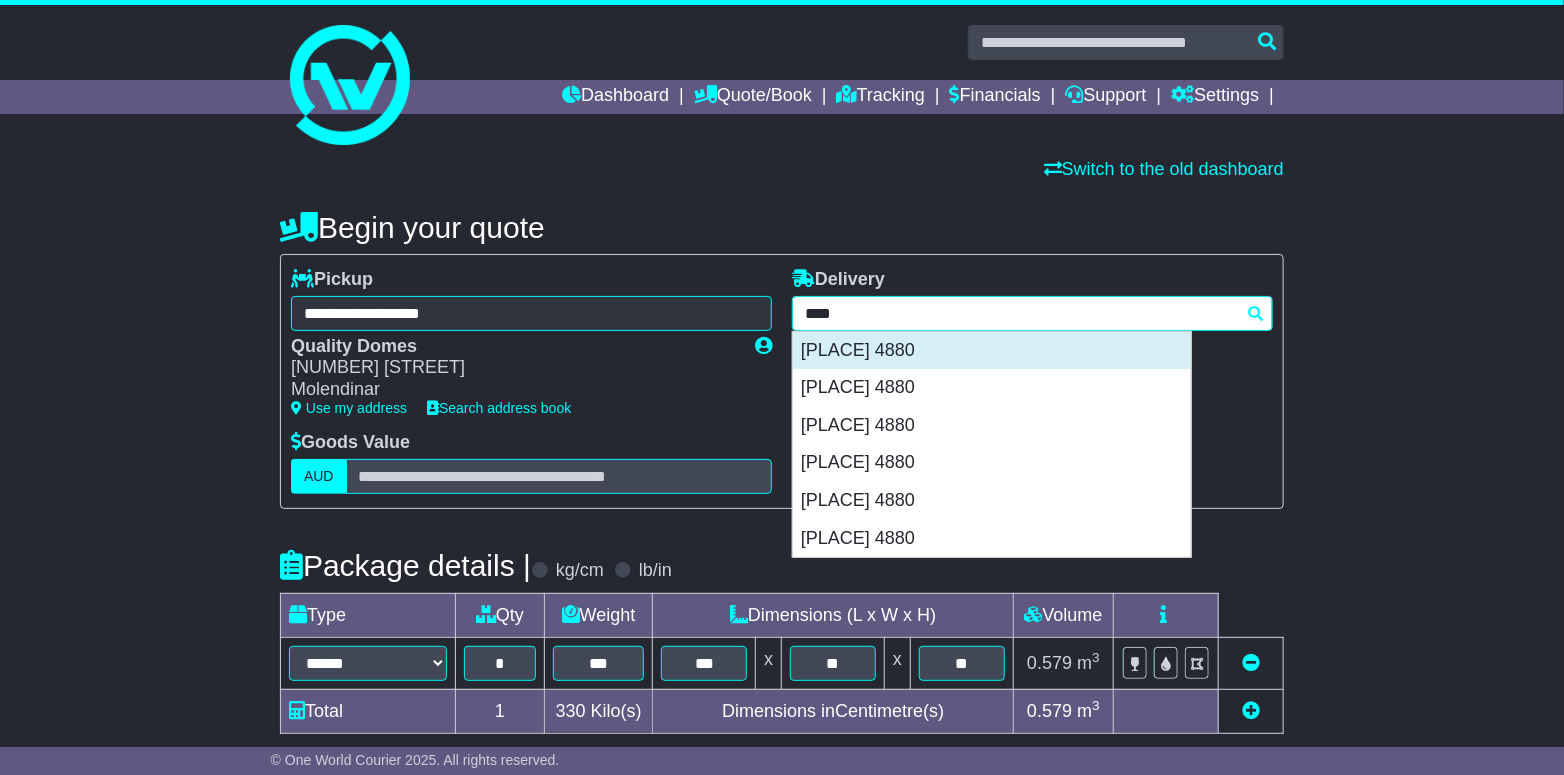 click on "[PLACE] 4880" at bounding box center (992, 351) 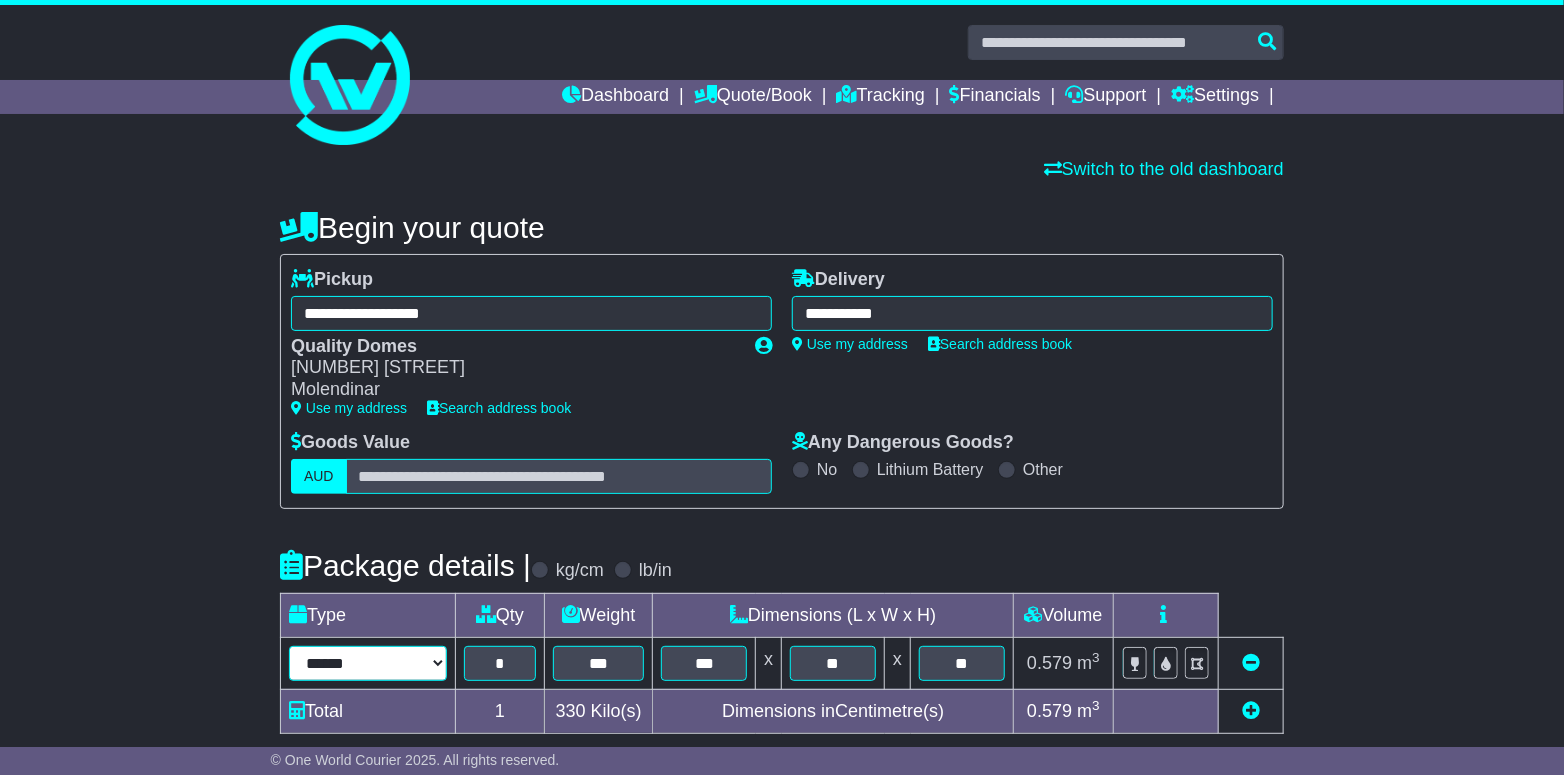 type on "**********" 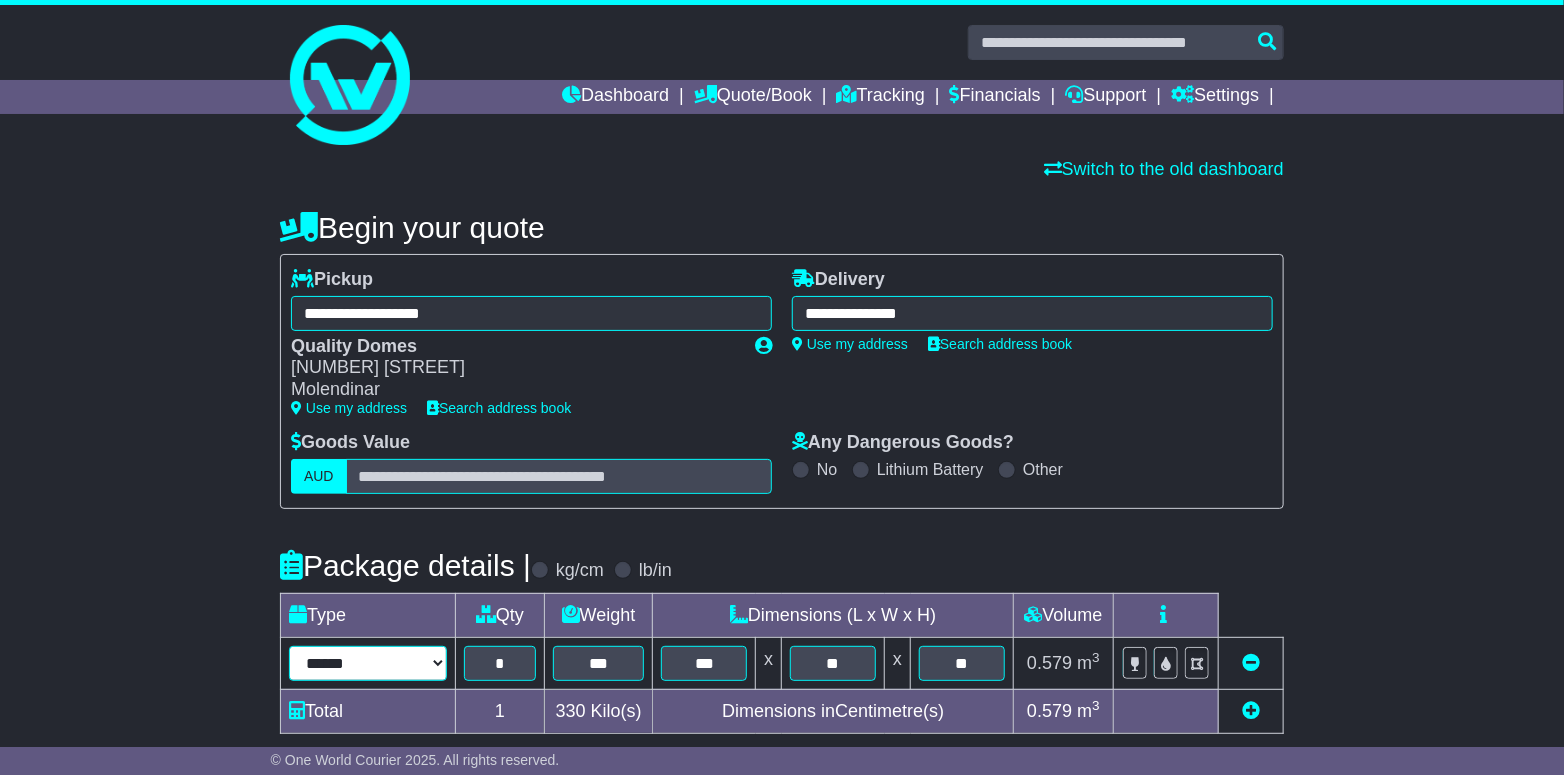 click on "**********" at bounding box center [368, 663] 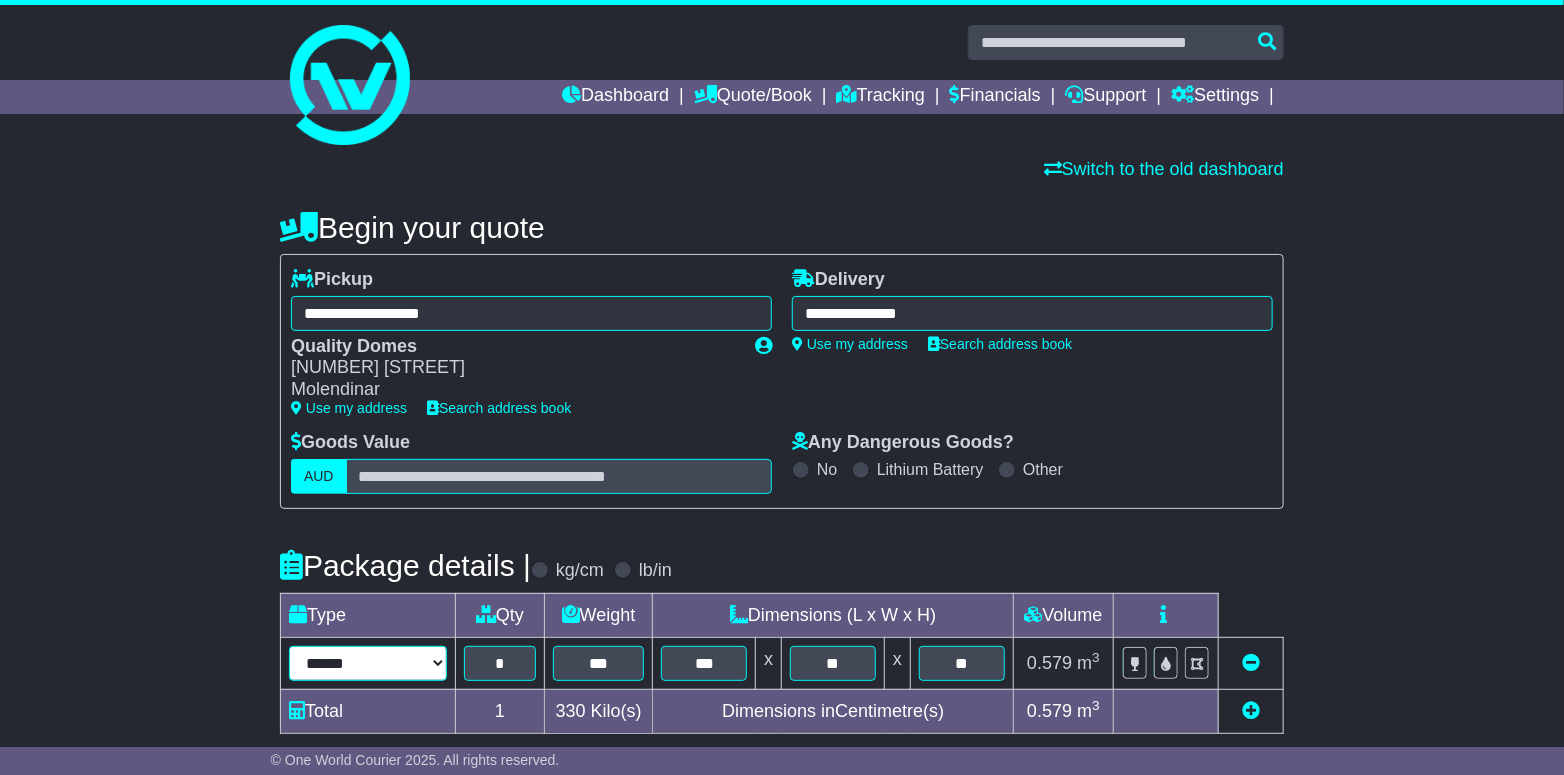 select on "*****" 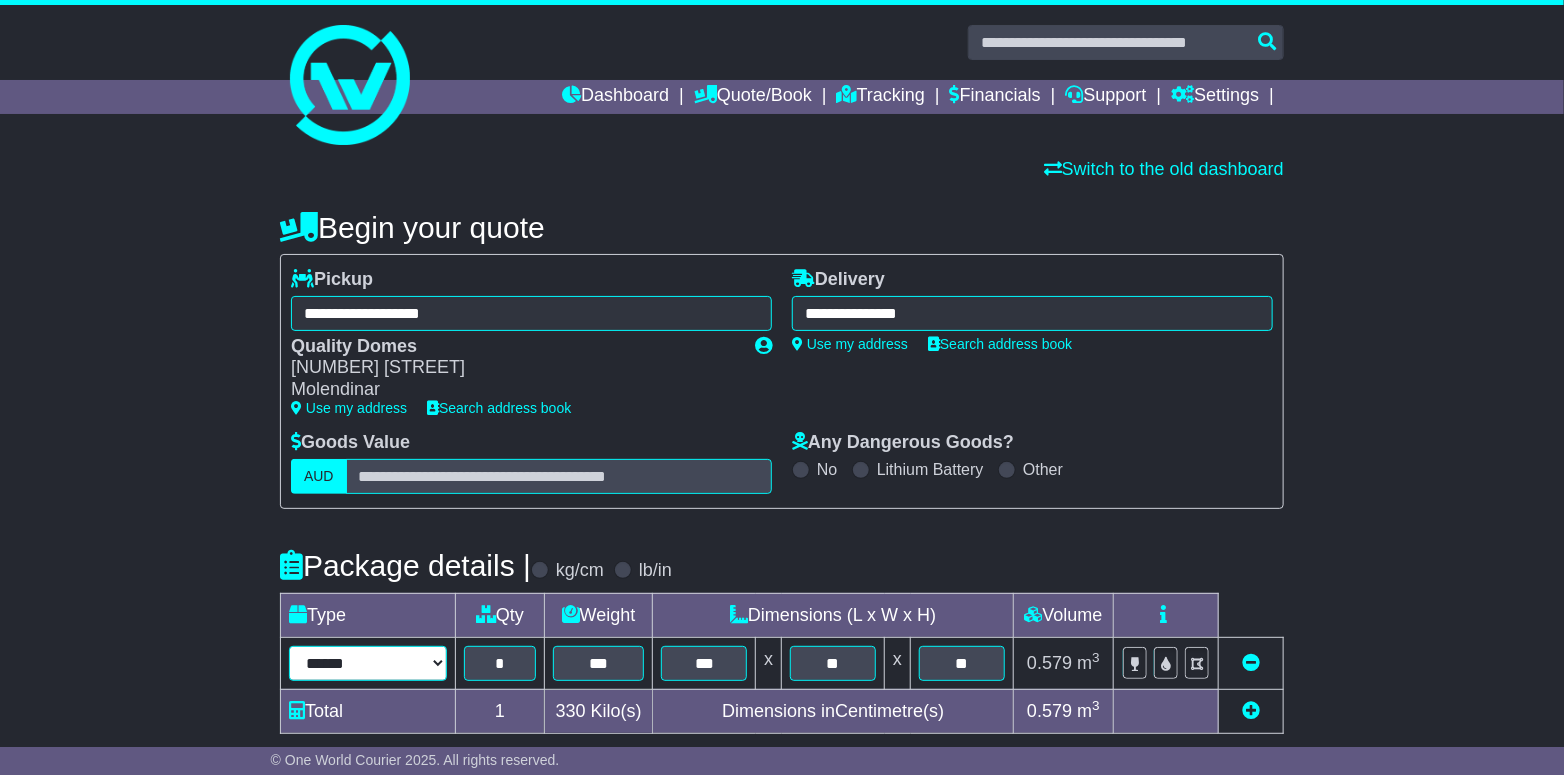 click on "**********" at bounding box center [368, 663] 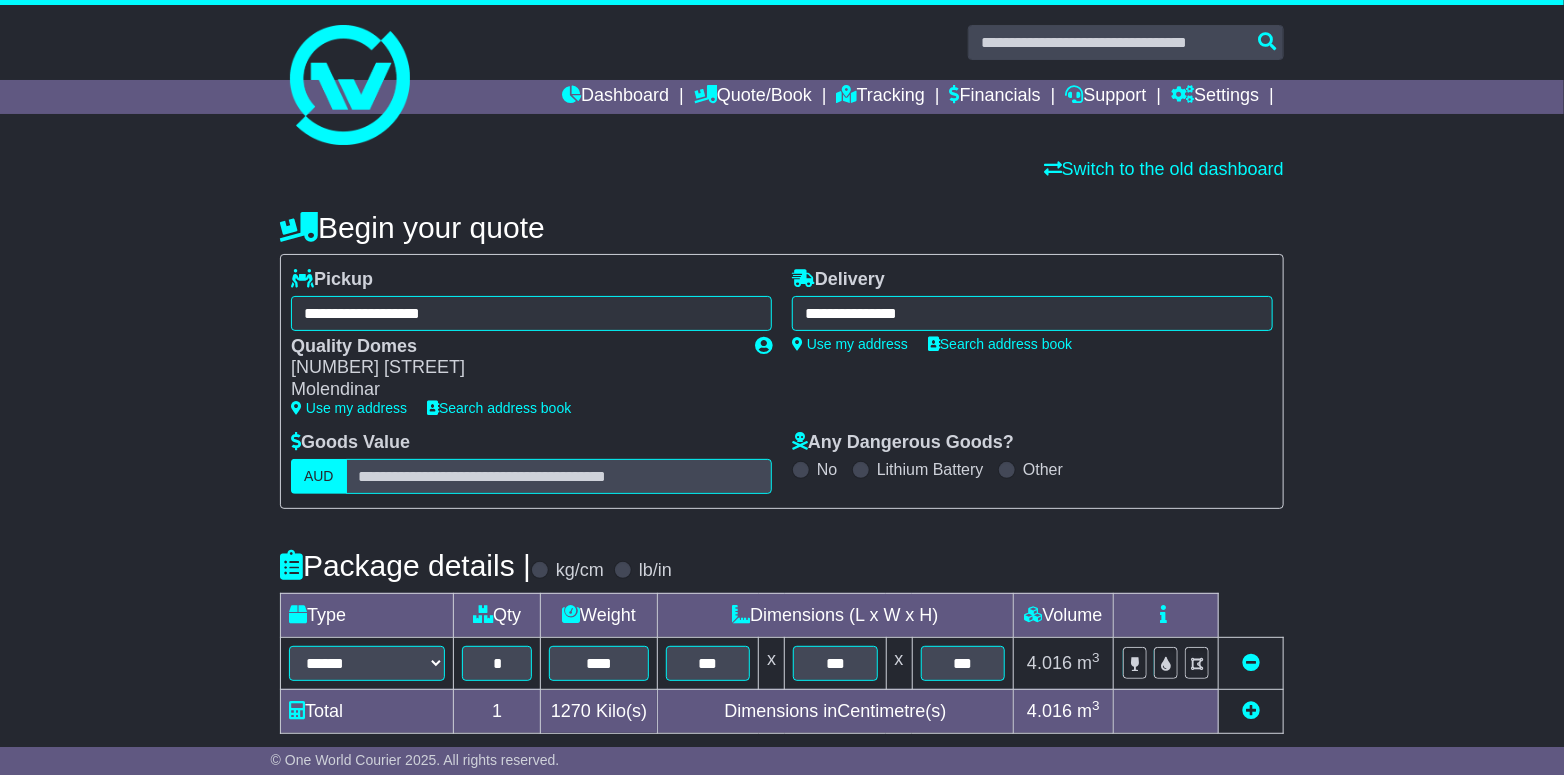drag, startPoint x: 182, startPoint y: 648, endPoint x: 200, endPoint y: 645, distance: 18.248287 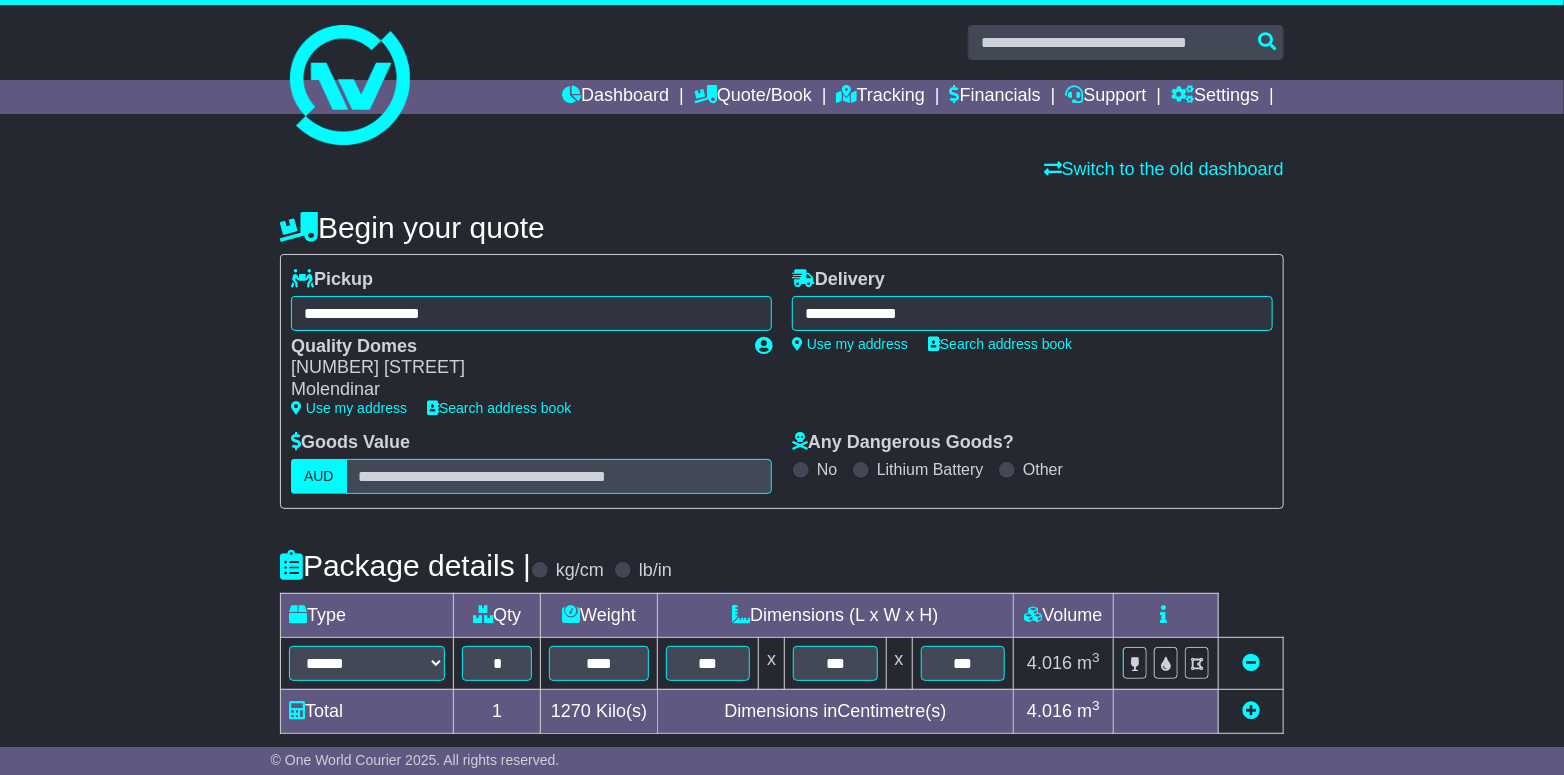 click on "**********" at bounding box center (782, 724) 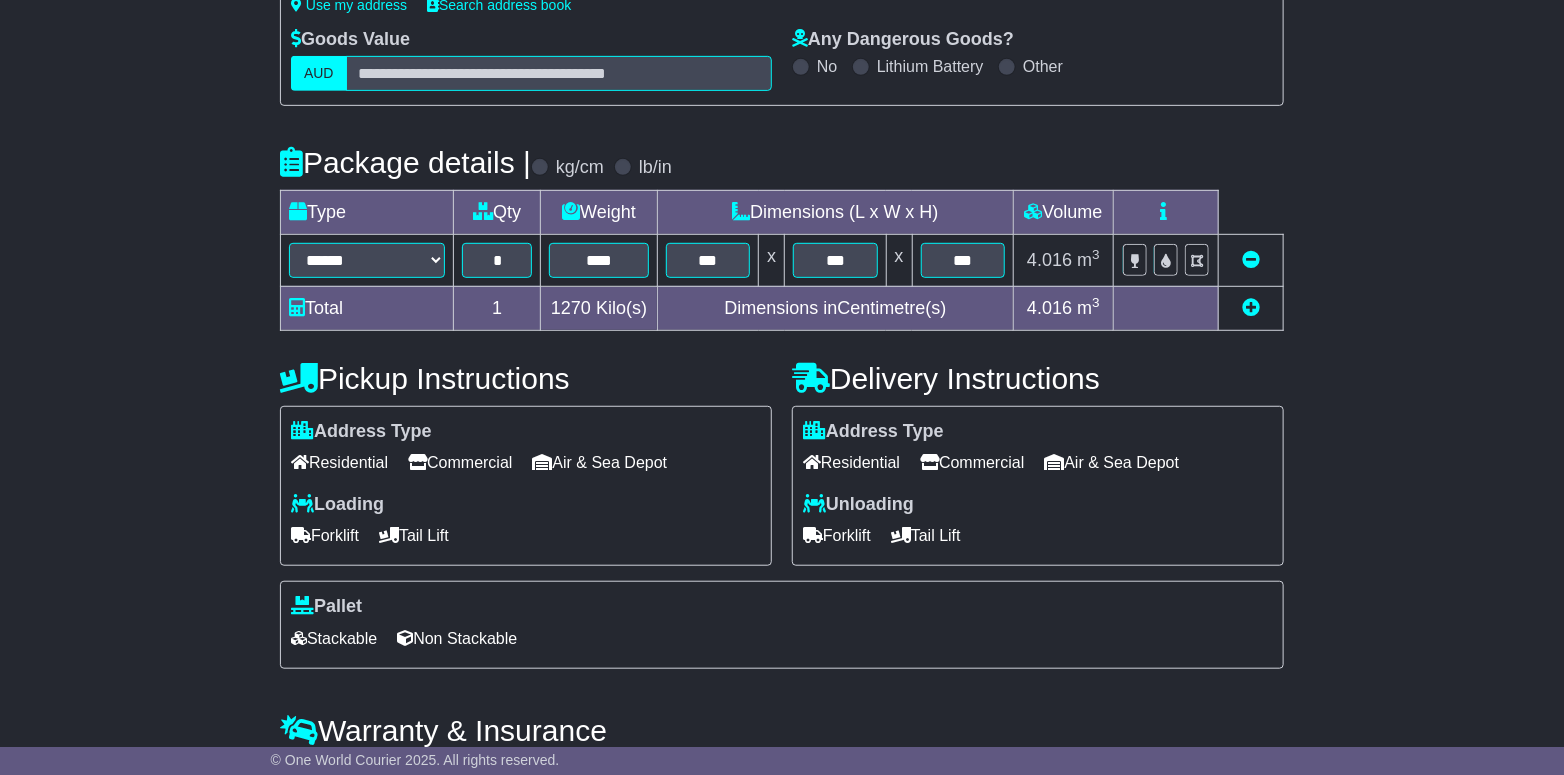 scroll, scrollTop: 499, scrollLeft: 0, axis: vertical 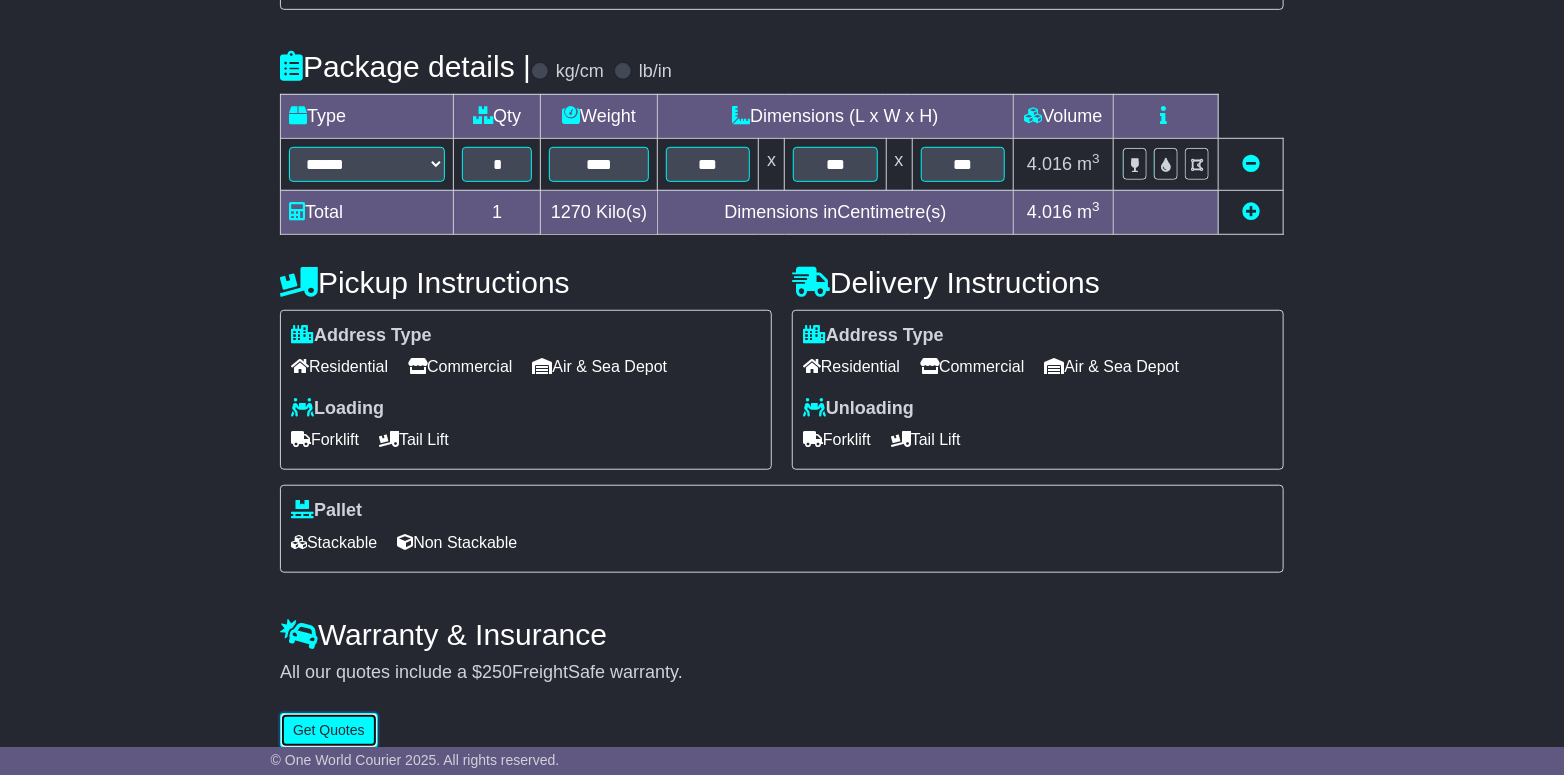 click on "Get Quotes" at bounding box center (329, 730) 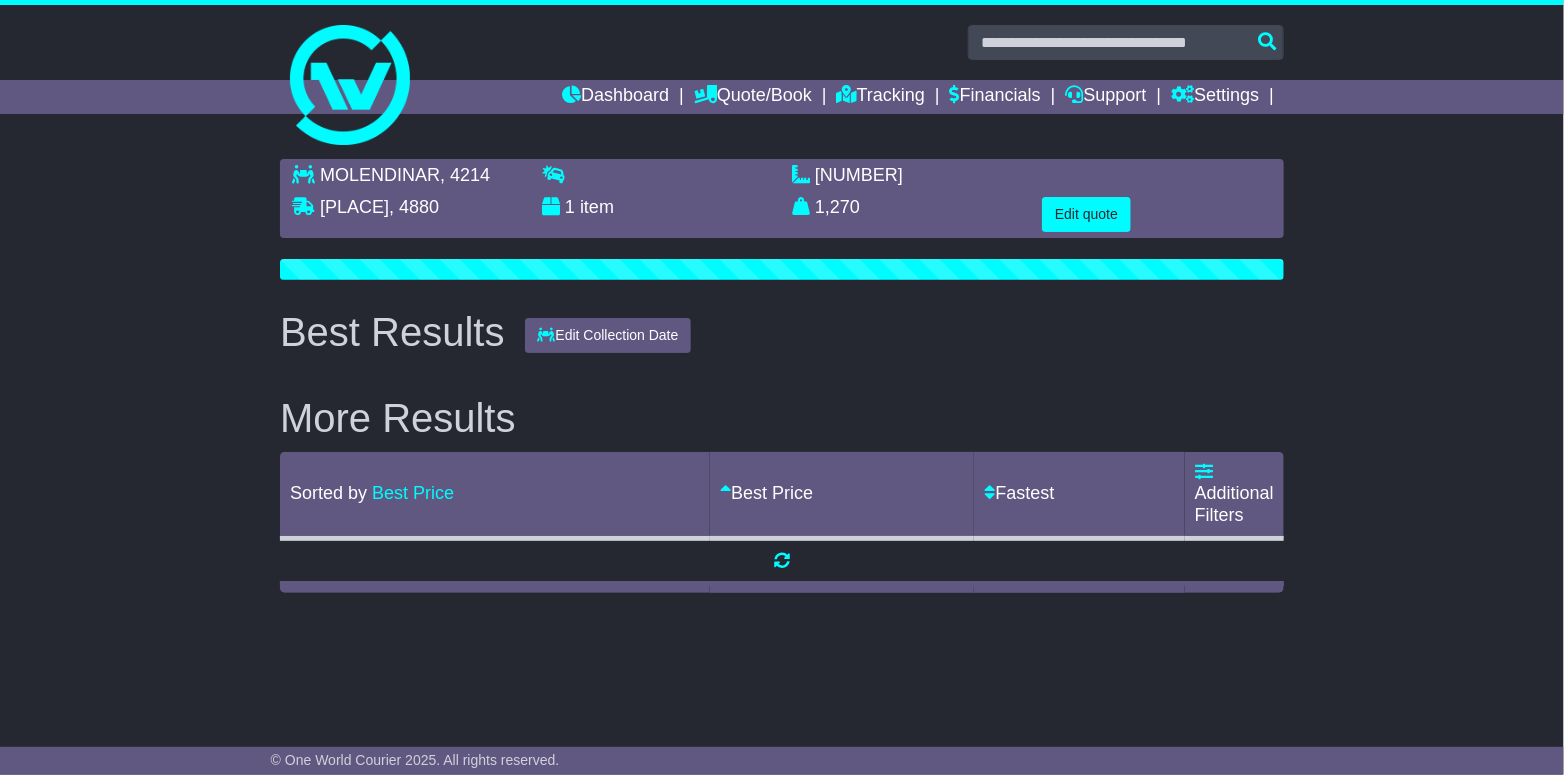 scroll, scrollTop: 0, scrollLeft: 0, axis: both 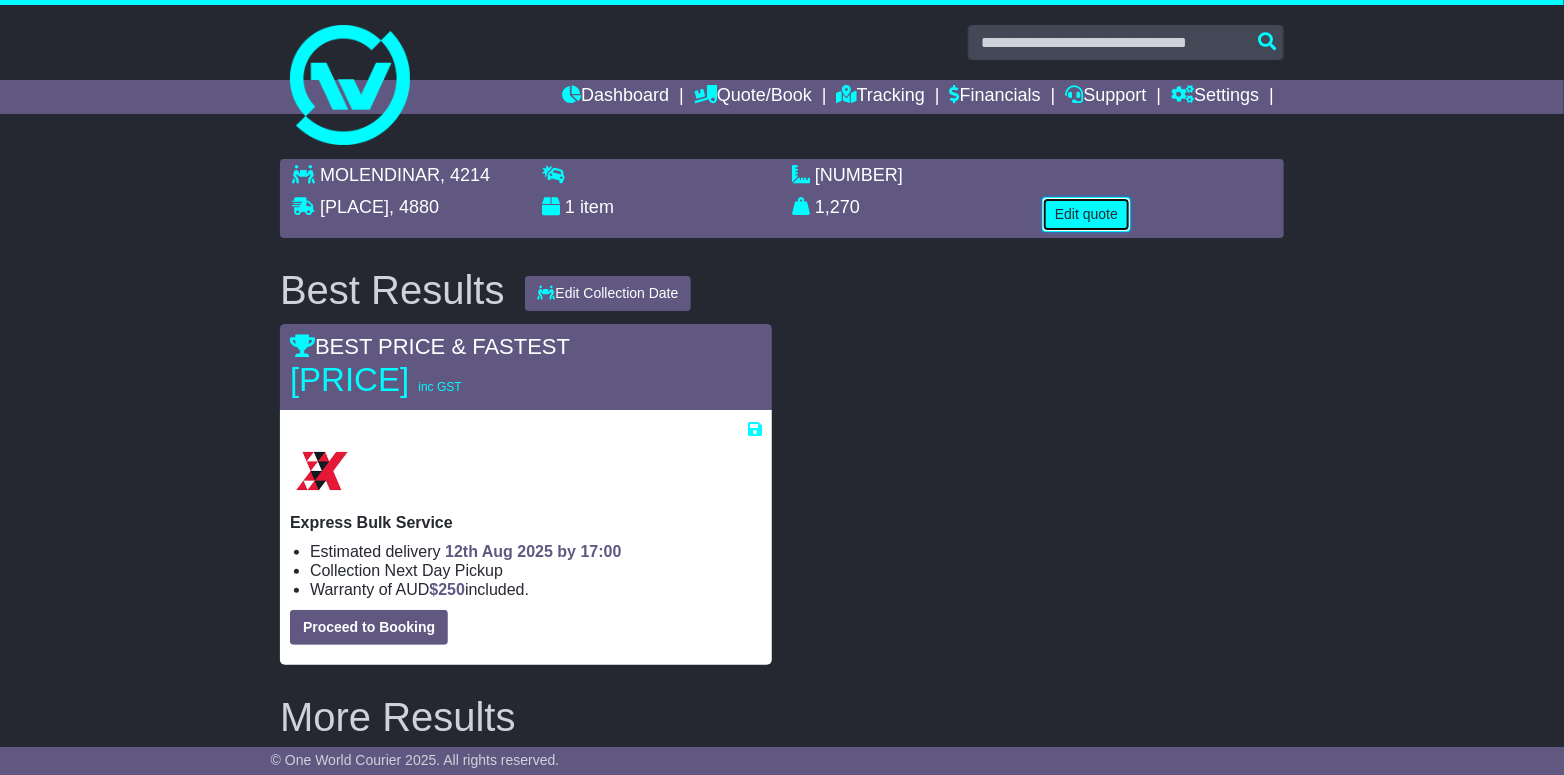 drag, startPoint x: 1091, startPoint y: 208, endPoint x: 1055, endPoint y: 219, distance: 37.64306 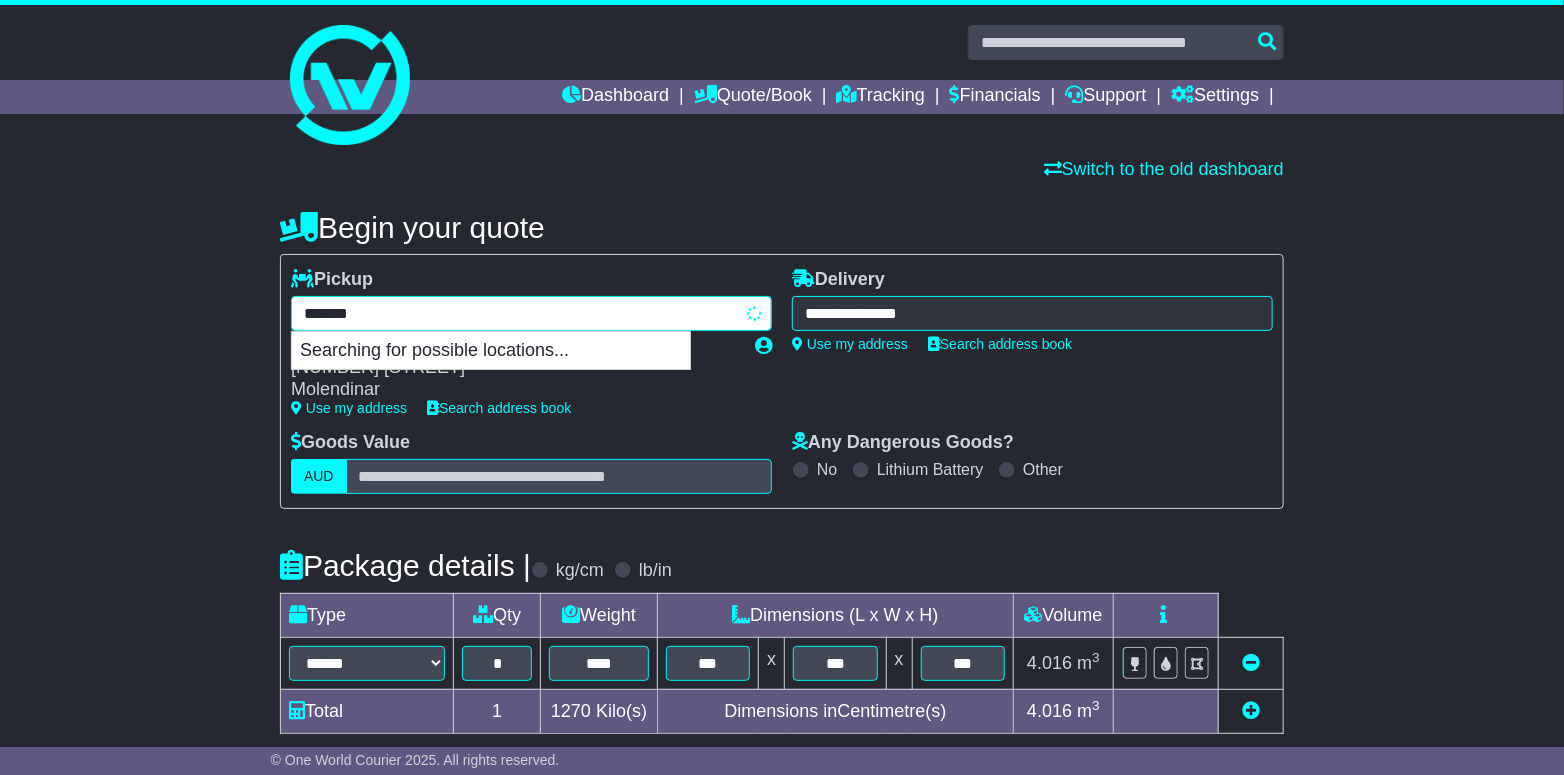 click on "**********" at bounding box center (531, 313) 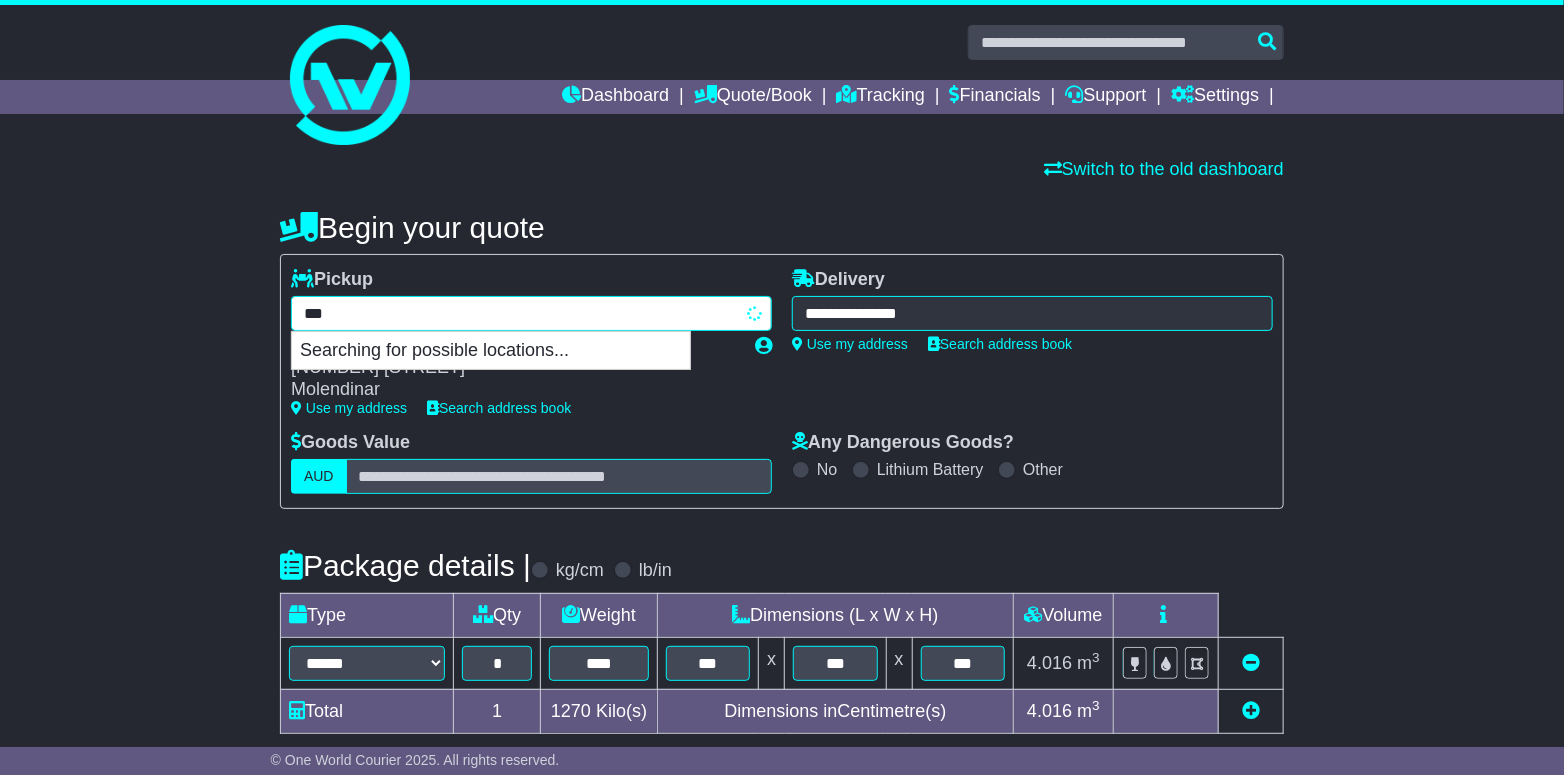 type on "****" 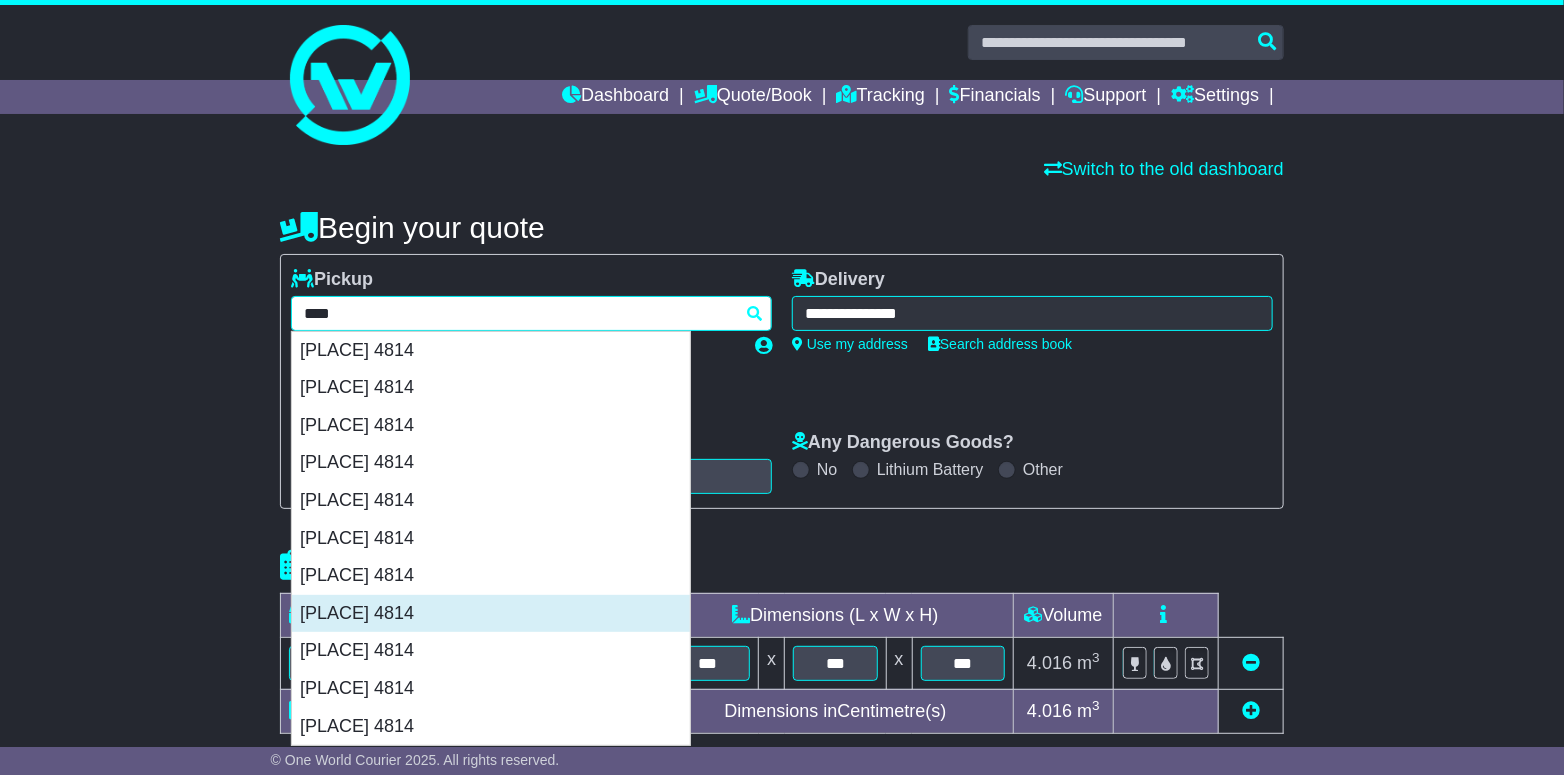 click on "[PLACE] 4814" at bounding box center (491, 614) 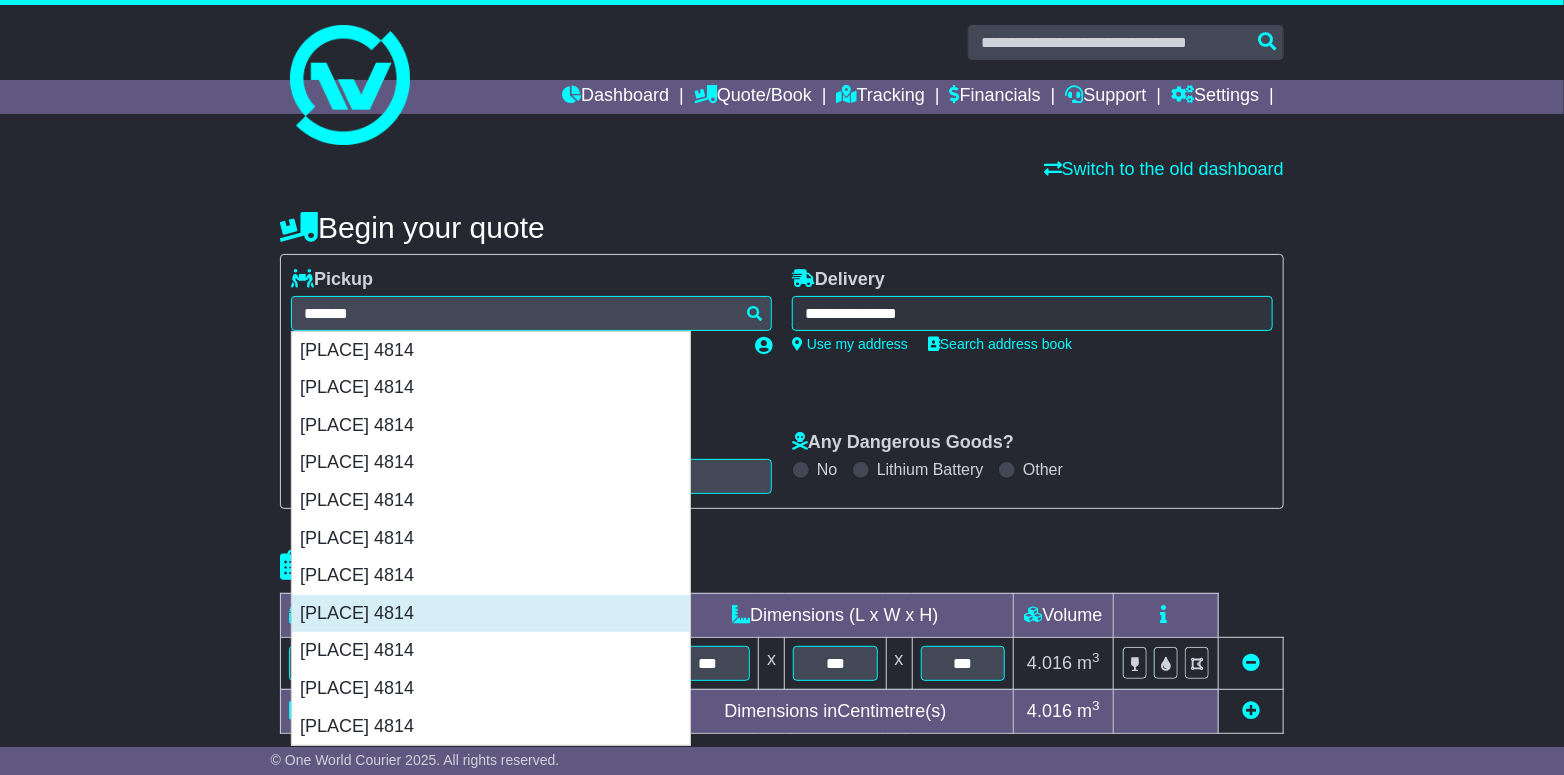 type on "**********" 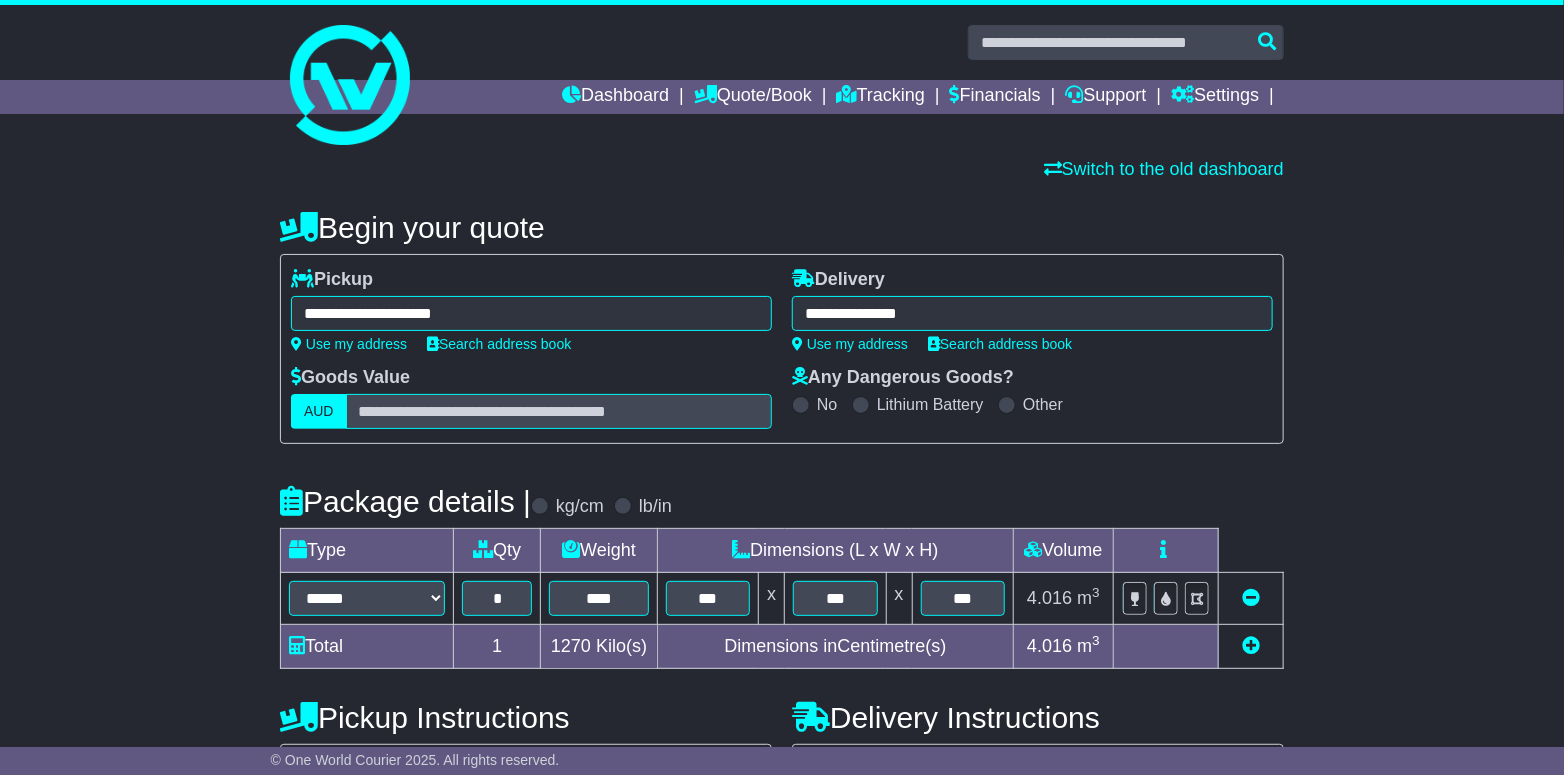 click on "**********" at bounding box center (782, 692) 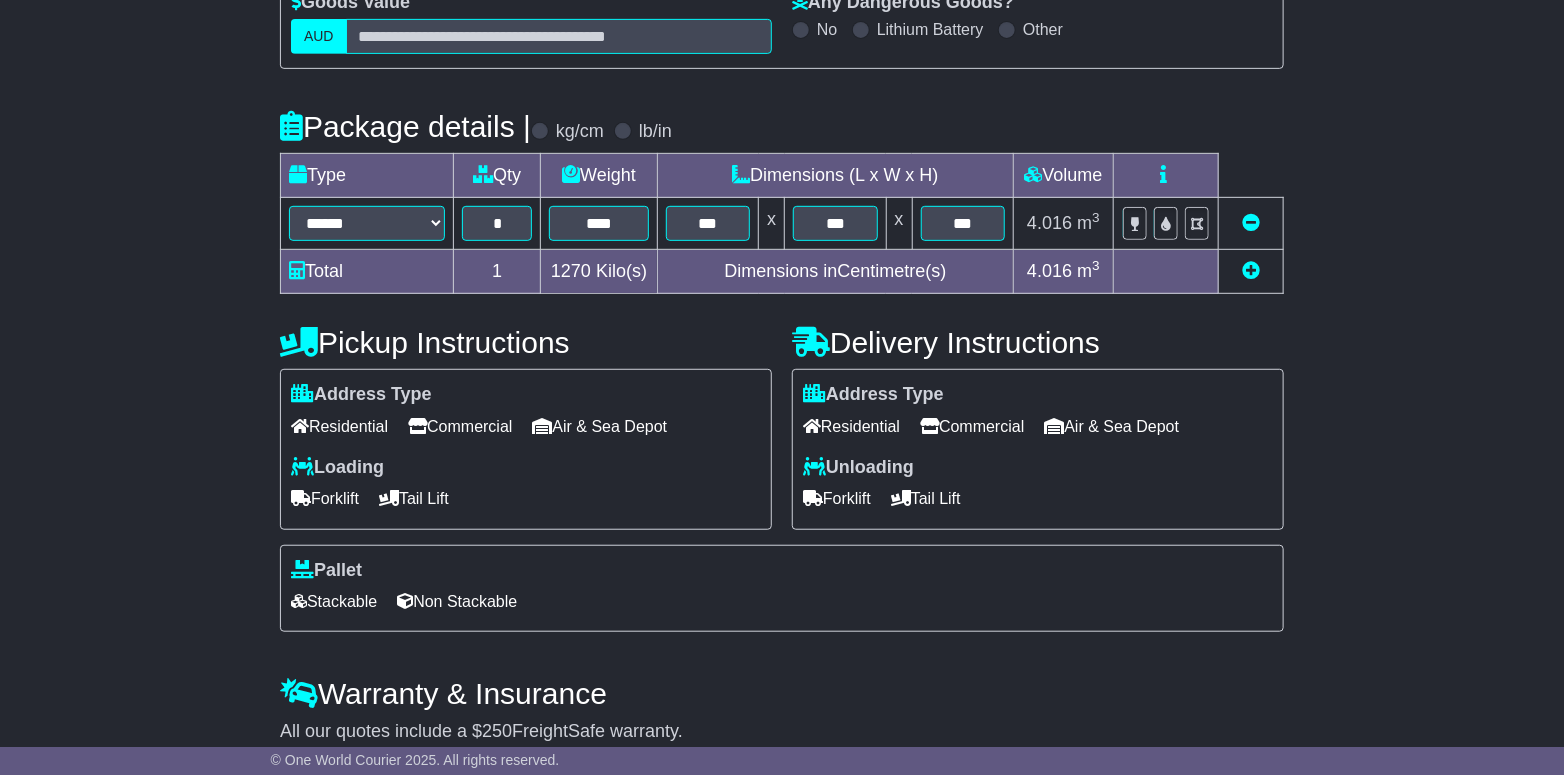 scroll, scrollTop: 459, scrollLeft: 0, axis: vertical 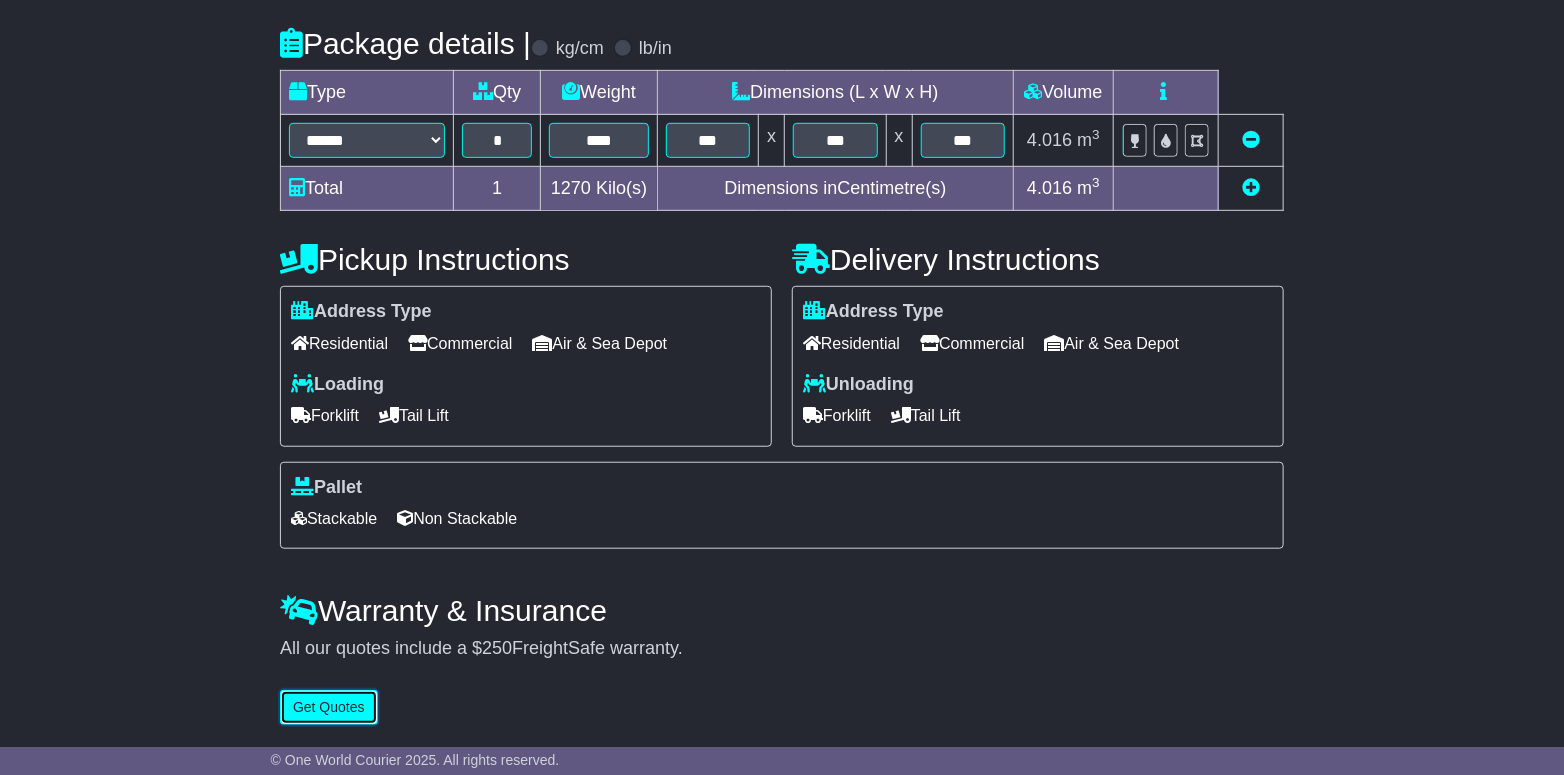 click on "Get Quotes" at bounding box center (329, 707) 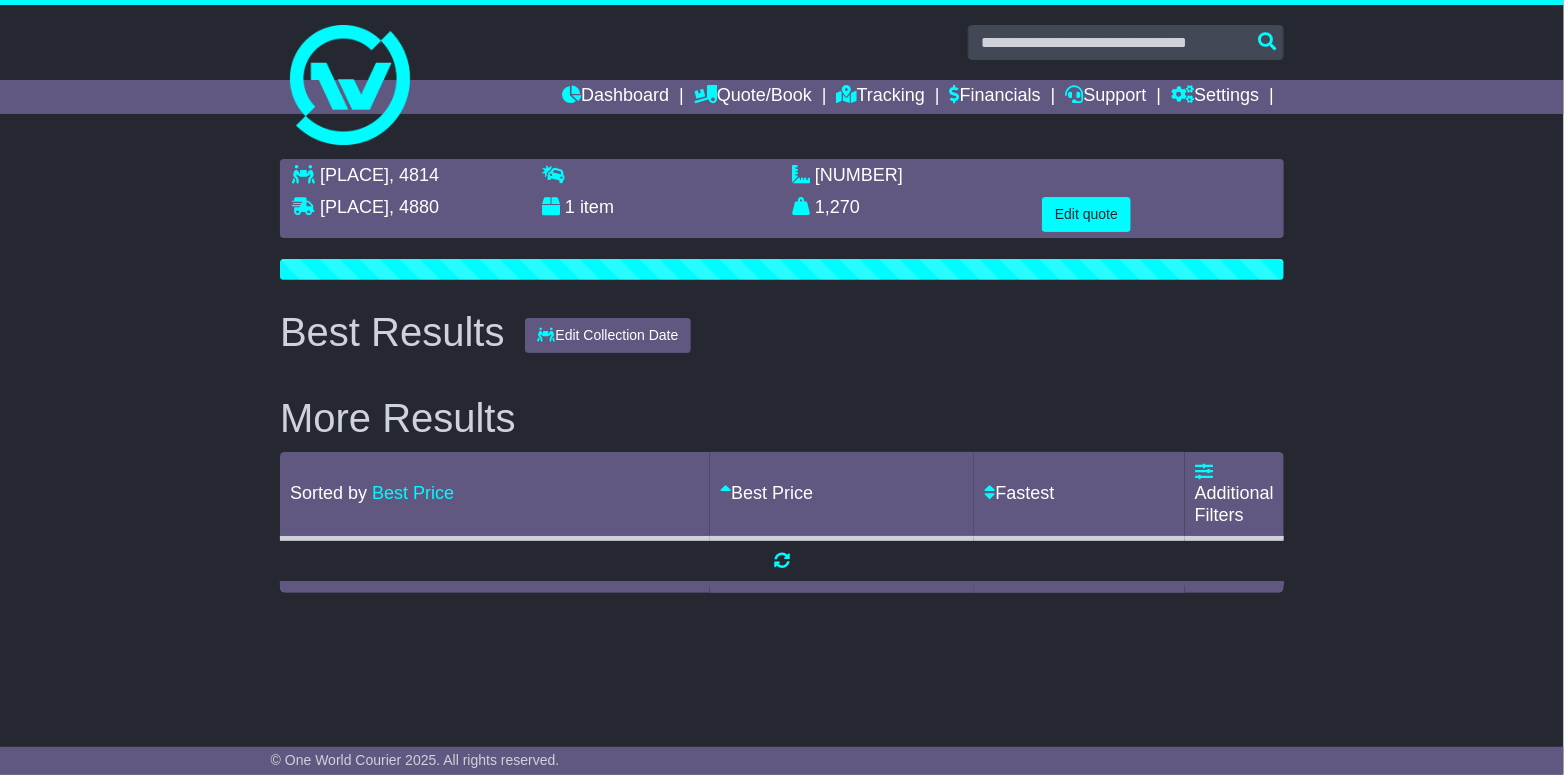 scroll, scrollTop: 0, scrollLeft: 0, axis: both 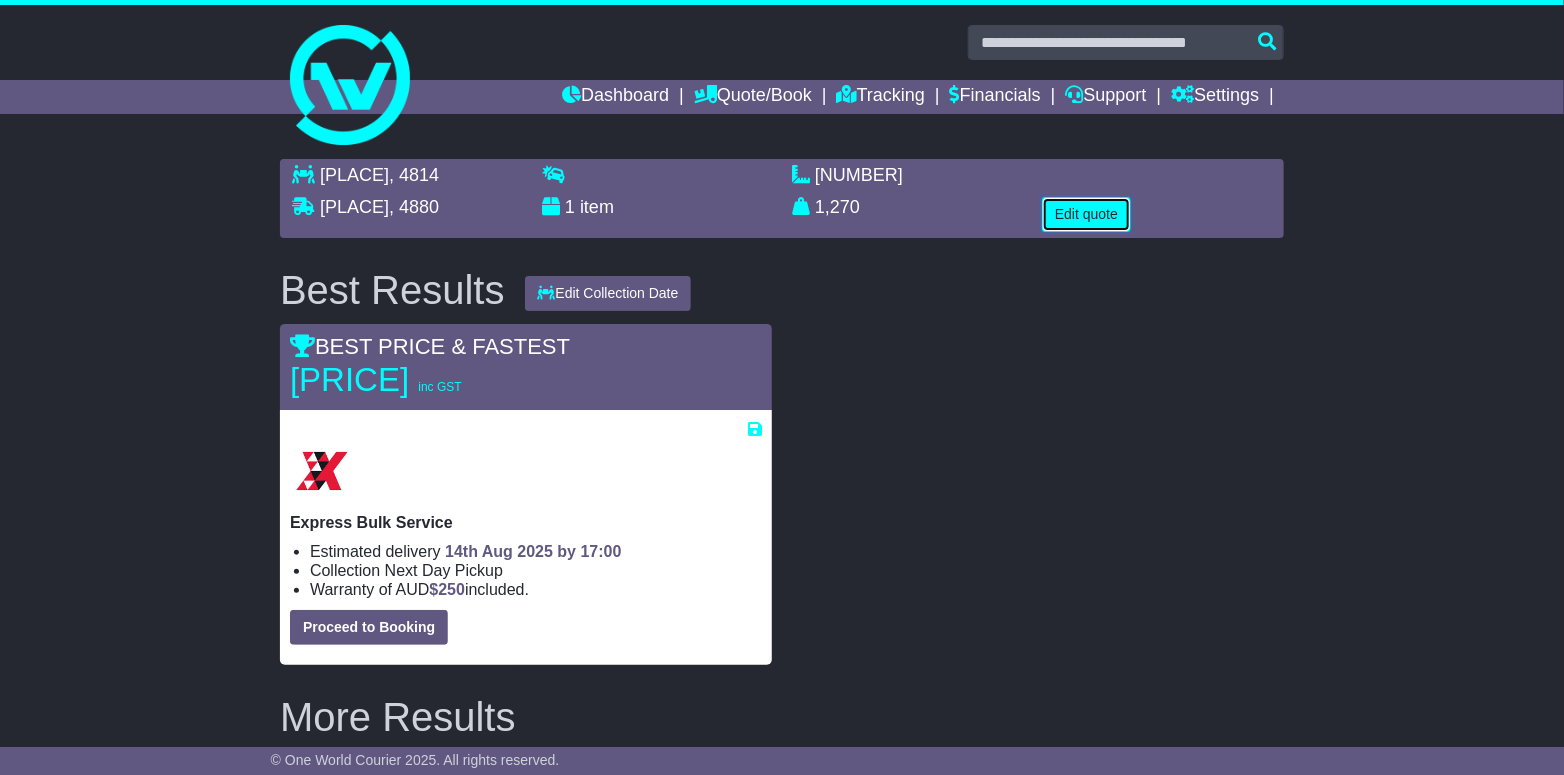 click on "Edit quote" at bounding box center (1086, 214) 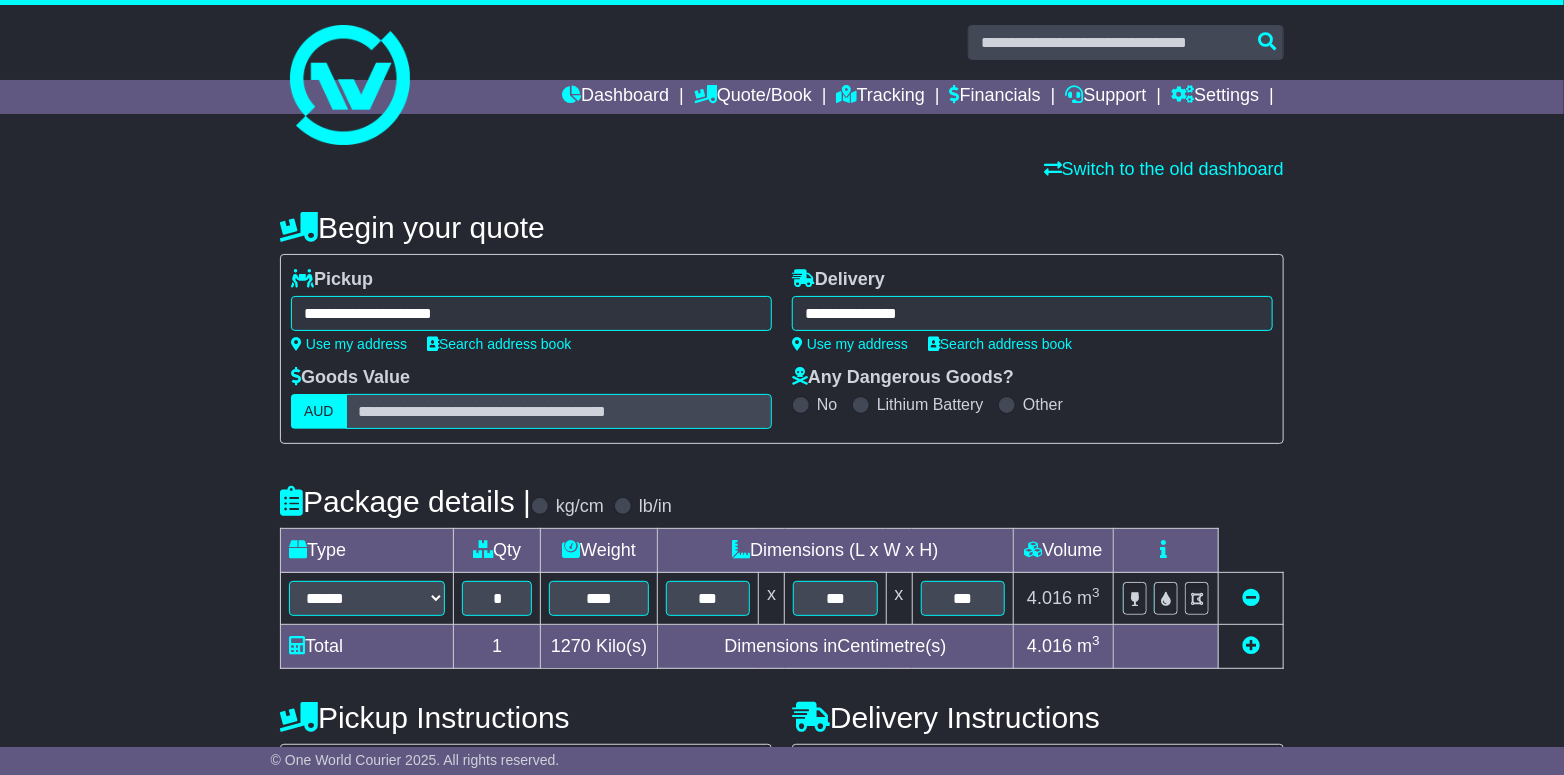 click on "**********" at bounding box center (531, 313) 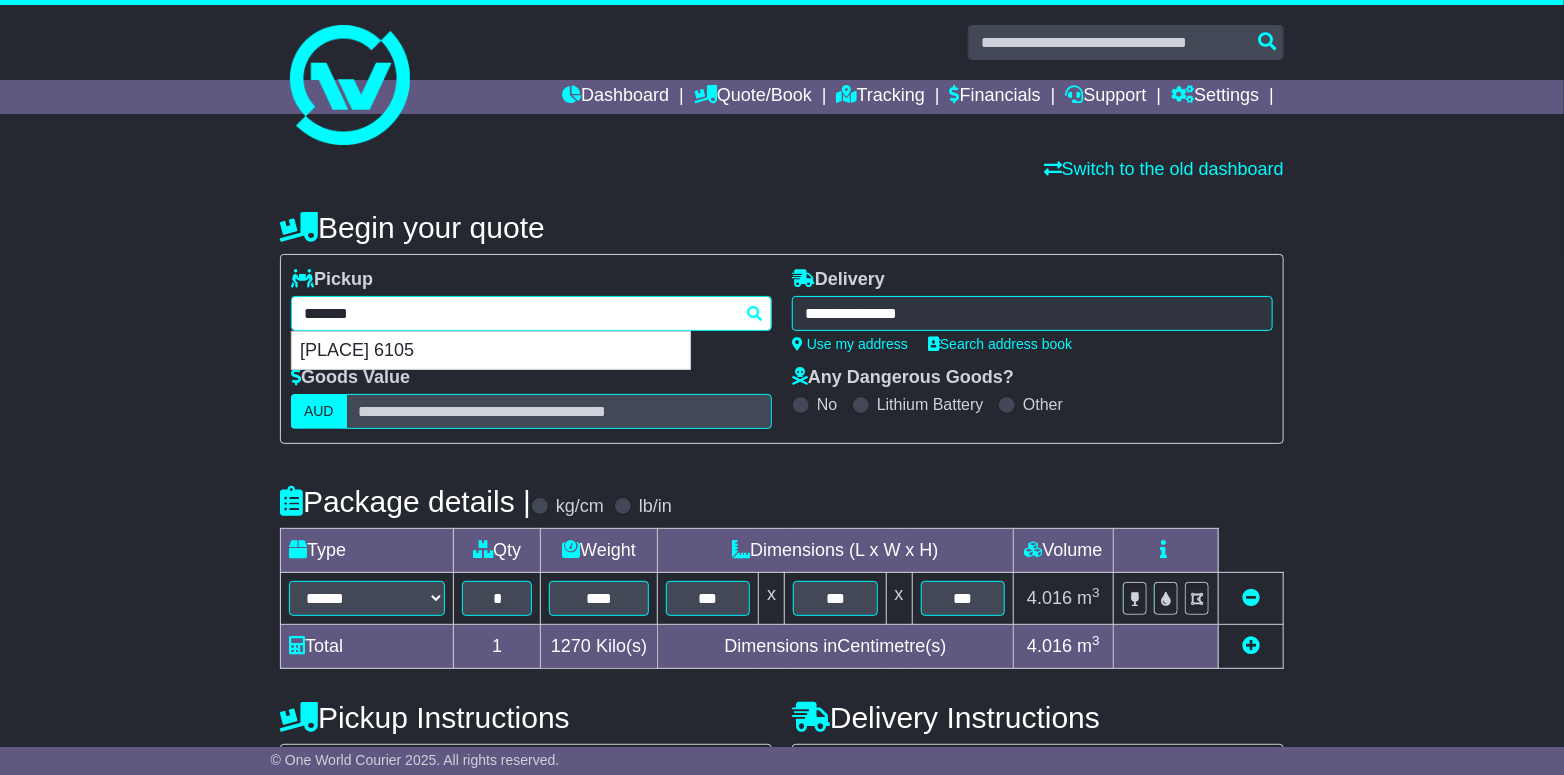 click on "*******" at bounding box center (531, 313) 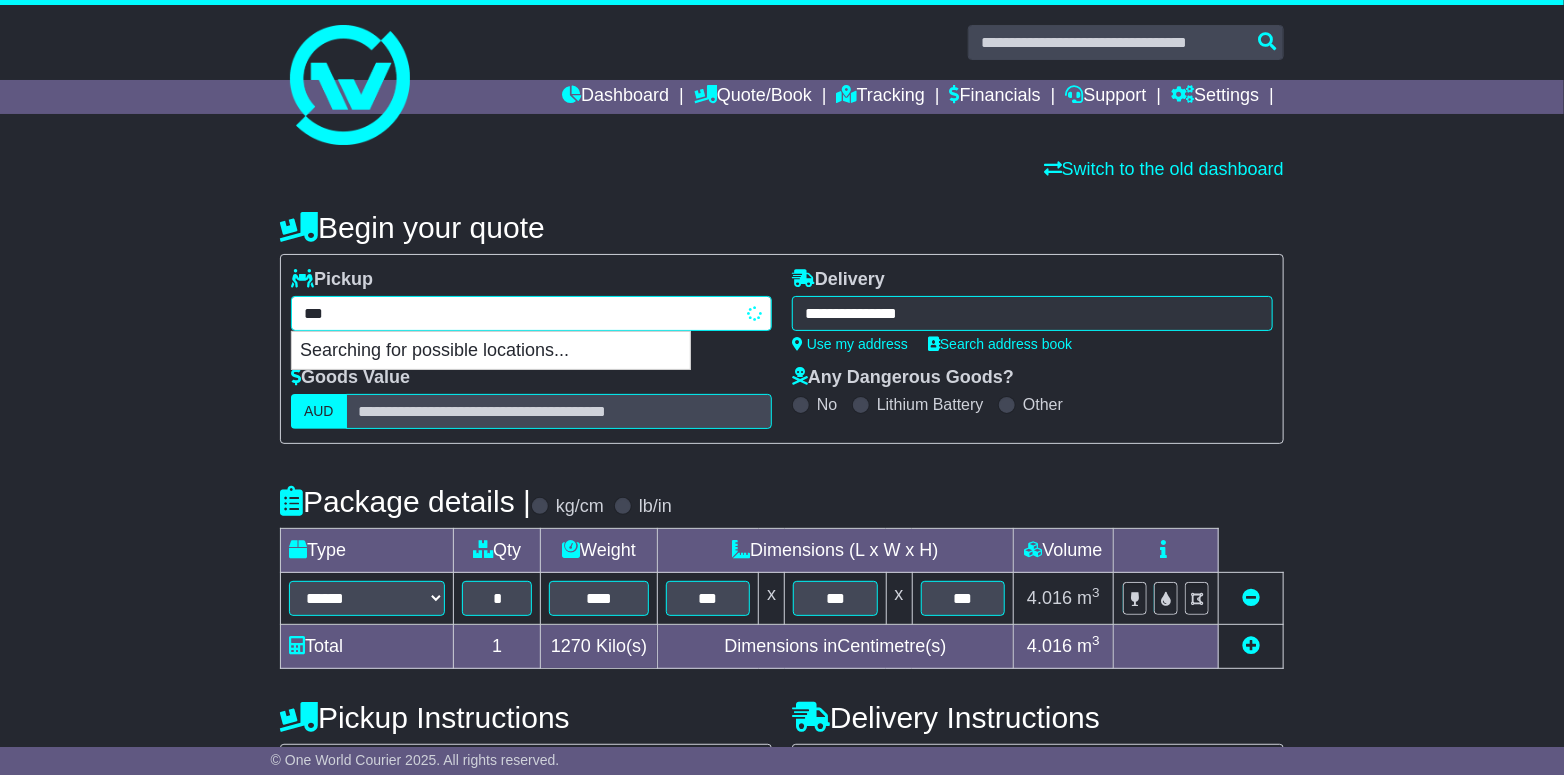 type on "****" 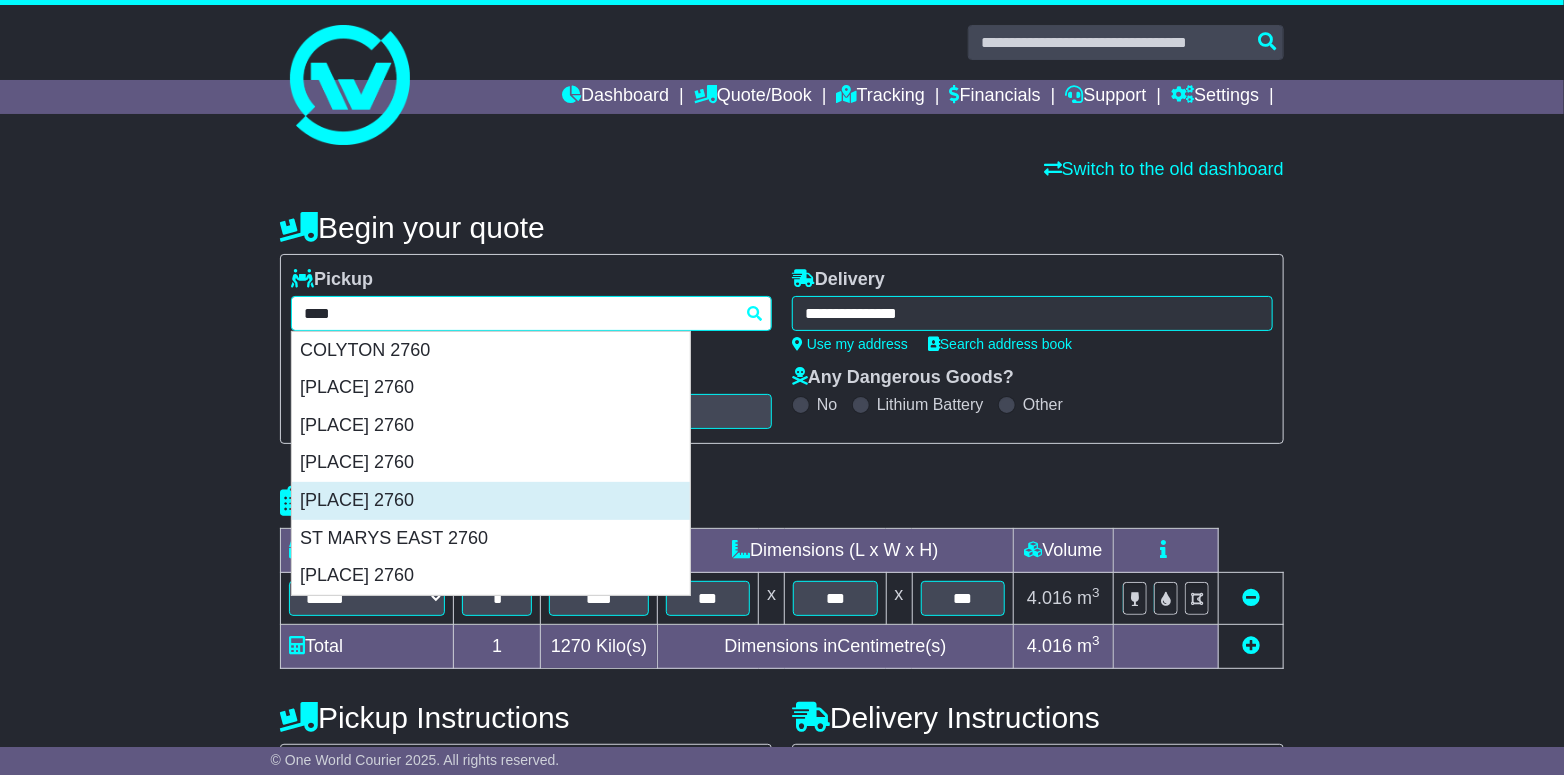 click on "[PLACE] 2760" at bounding box center [491, 501] 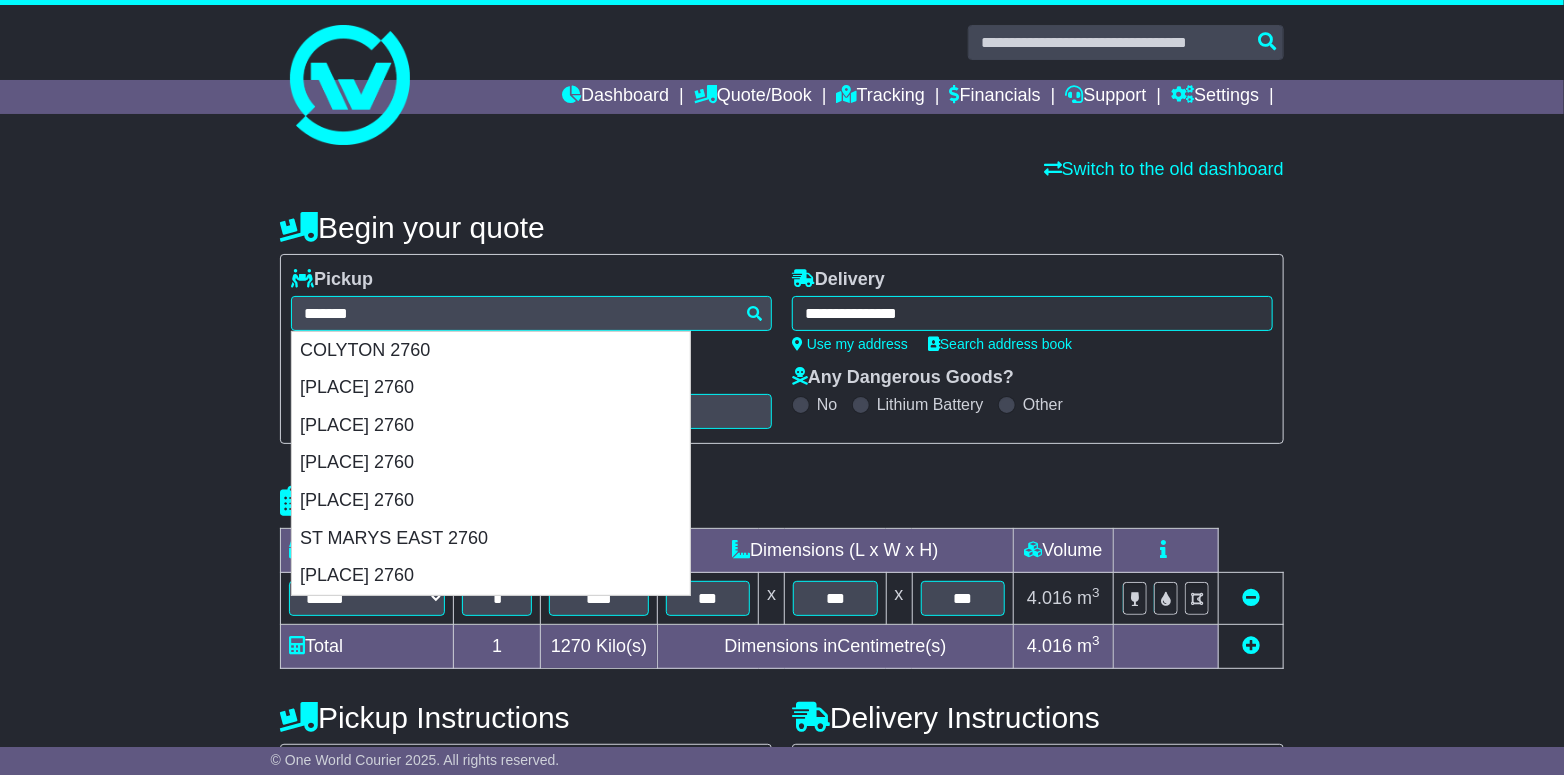 type on "**********" 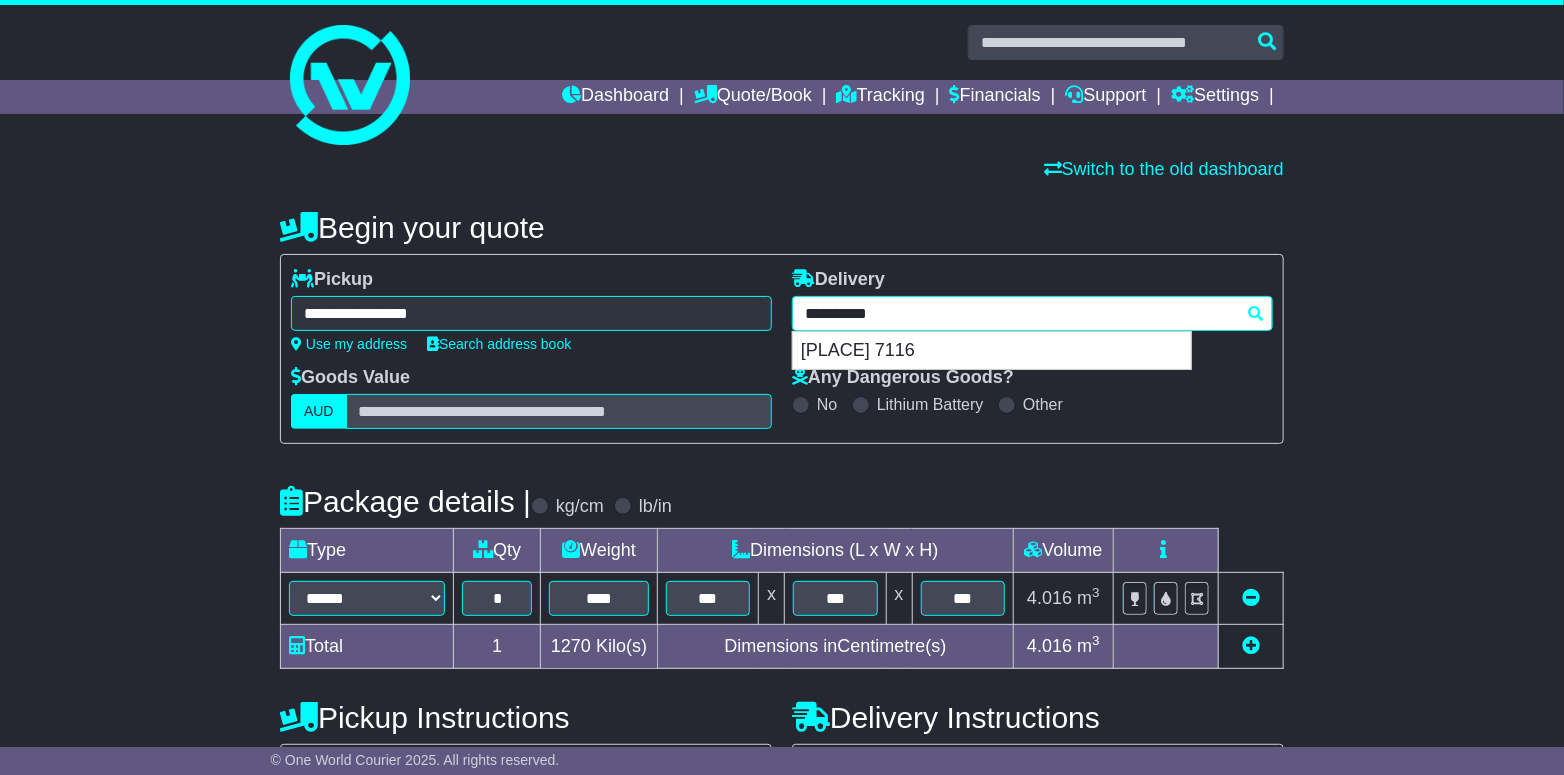 click on "**********" at bounding box center [1032, 313] 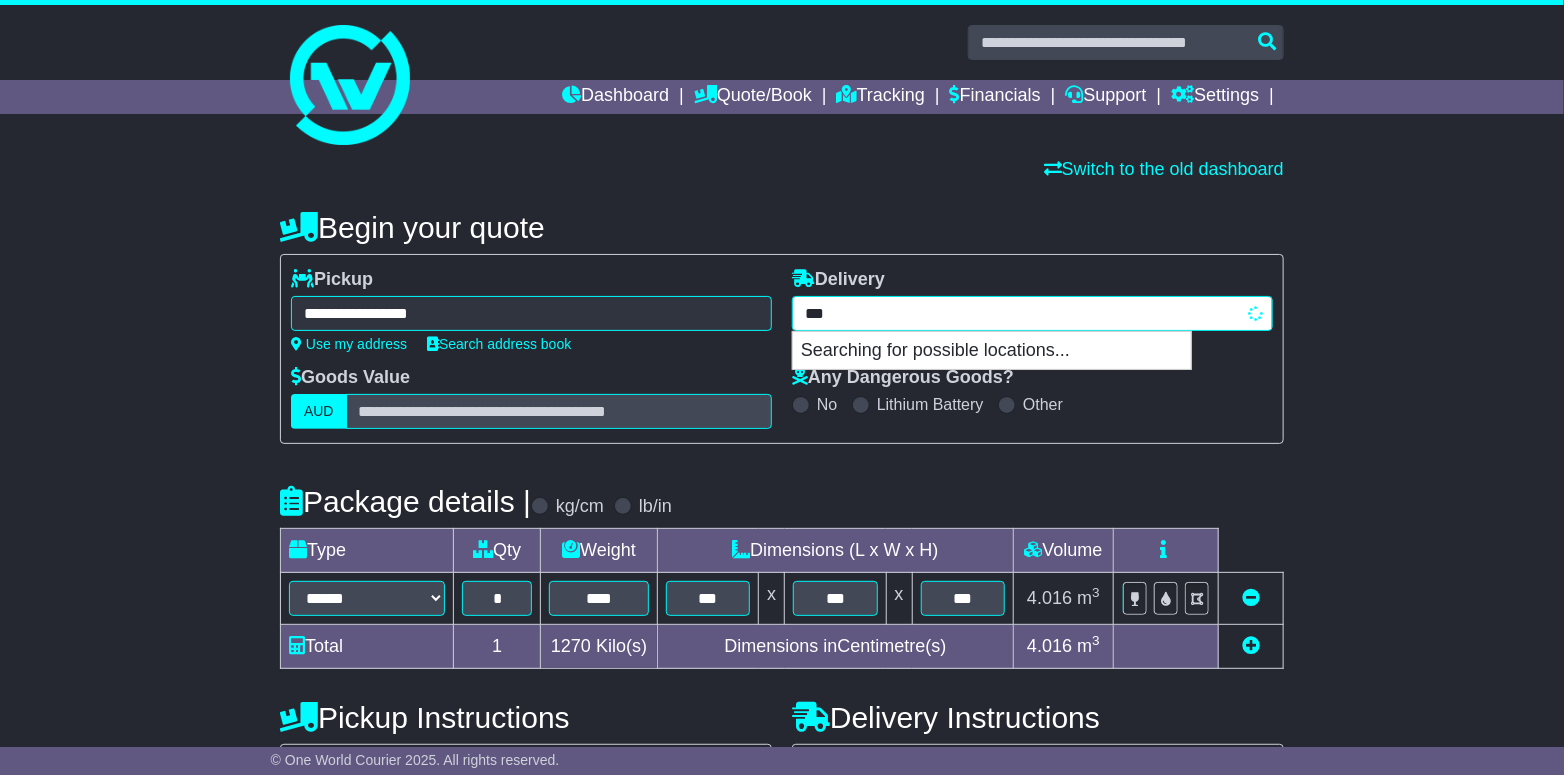 type on "****" 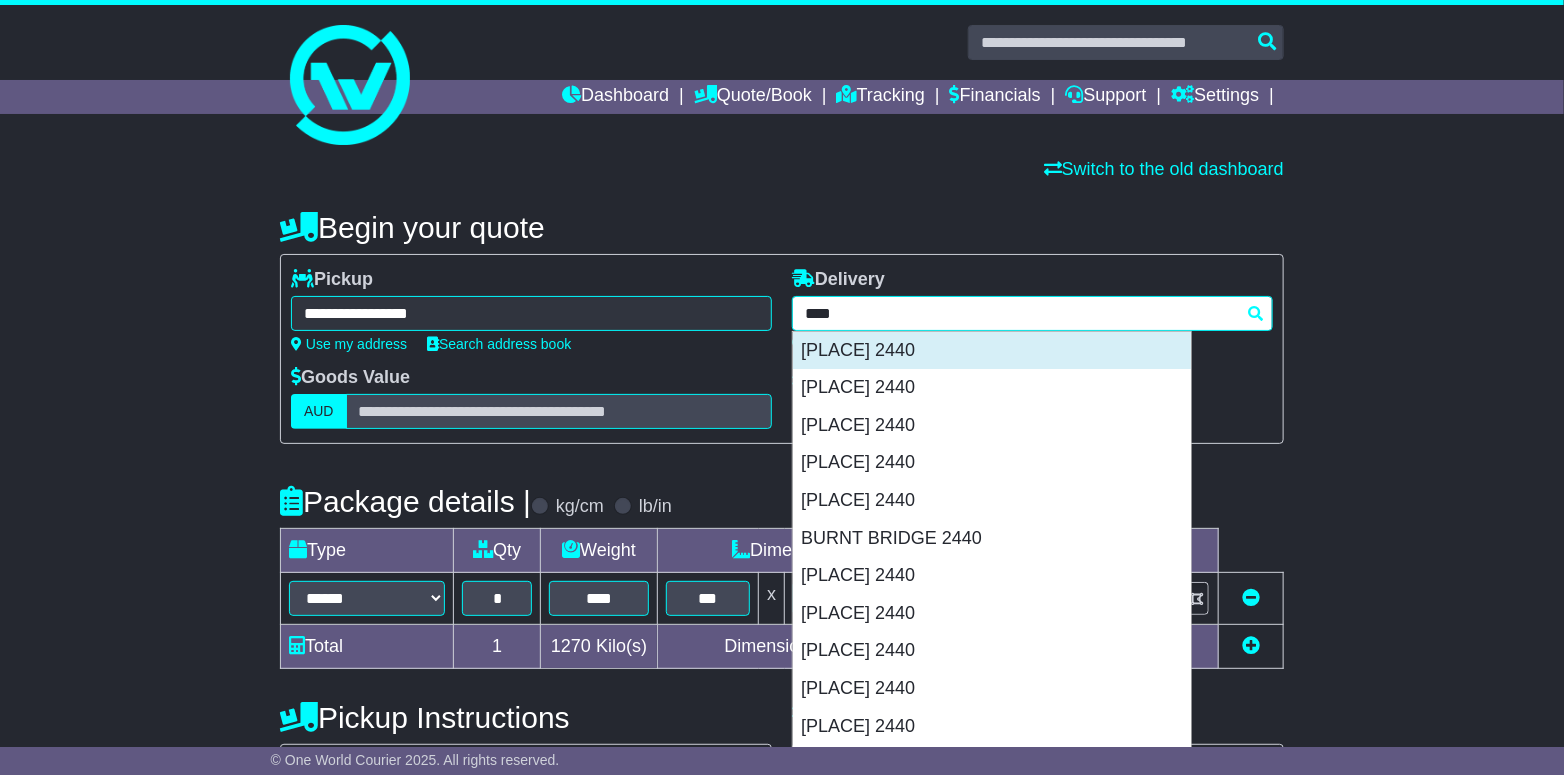 click on "[PLACE] 2440" at bounding box center [992, 351] 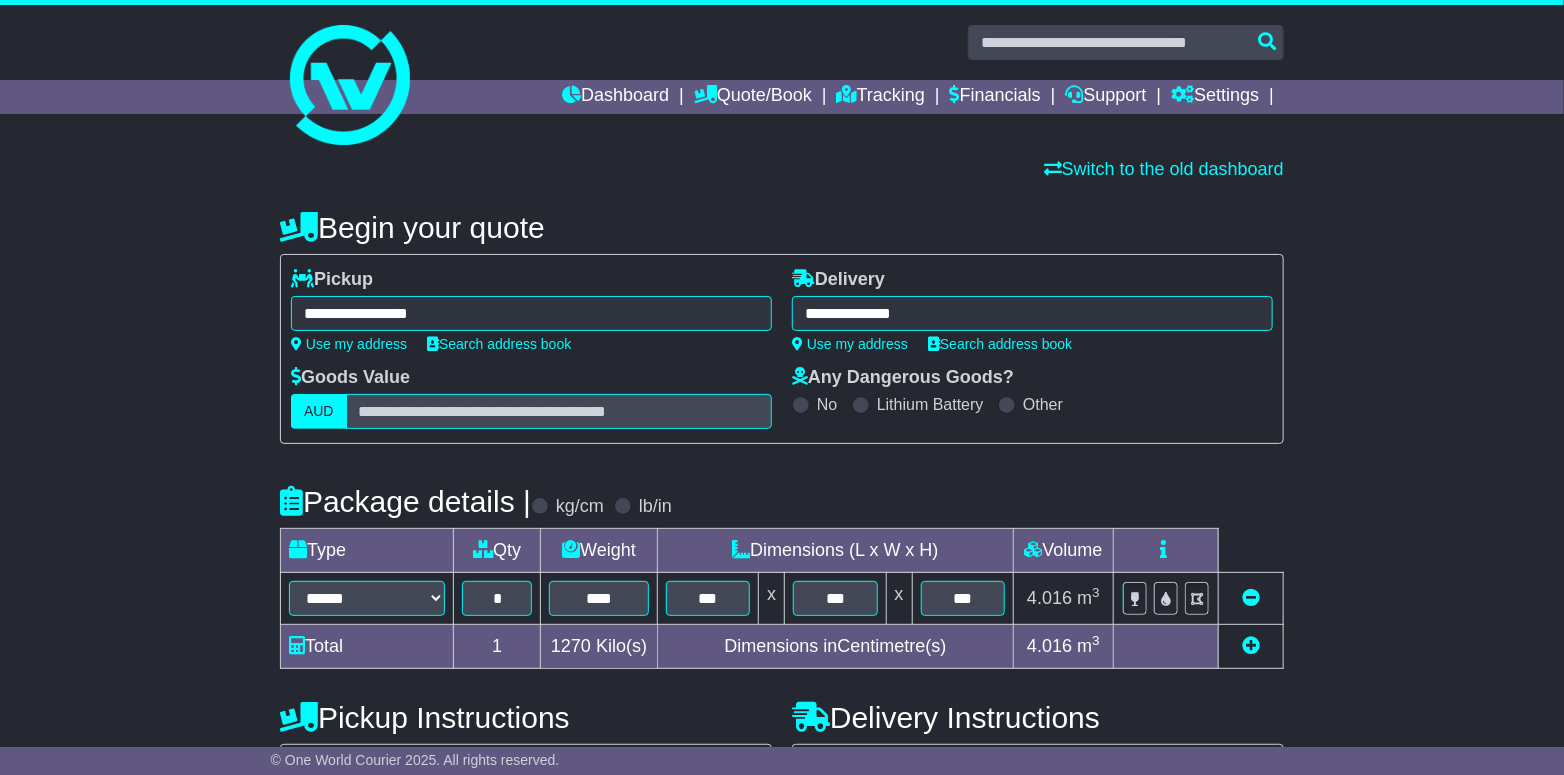 type on "**********" 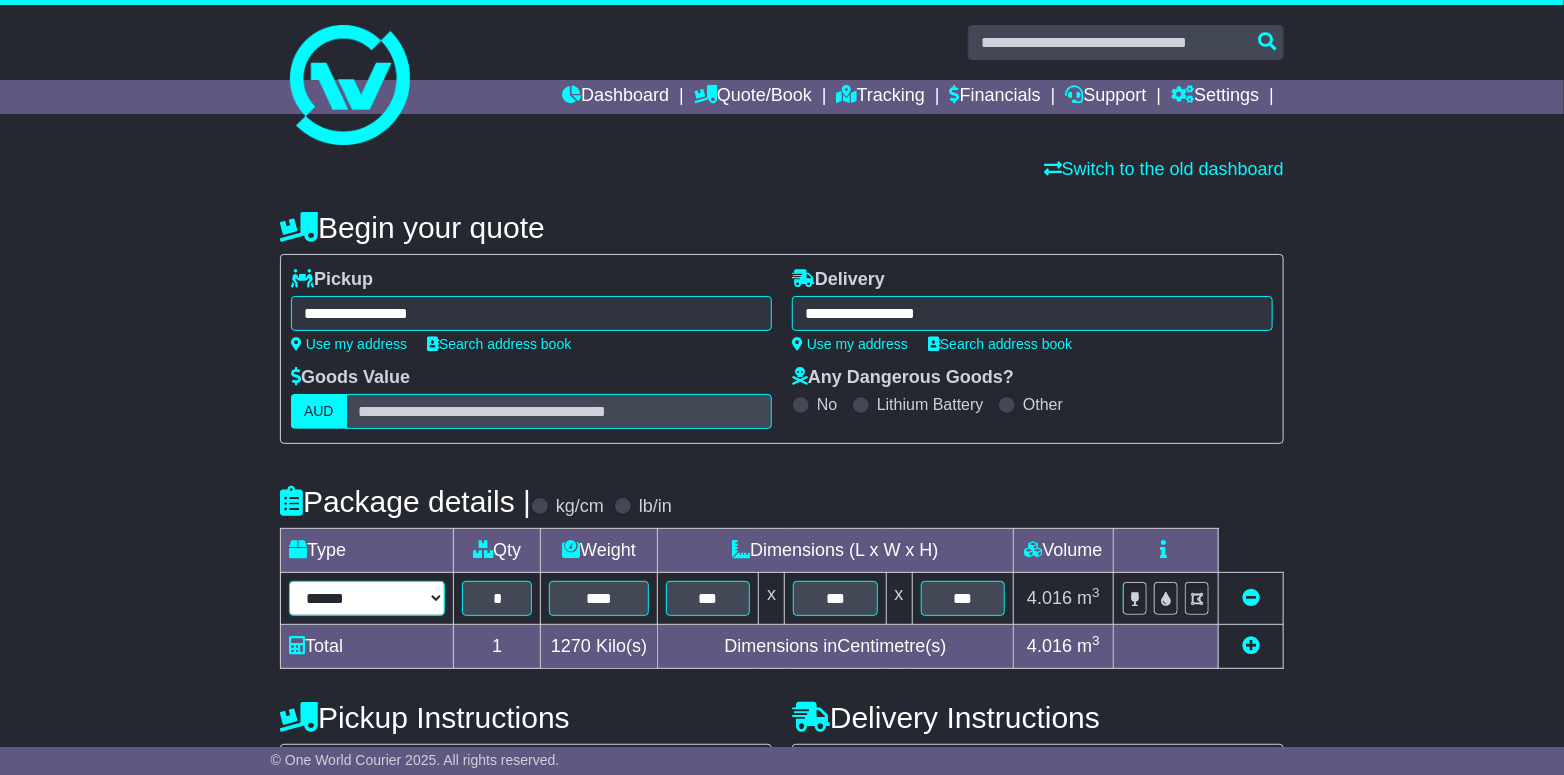 click on "**********" at bounding box center (367, 598) 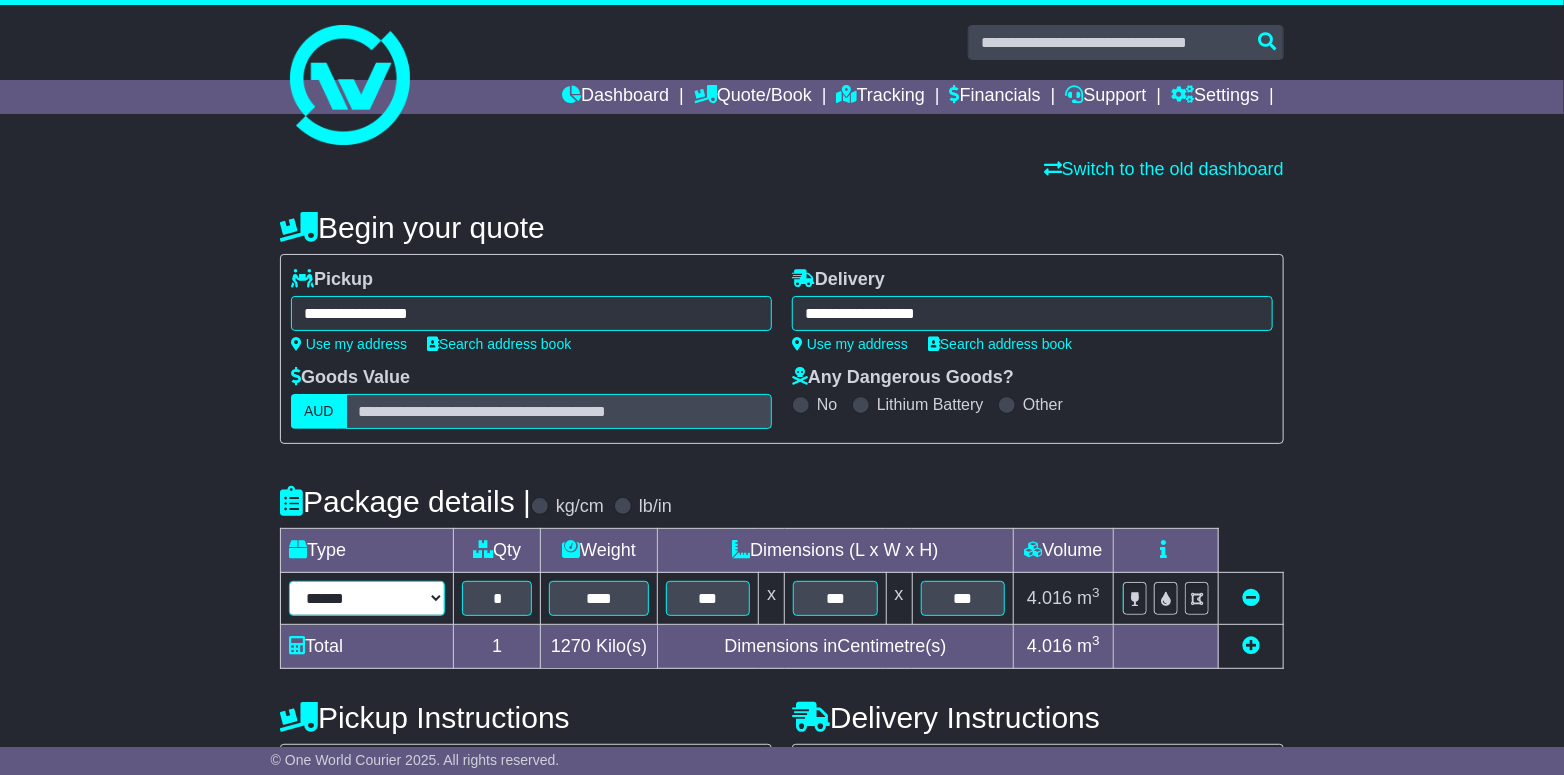 select on "*****" 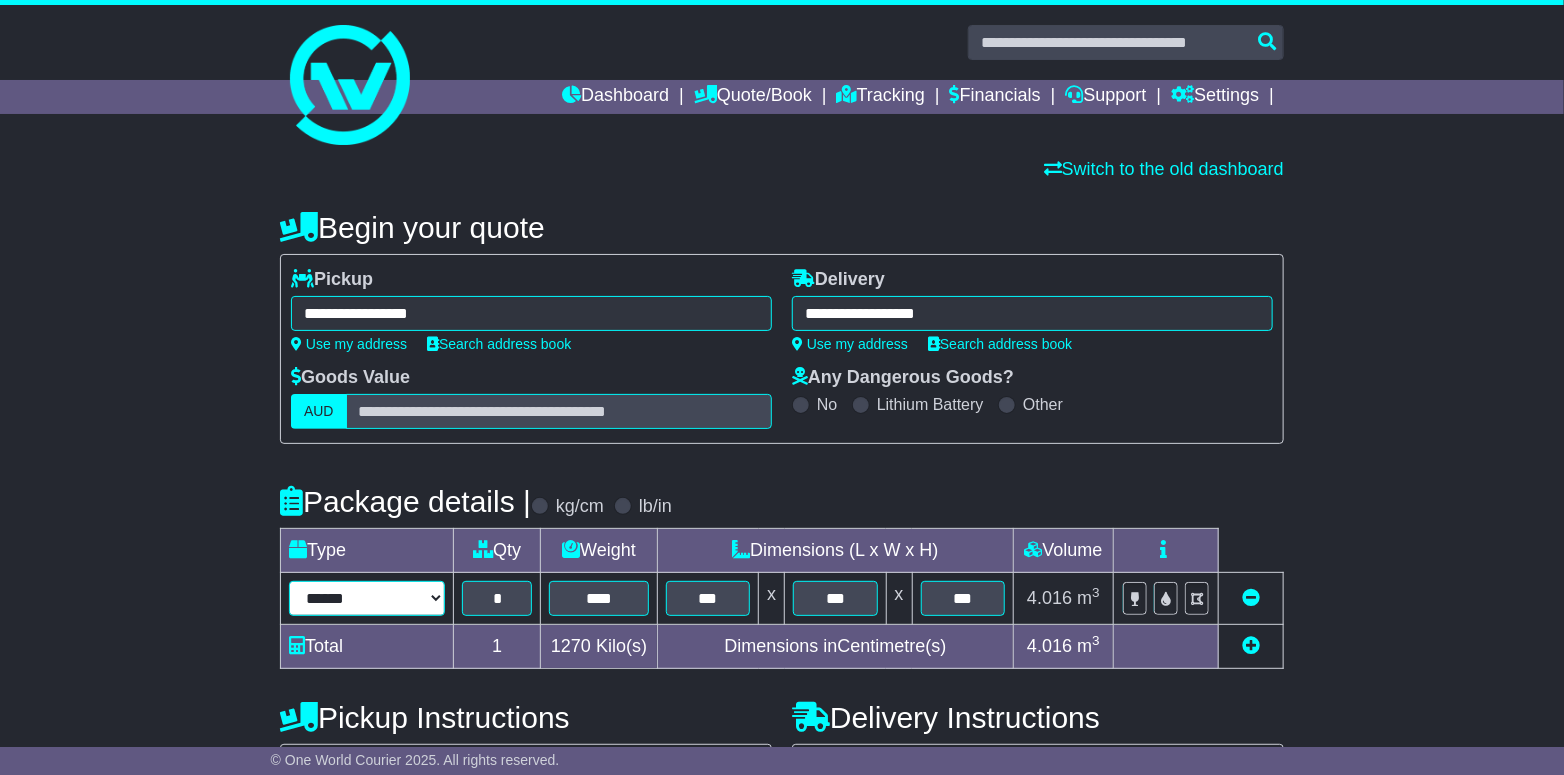 click on "**********" at bounding box center [367, 598] 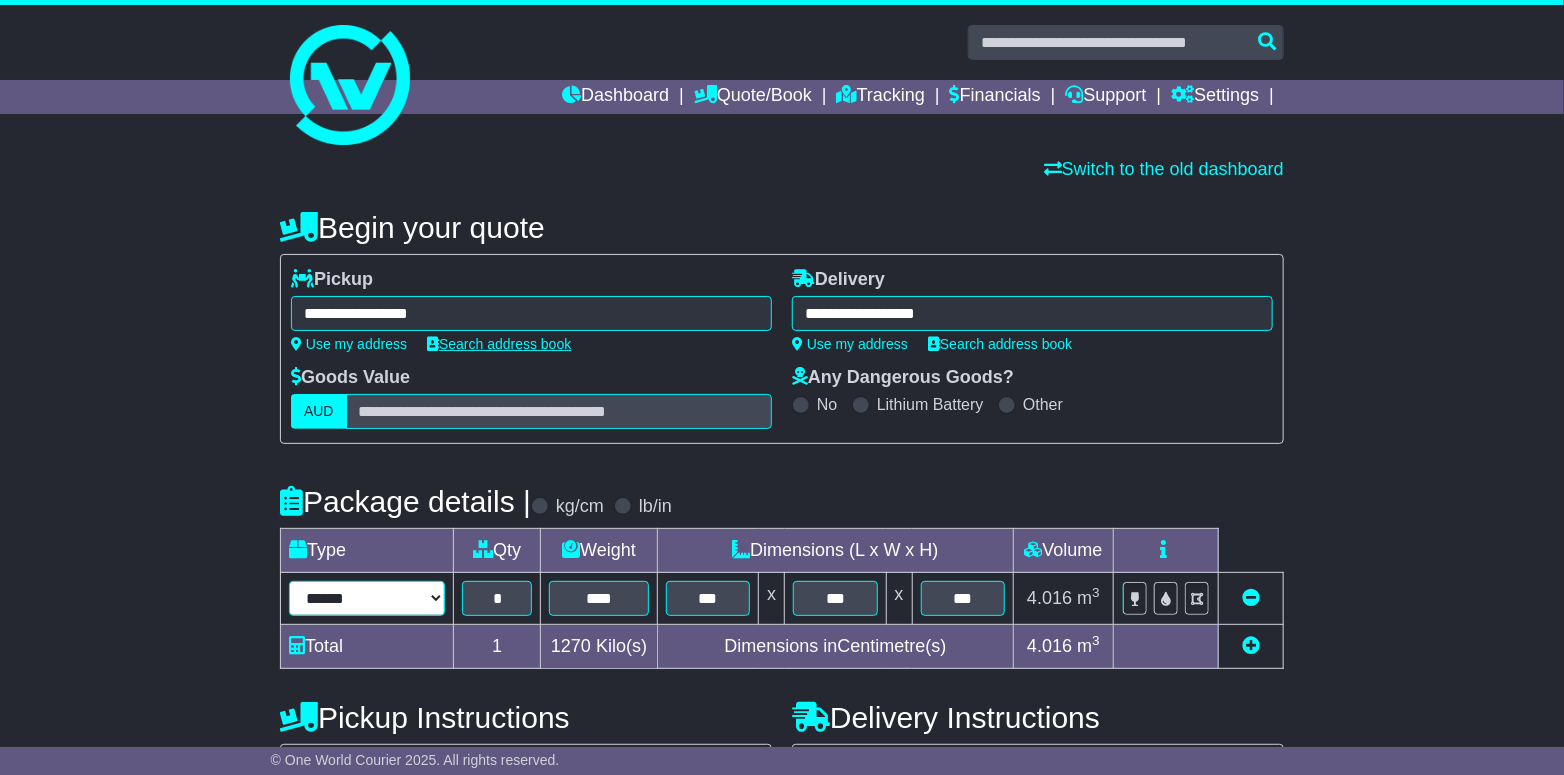 type on "***" 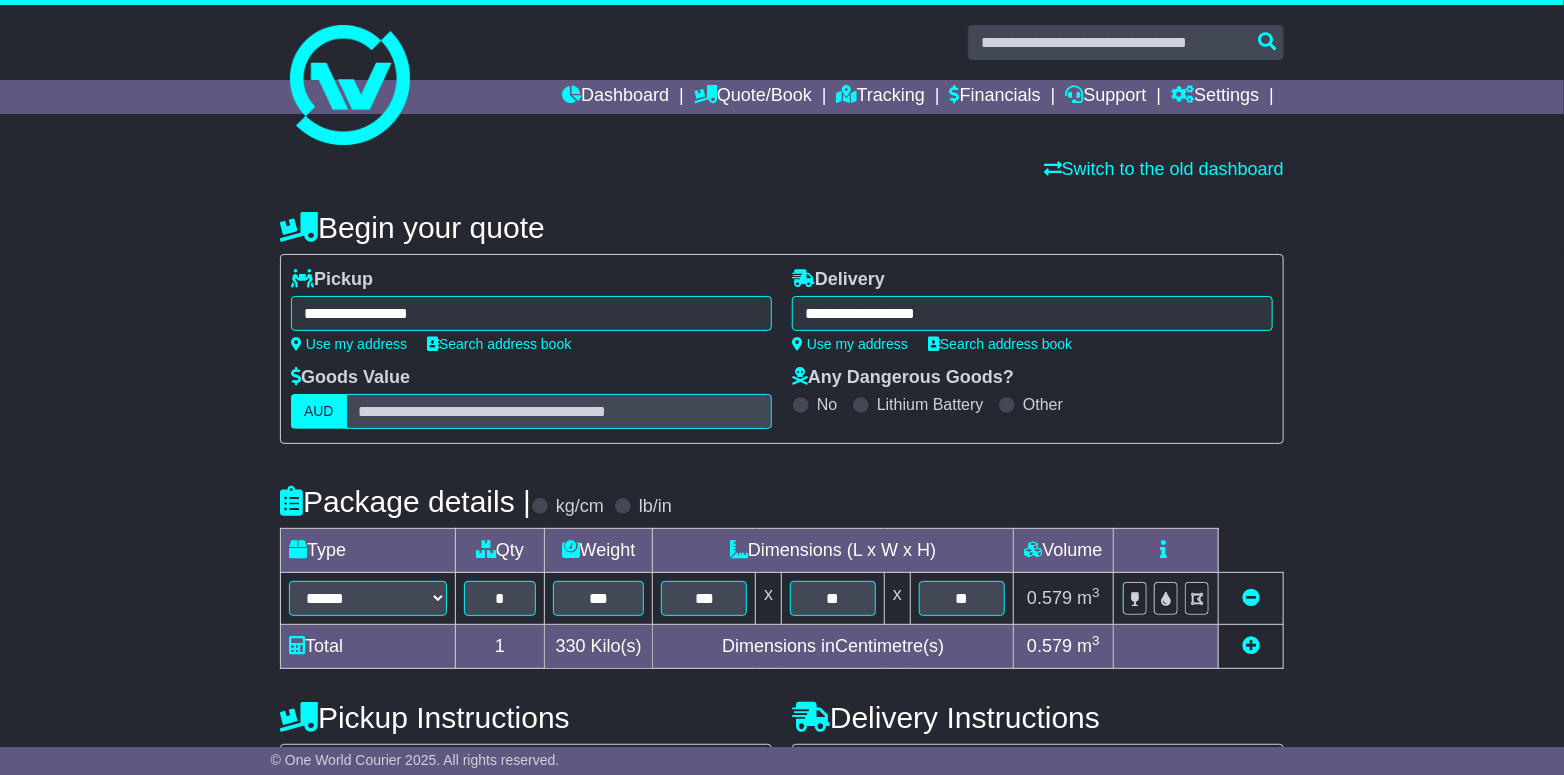 click on "**********" at bounding box center [782, 692] 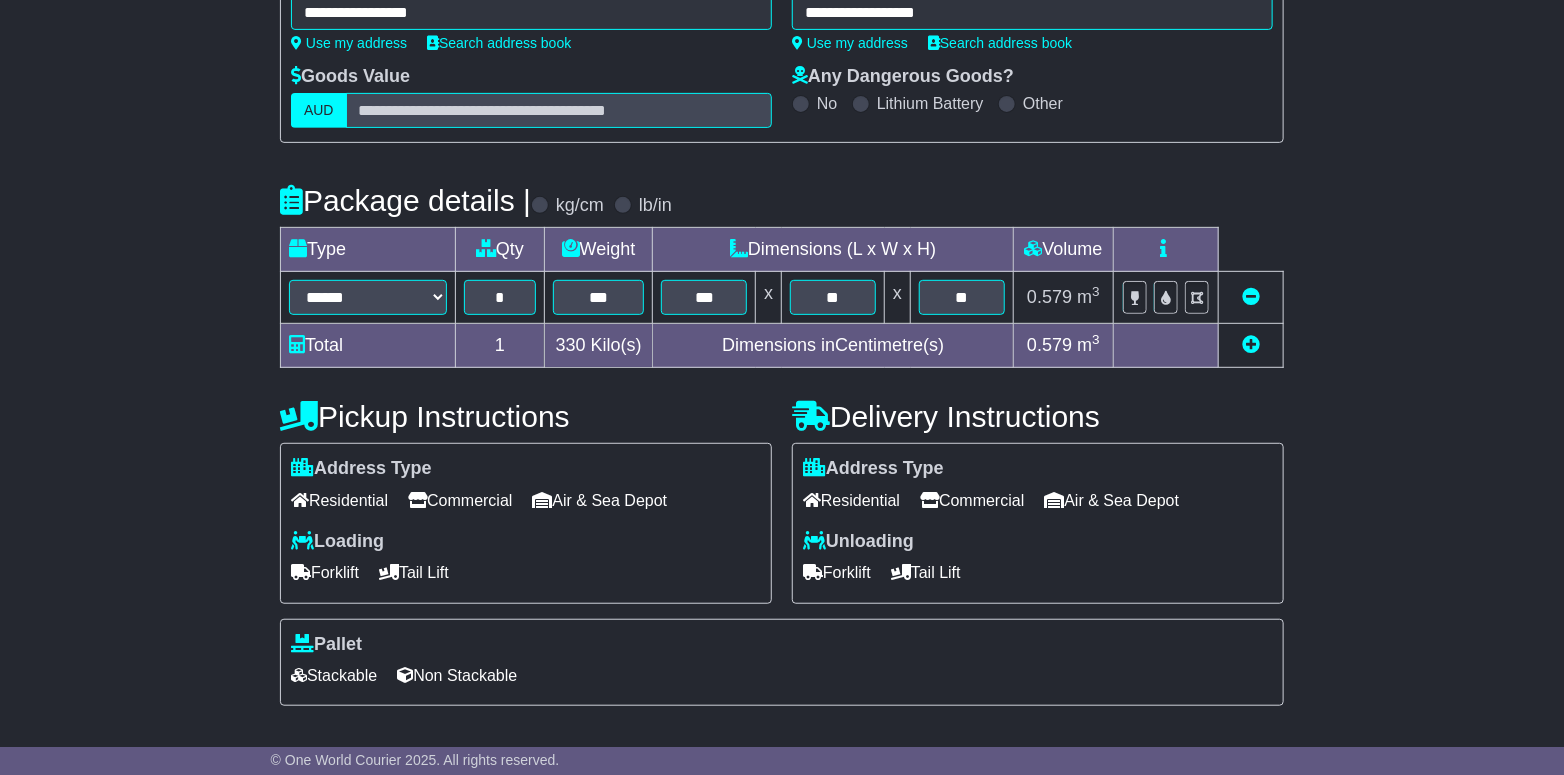 scroll, scrollTop: 459, scrollLeft: 0, axis: vertical 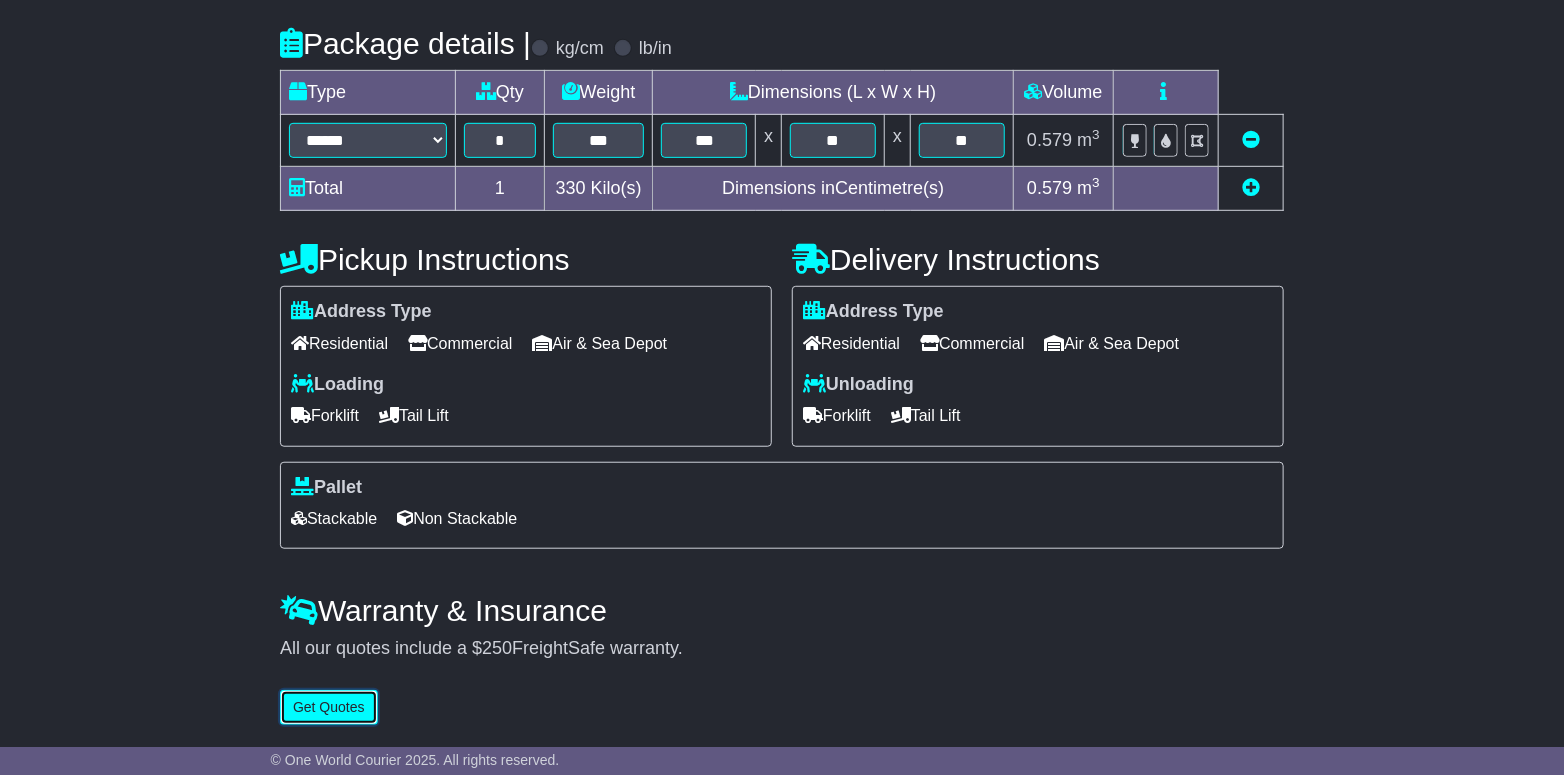 click on "Get Quotes" at bounding box center [329, 707] 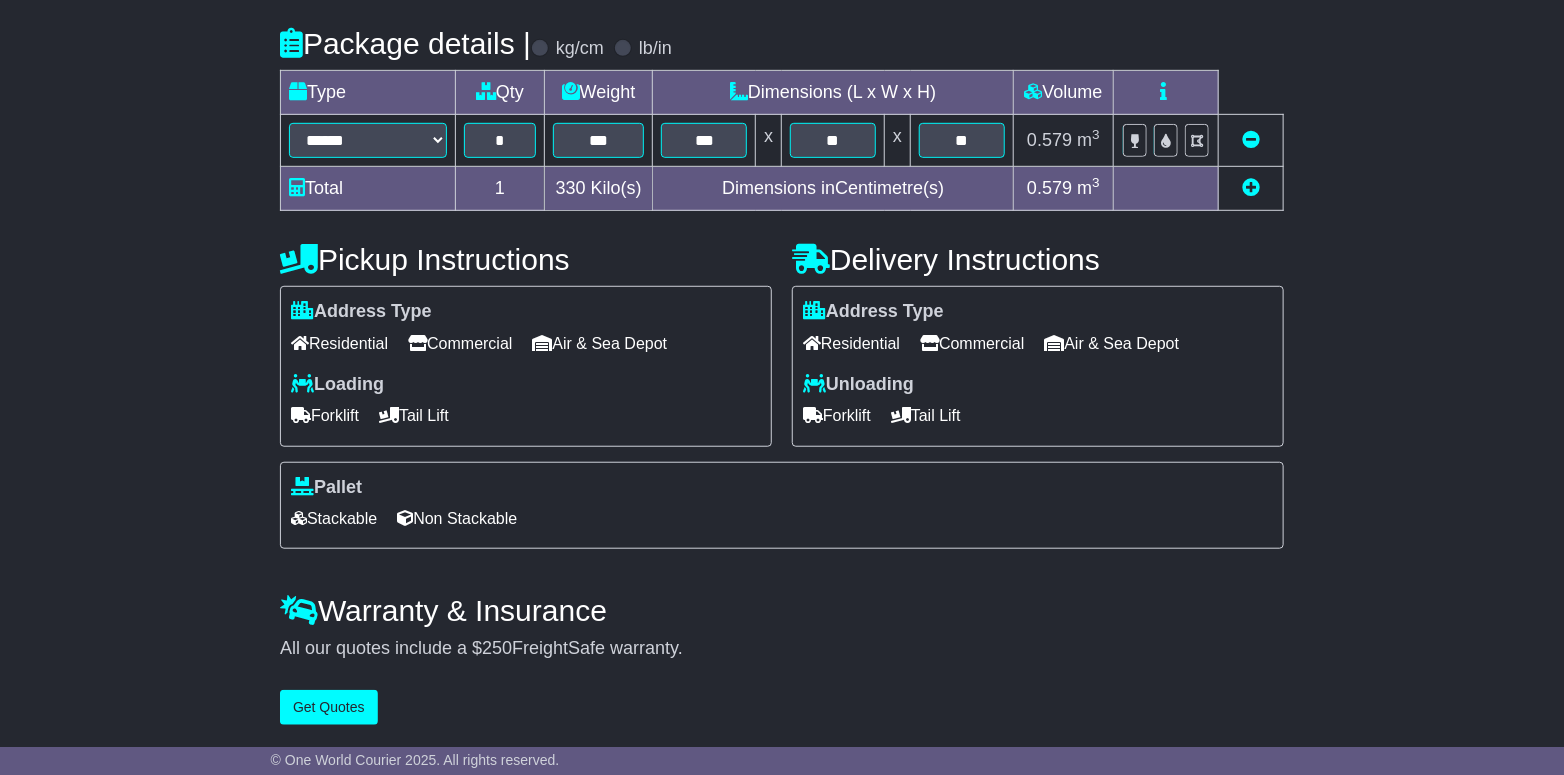 scroll, scrollTop: 0, scrollLeft: 0, axis: both 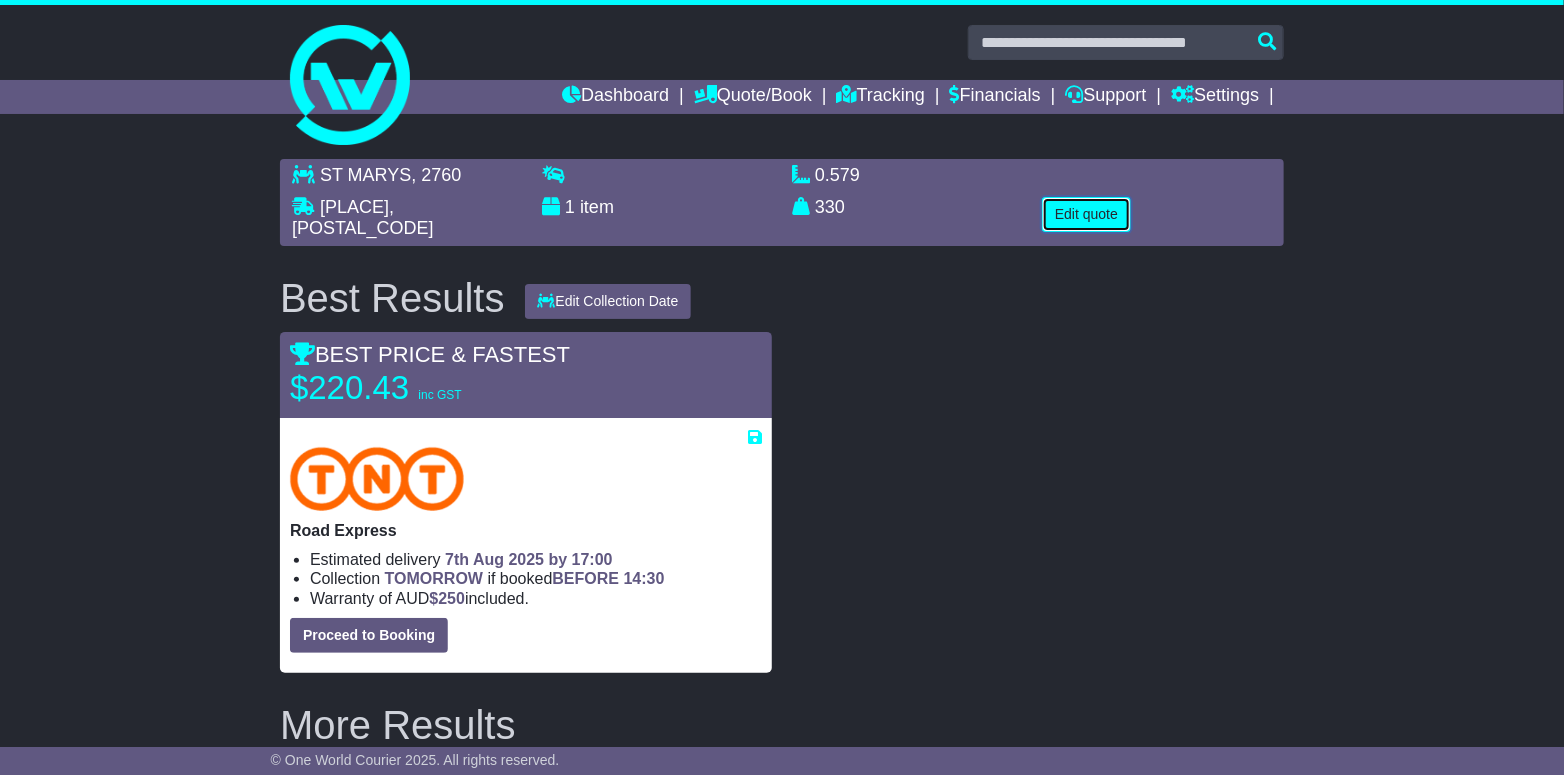 click on "Edit quote" at bounding box center (1086, 214) 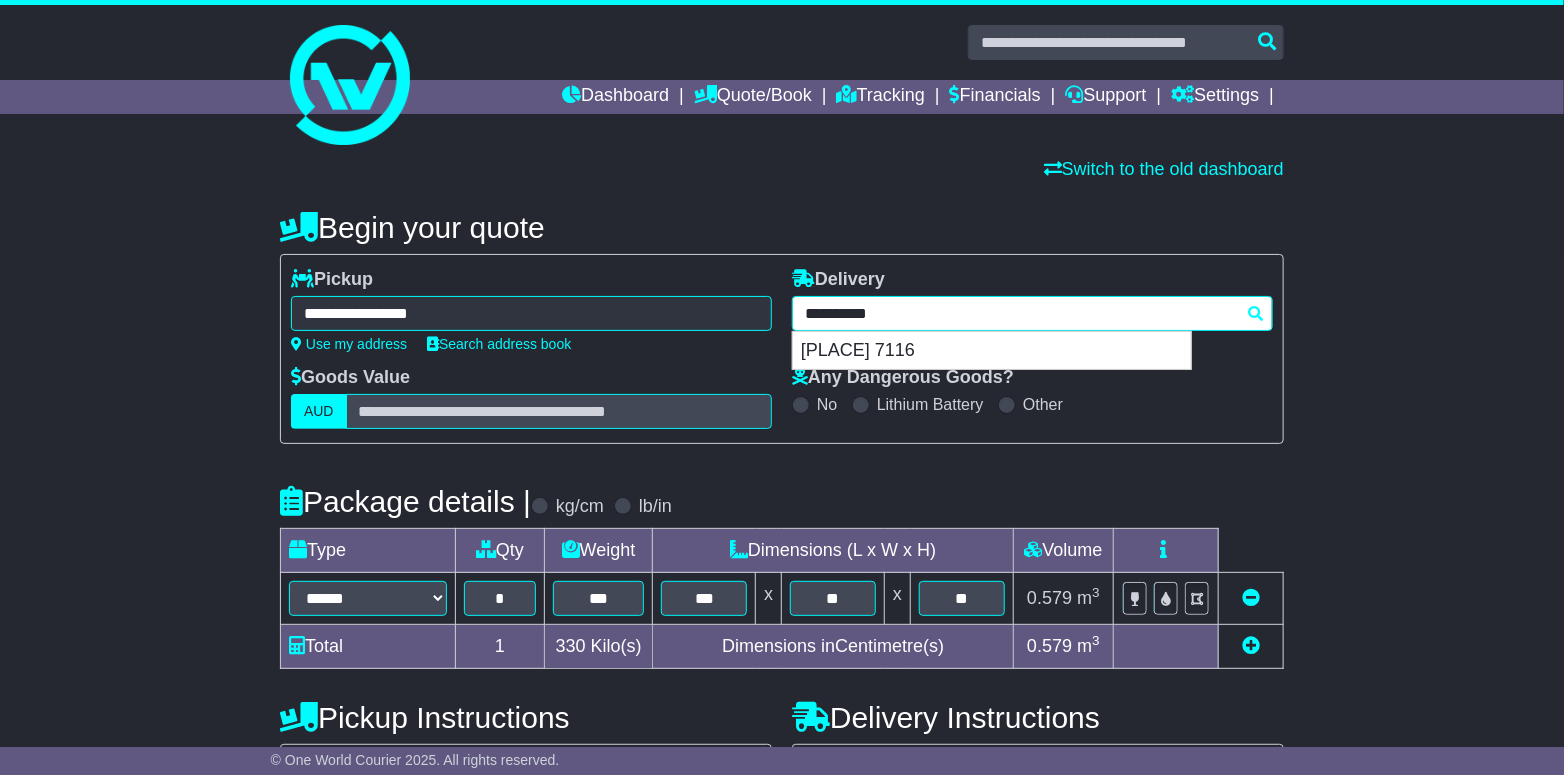 click on "**********" at bounding box center (1032, 313) 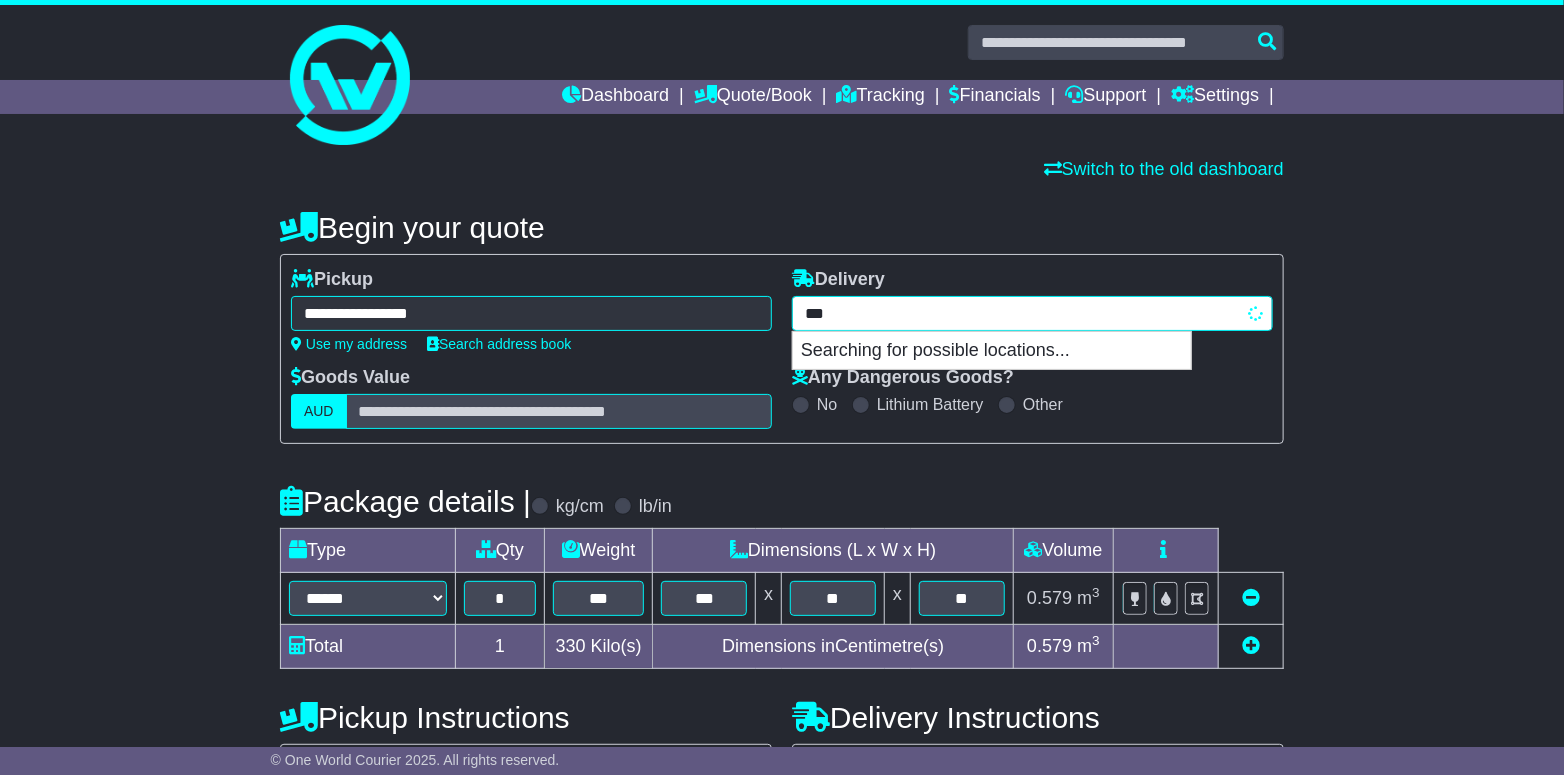 type on "****" 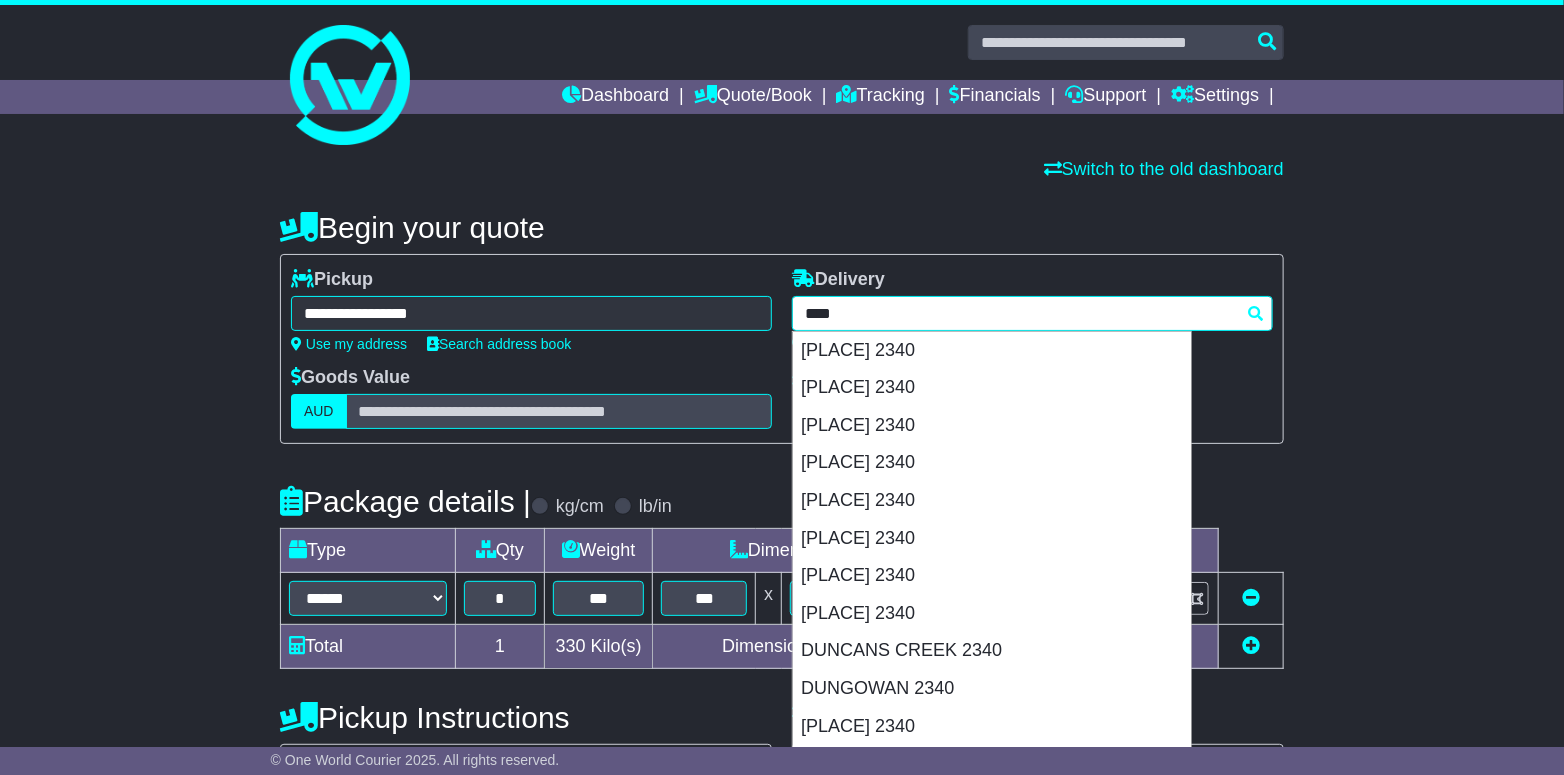click on "[PLACE] 2340" at bounding box center (992, 351) 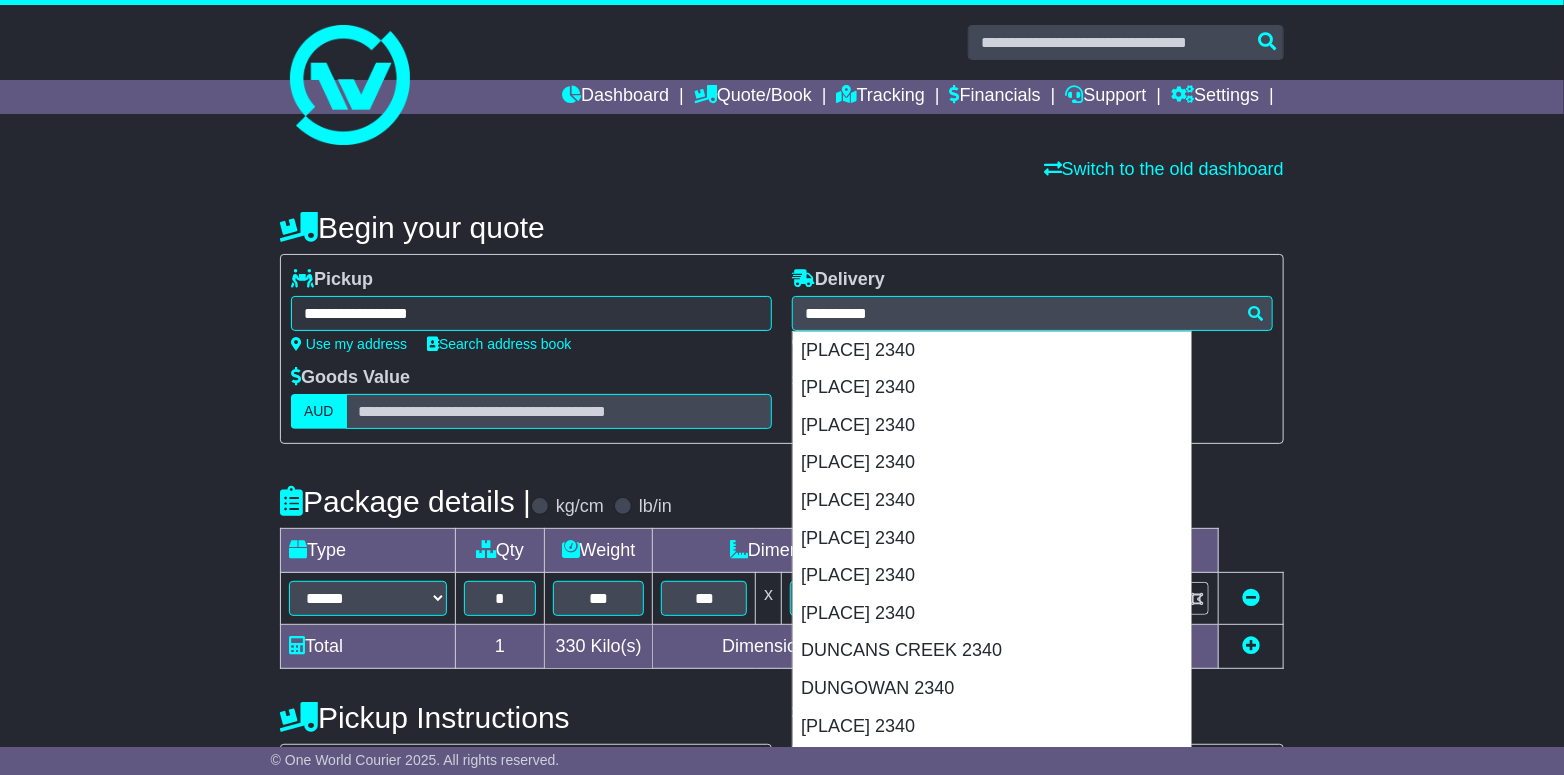 type on "**********" 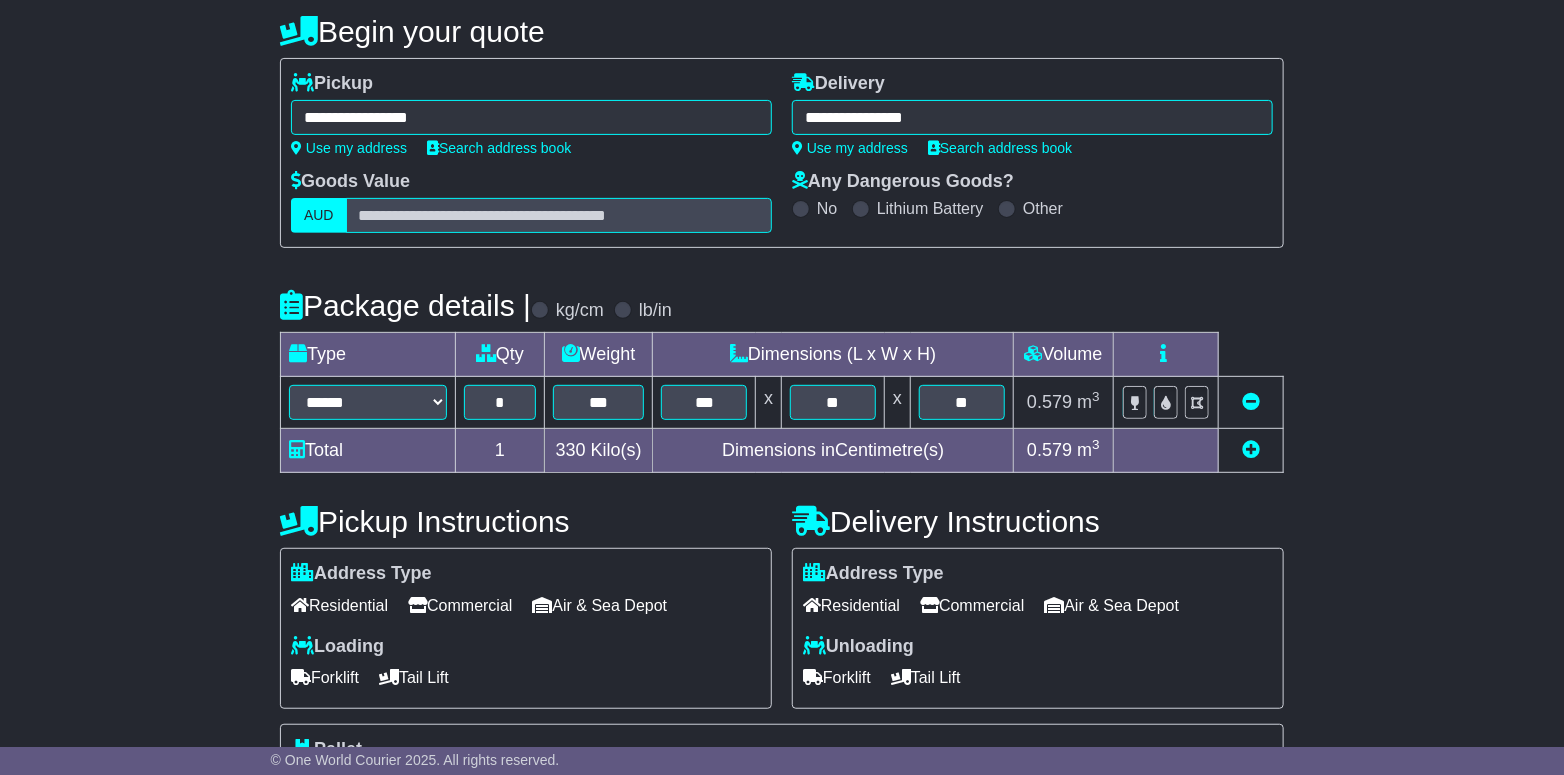 scroll, scrollTop: 459, scrollLeft: 0, axis: vertical 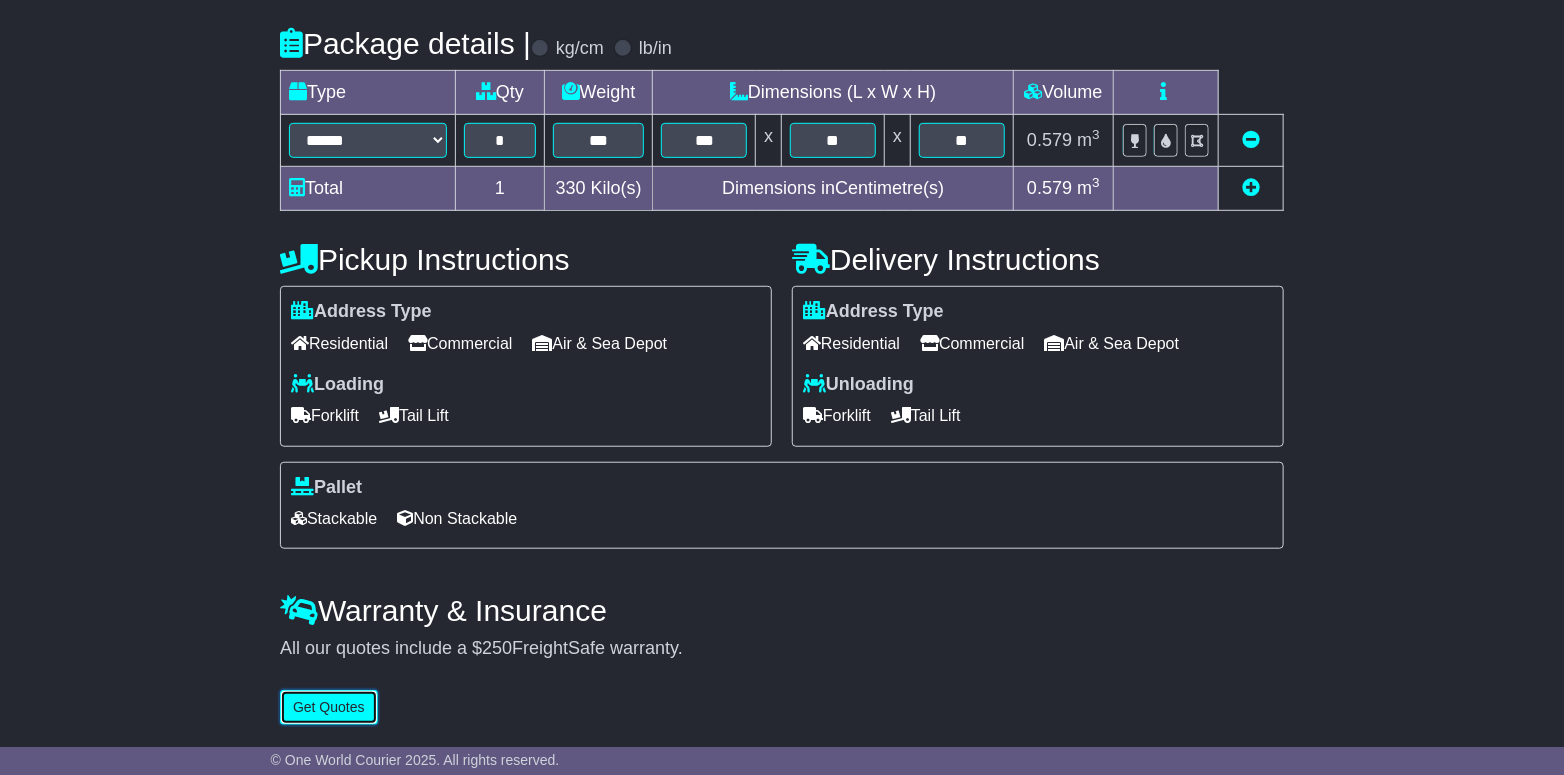 click on "Get Quotes" at bounding box center [329, 707] 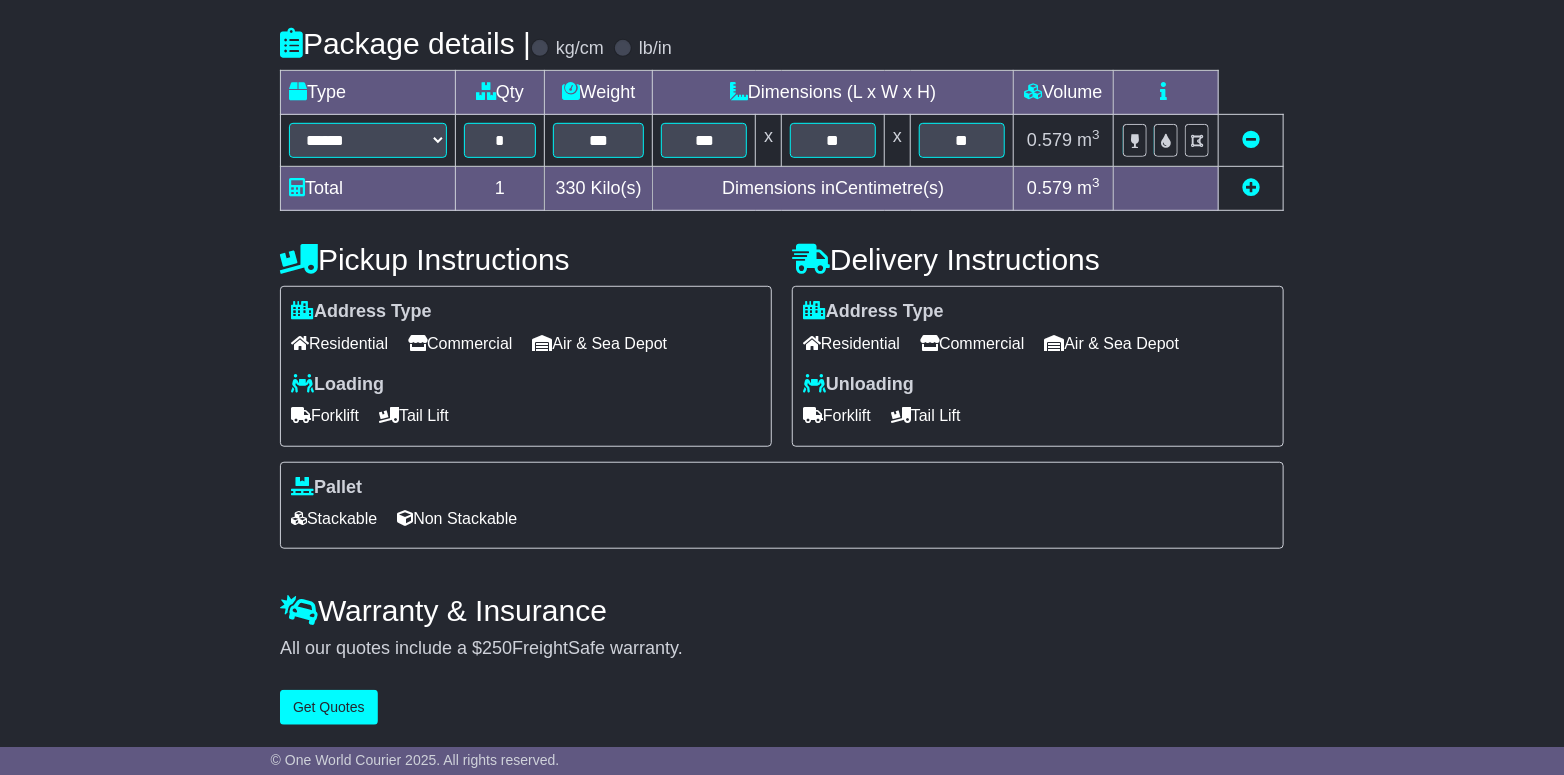 scroll, scrollTop: 0, scrollLeft: 0, axis: both 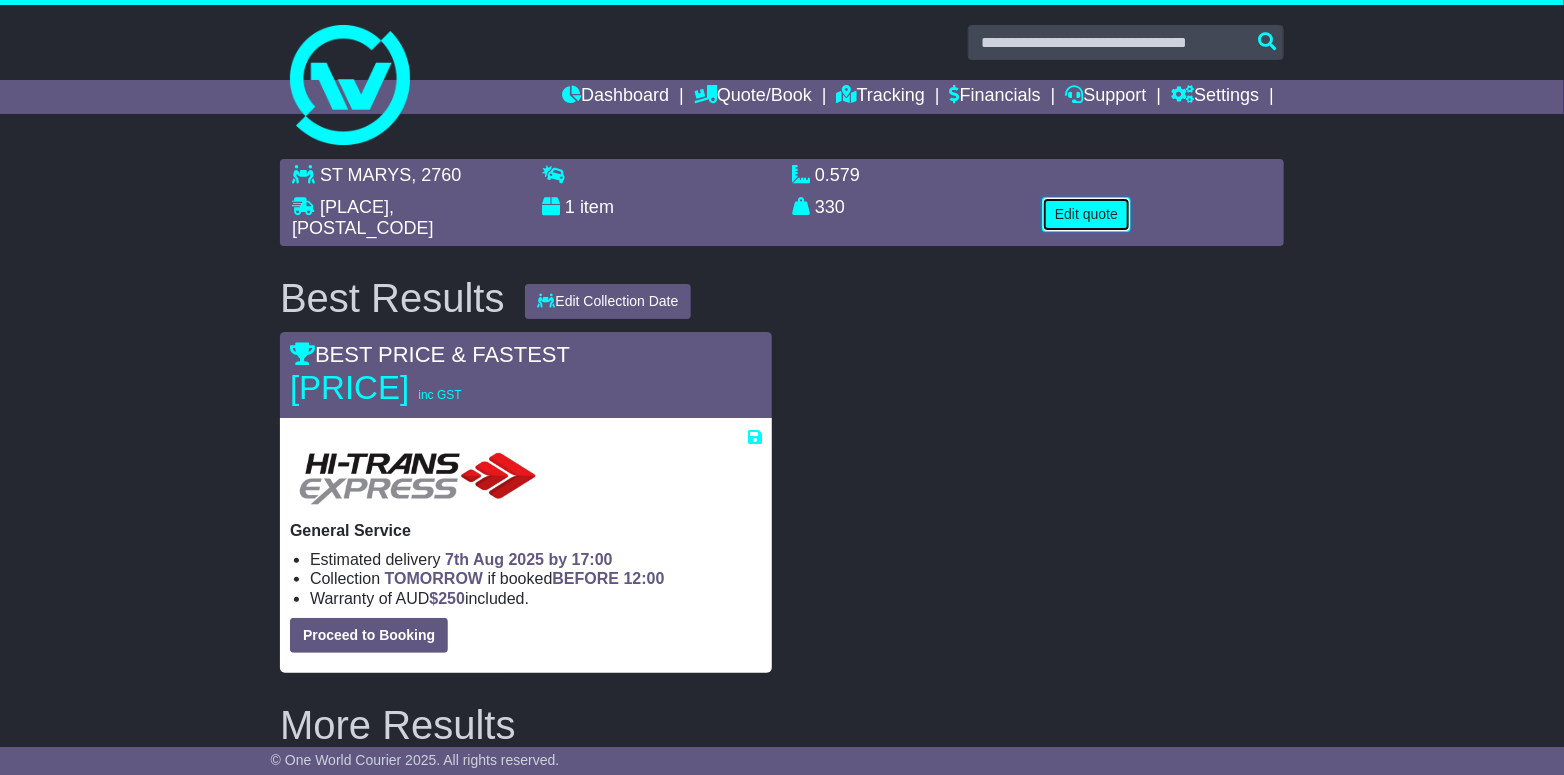 click on "Edit quote" at bounding box center (1086, 214) 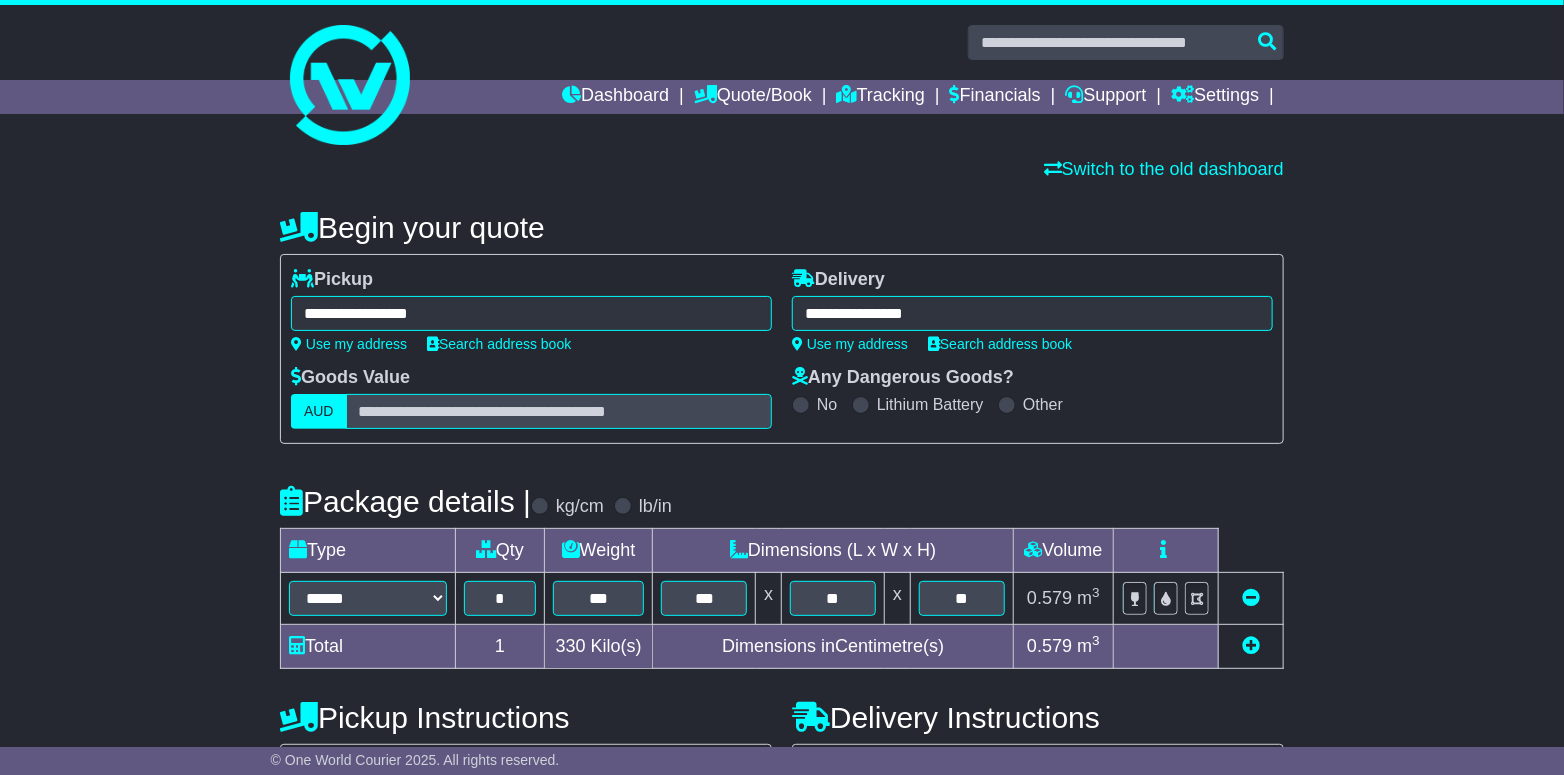 click on "**********" at bounding box center [1032, 313] 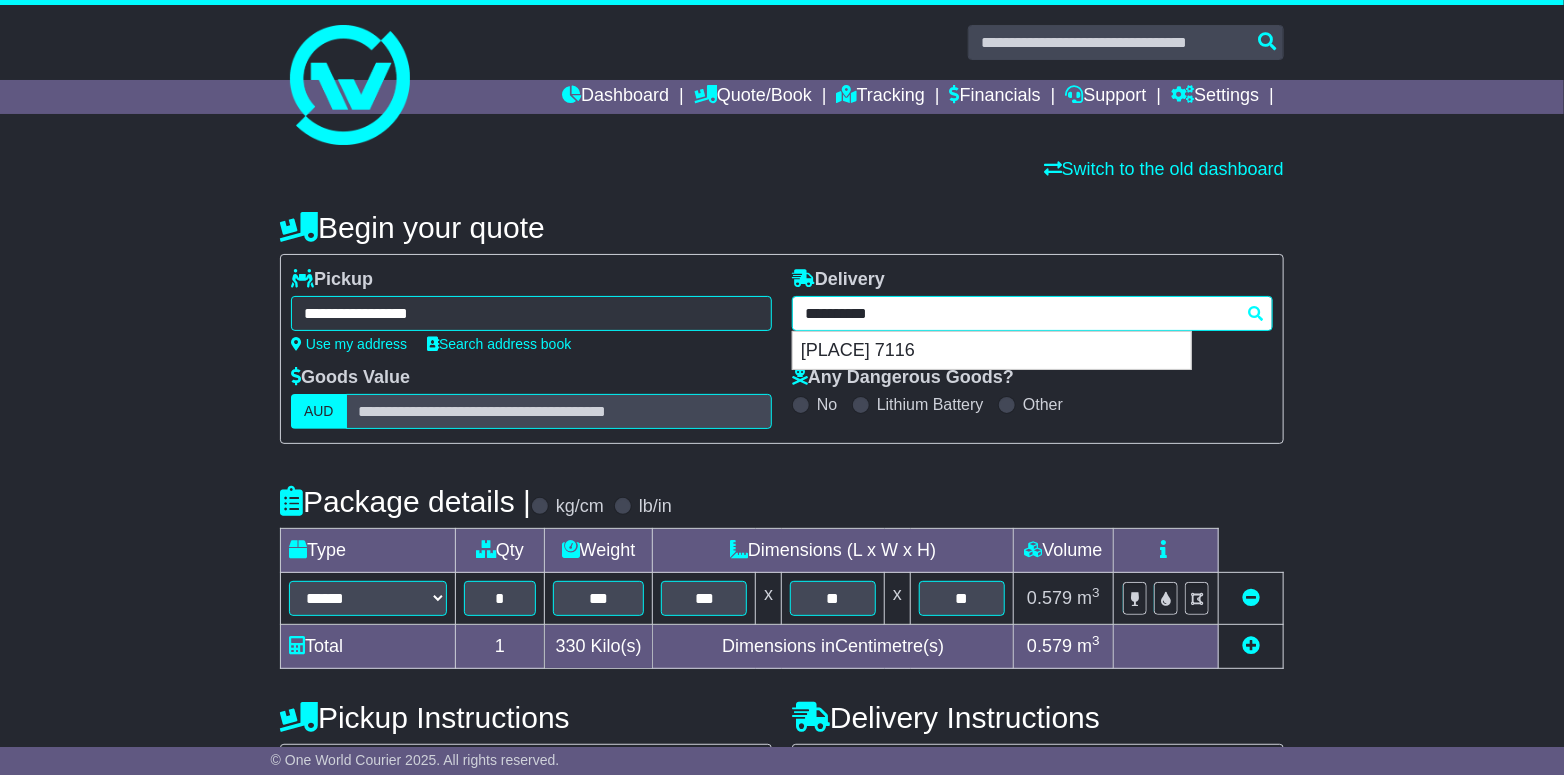 click on "**********" at bounding box center (1032, 313) 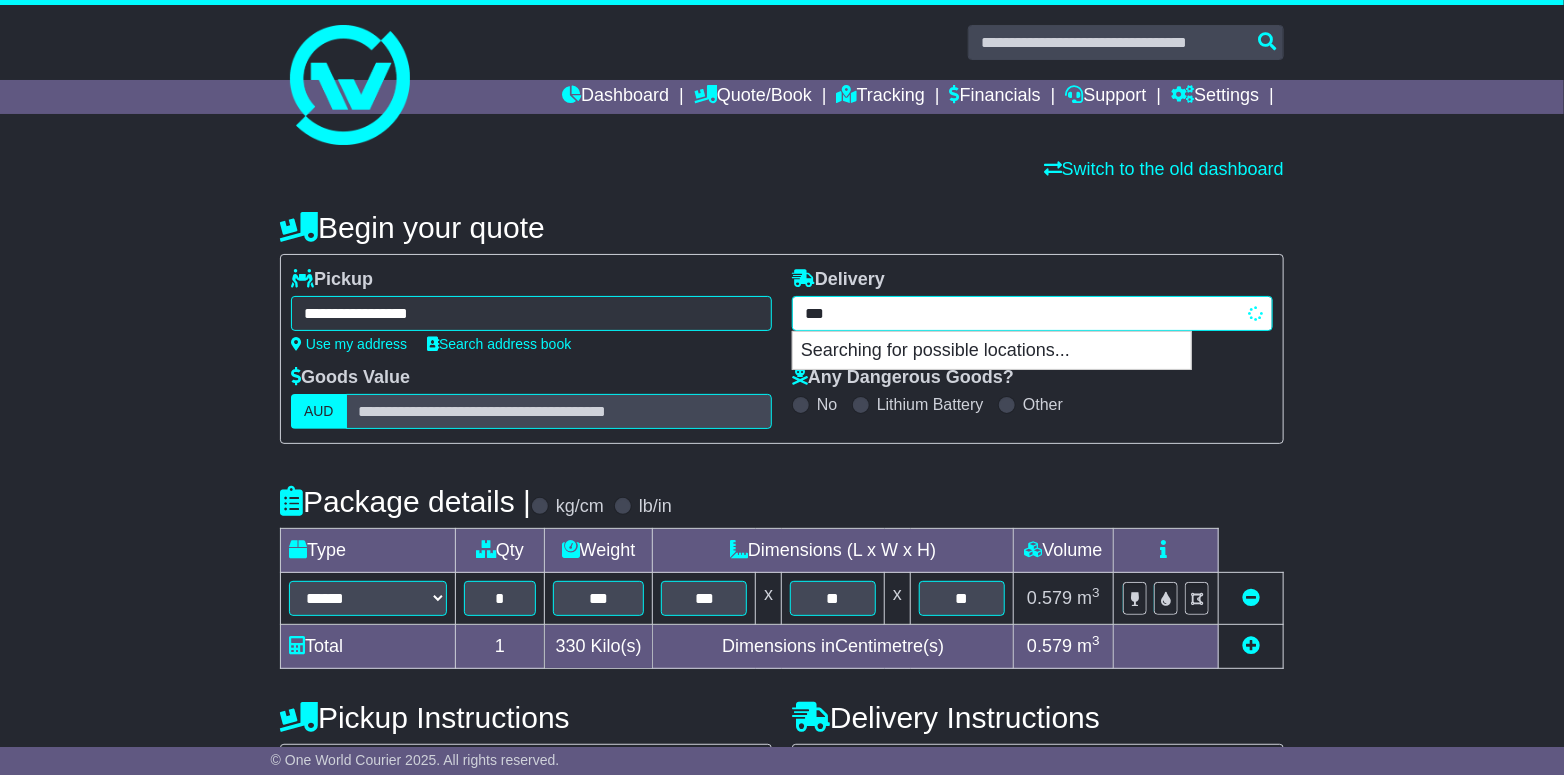 type on "****" 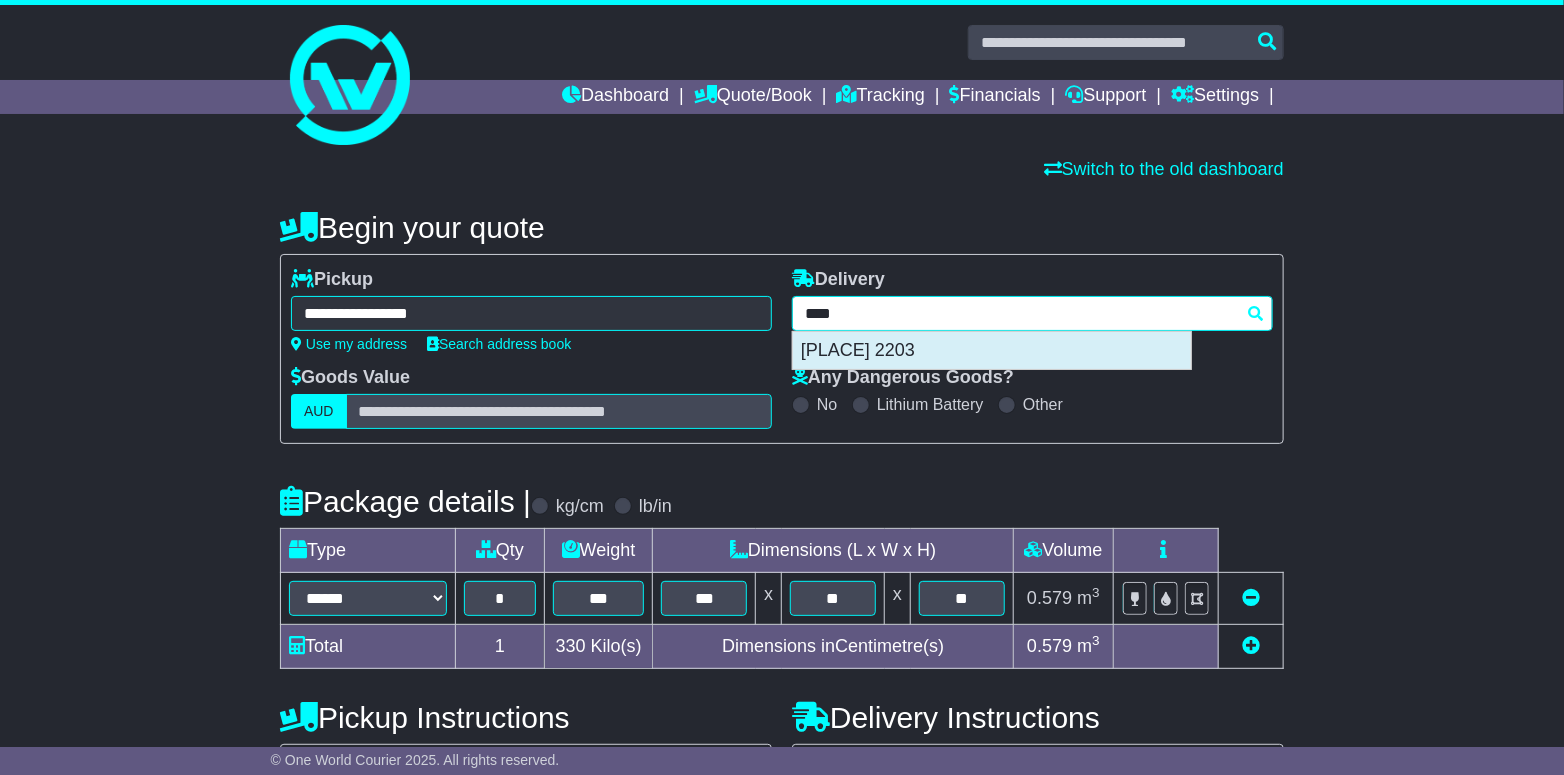 click on "[PLACE] 2203" at bounding box center [992, 351] 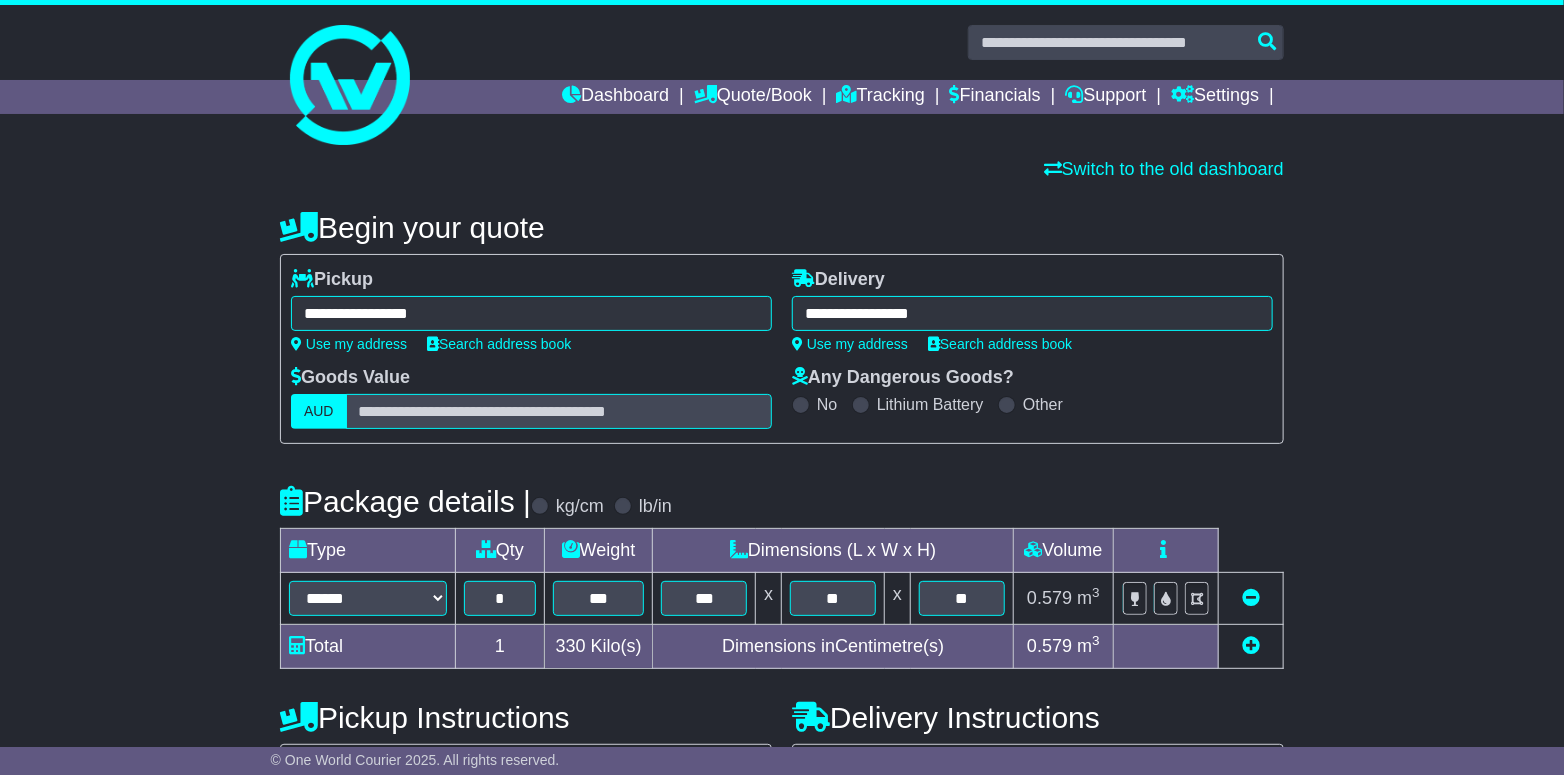 type on "**********" 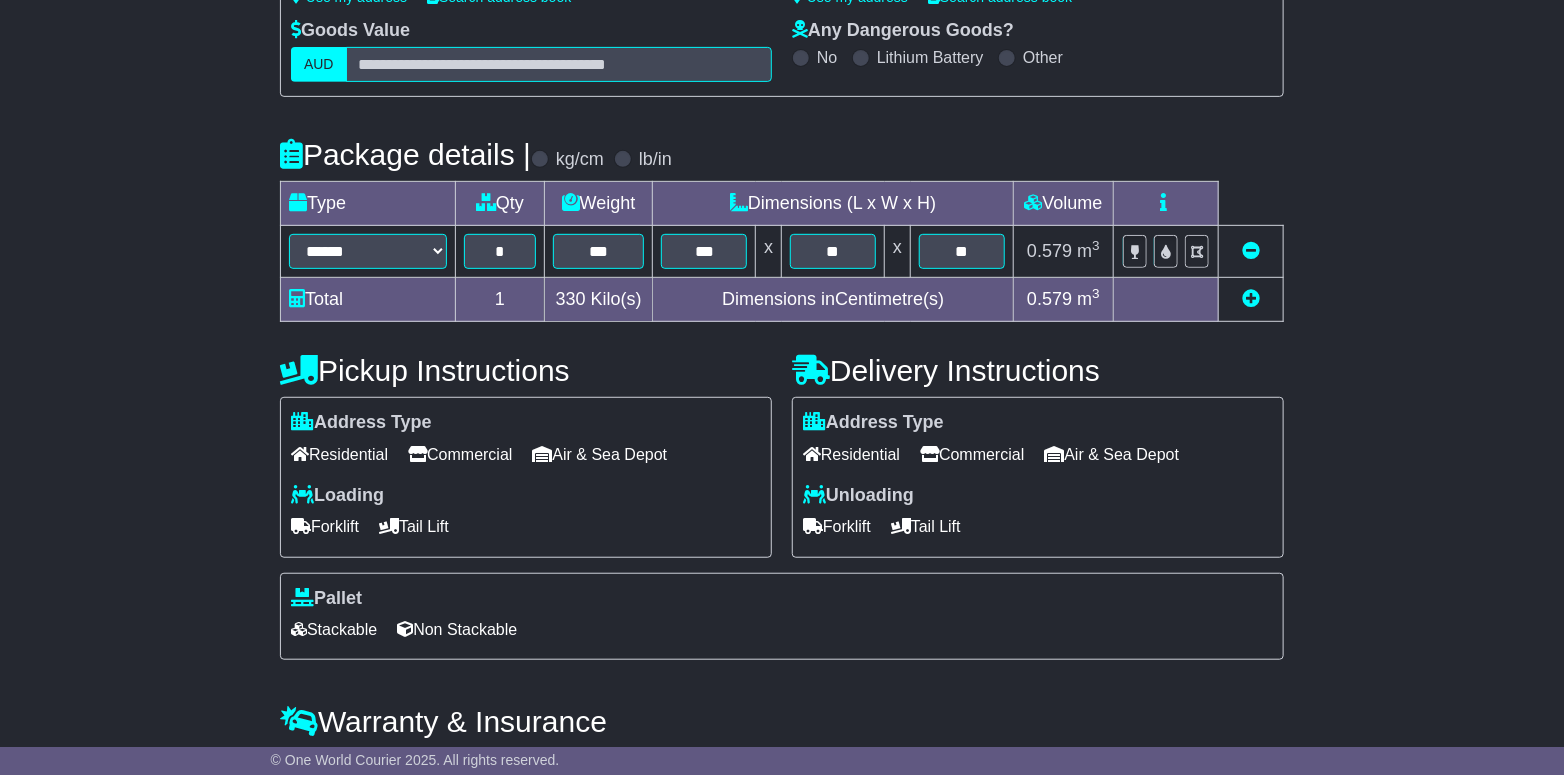scroll, scrollTop: 459, scrollLeft: 0, axis: vertical 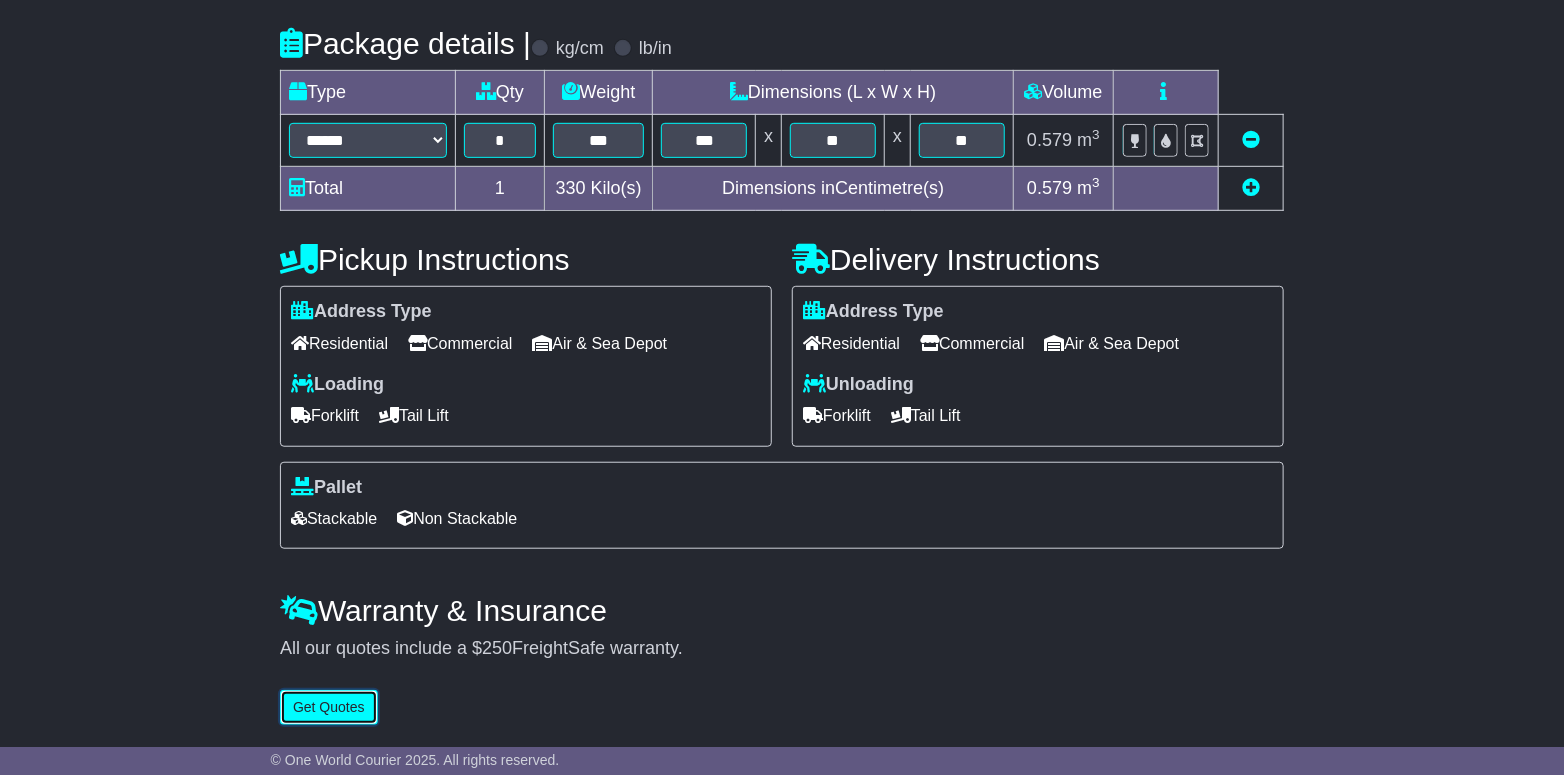 click on "Get Quotes" at bounding box center (329, 707) 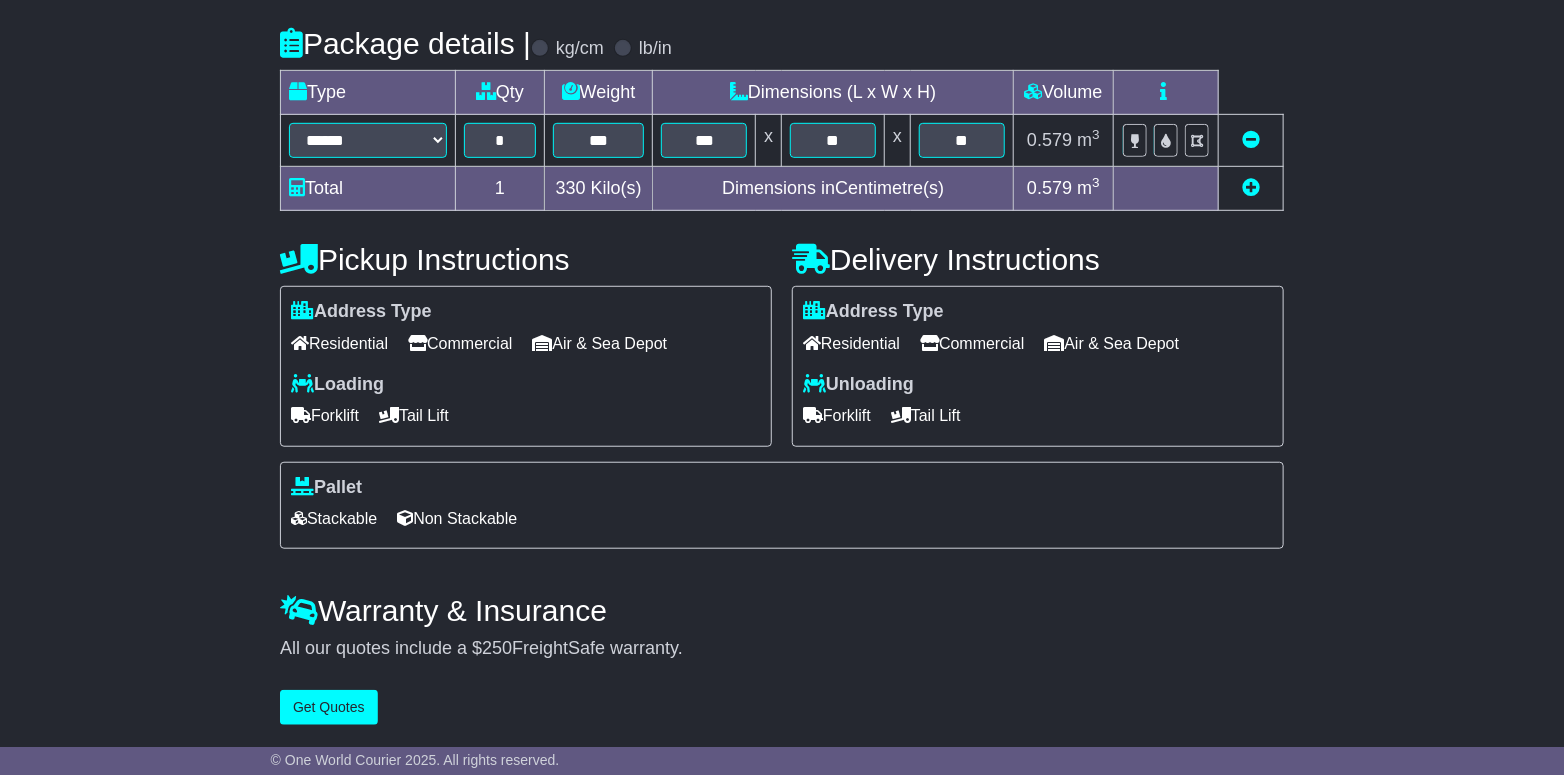 scroll, scrollTop: 0, scrollLeft: 0, axis: both 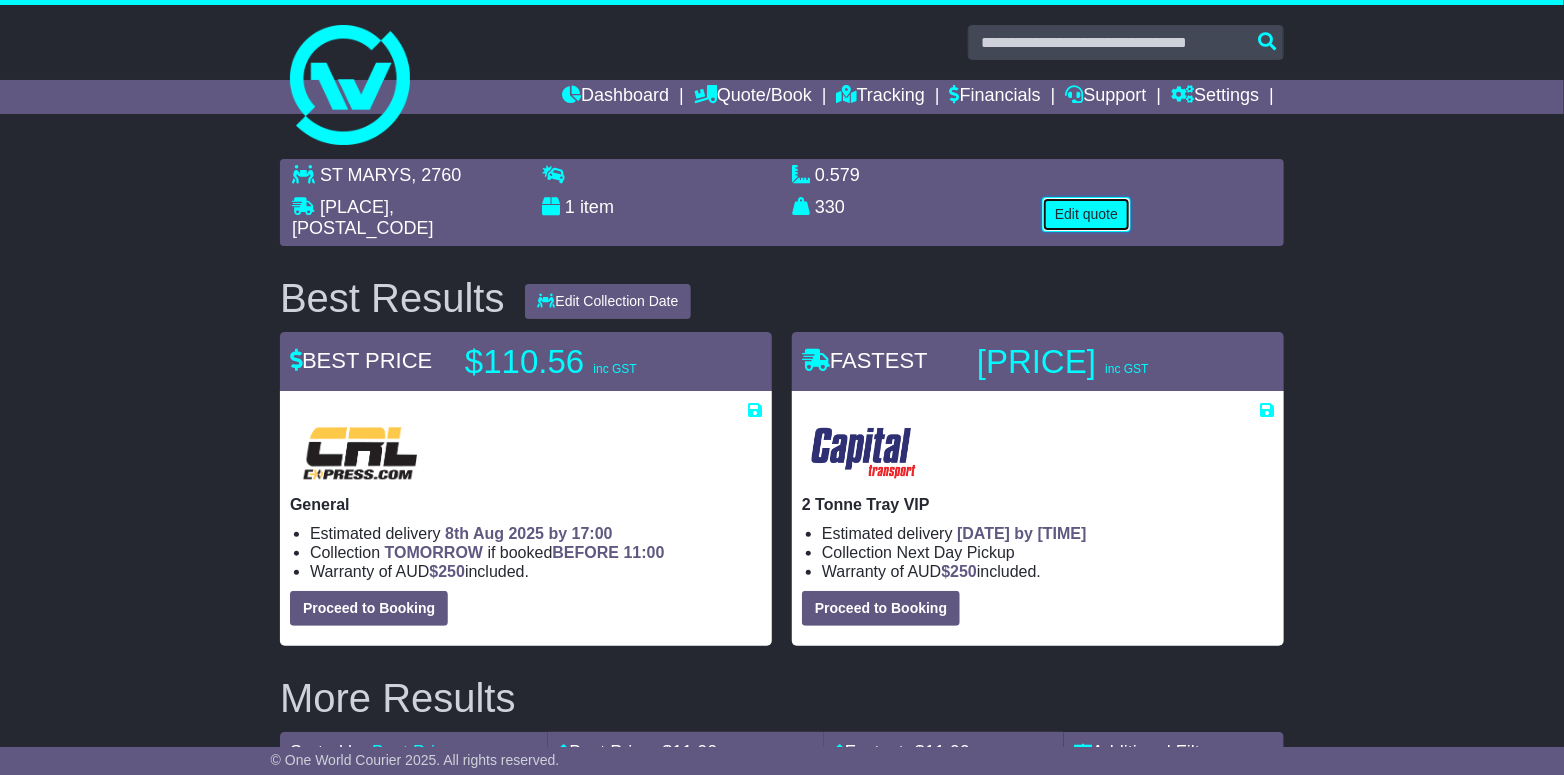 drag, startPoint x: 1103, startPoint y: 211, endPoint x: 1015, endPoint y: 228, distance: 89.62701 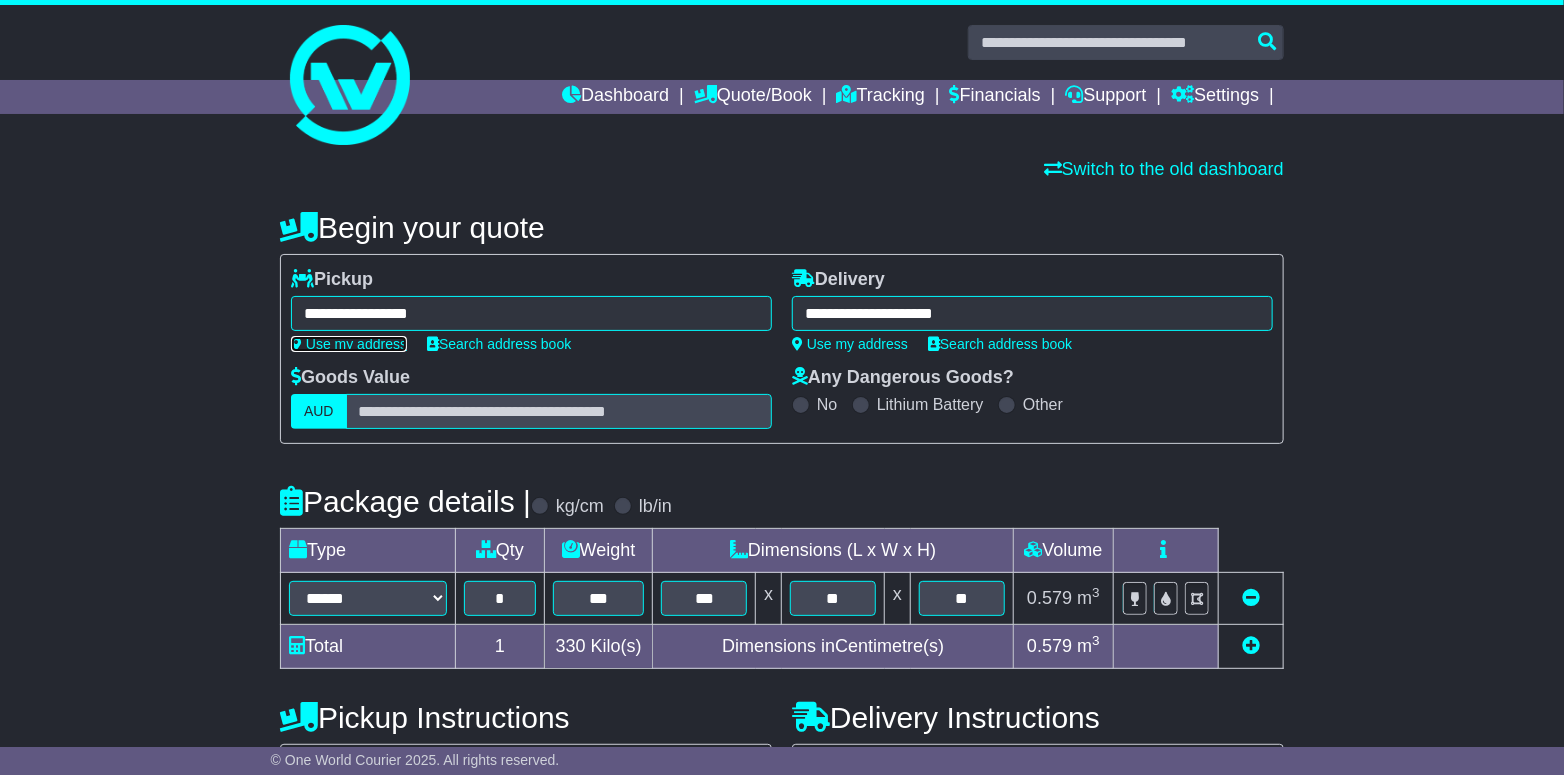 click on "Use my address" at bounding box center (349, 344) 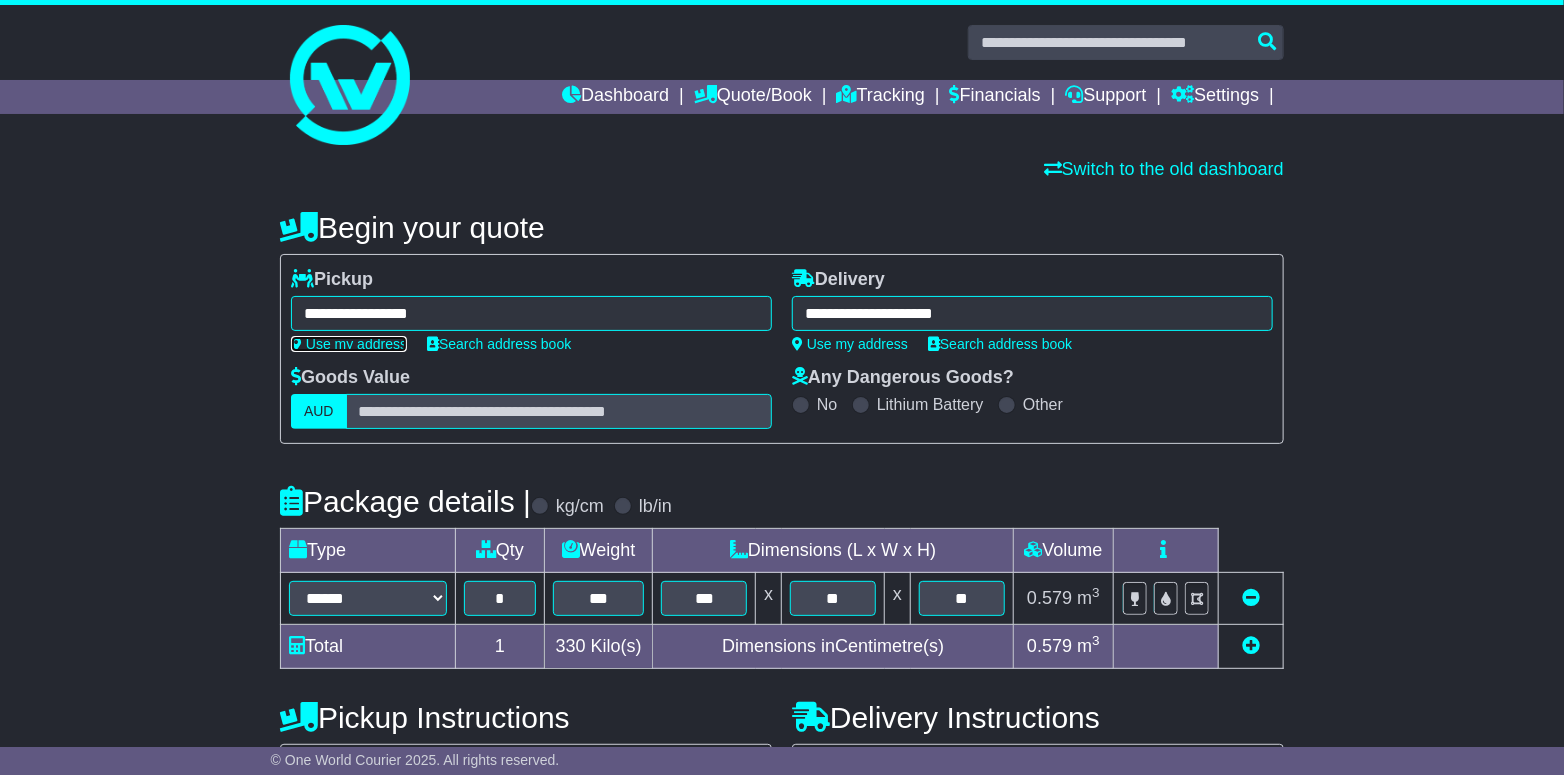 type on "**********" 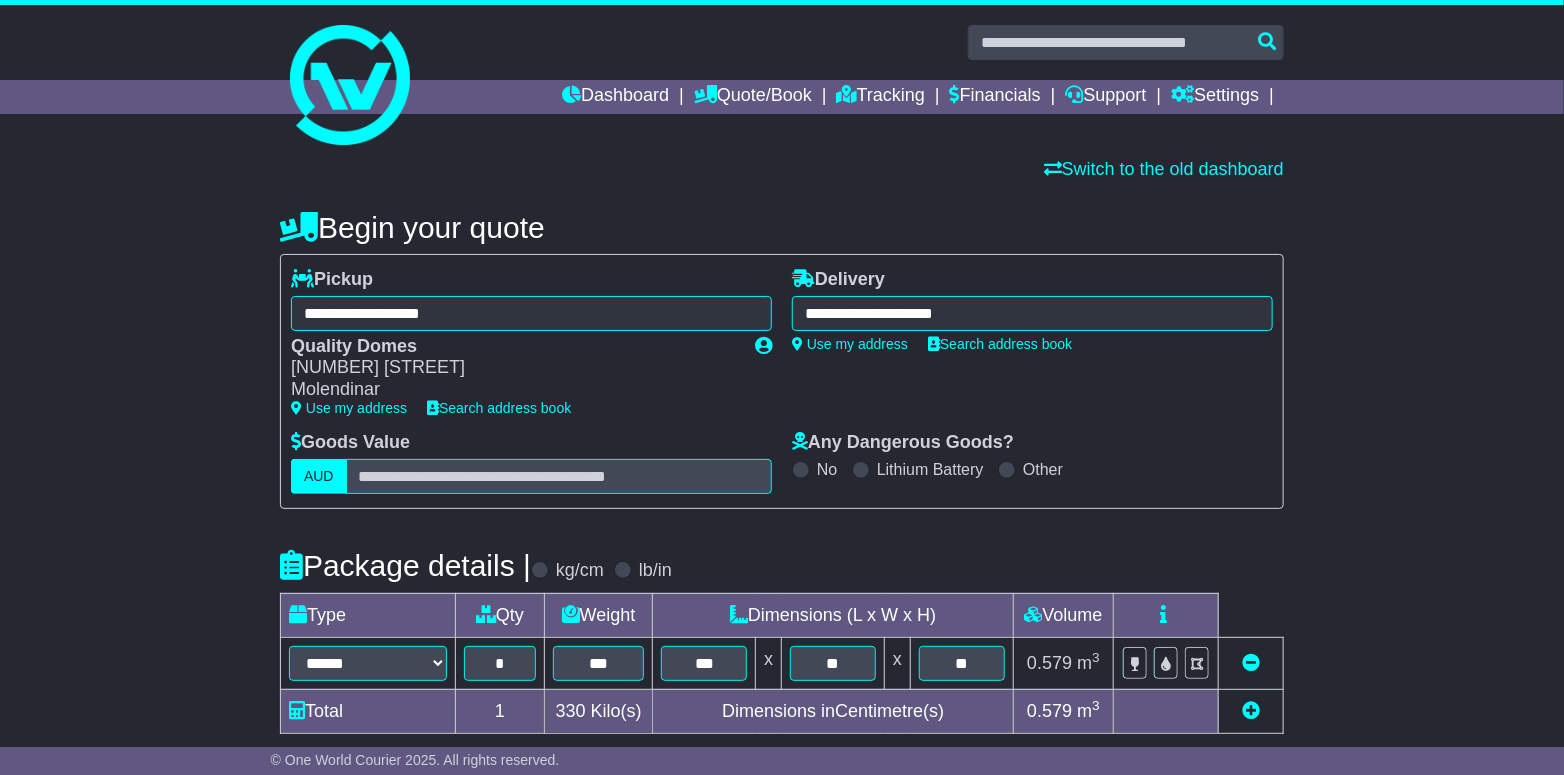click on "**********" at bounding box center (1032, 313) 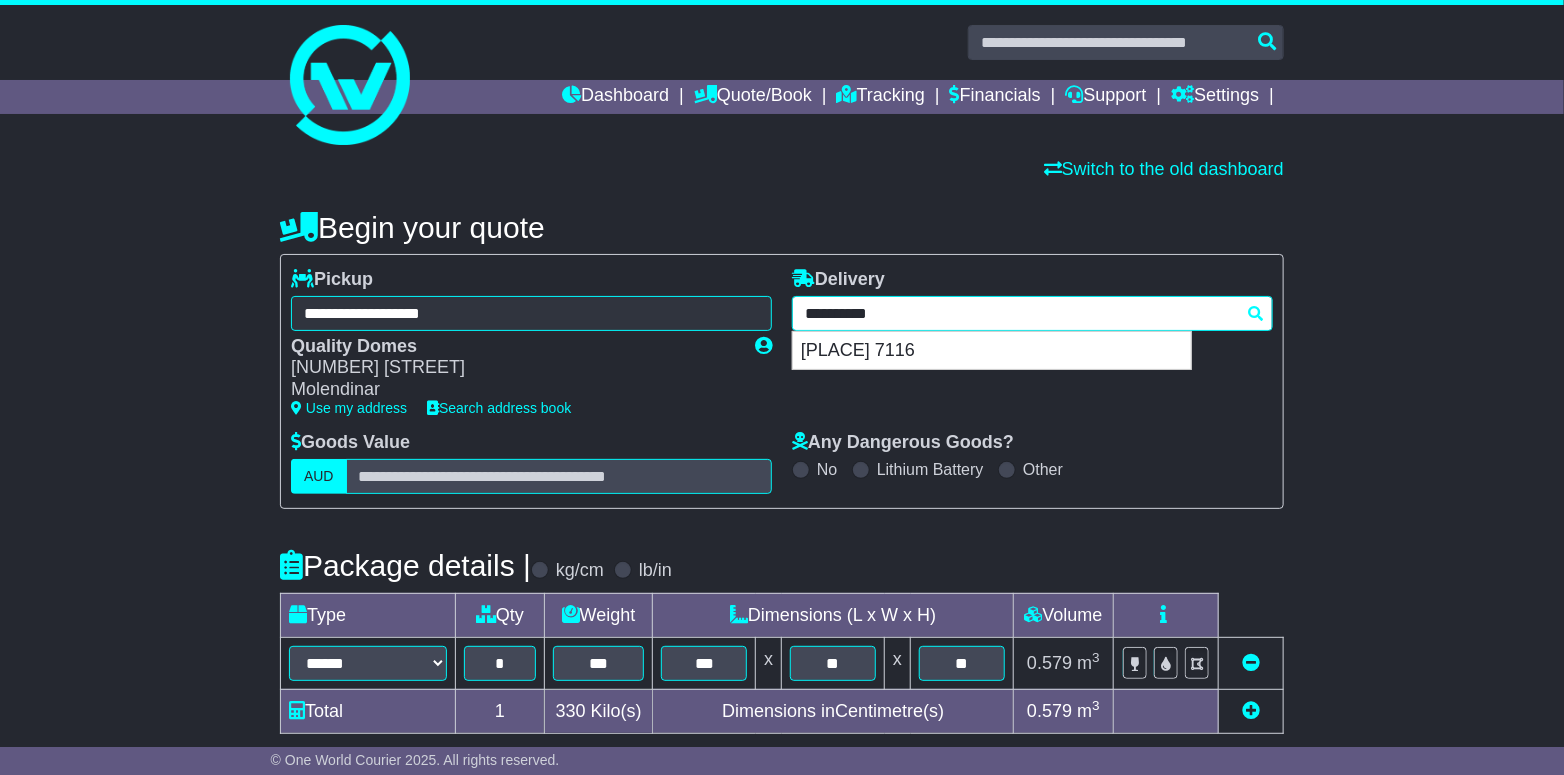 click on "**********" at bounding box center (1032, 313) 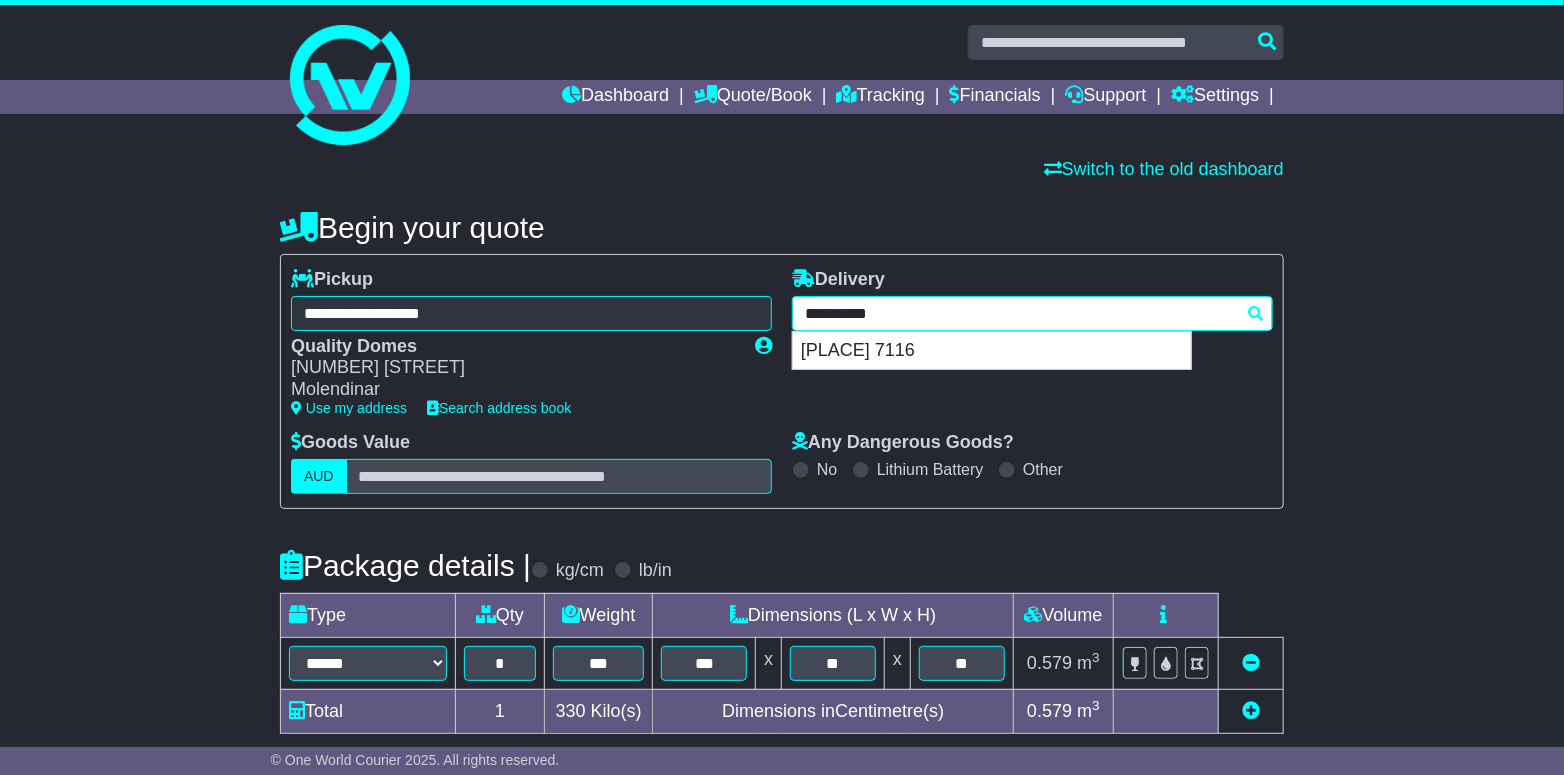 type on "*" 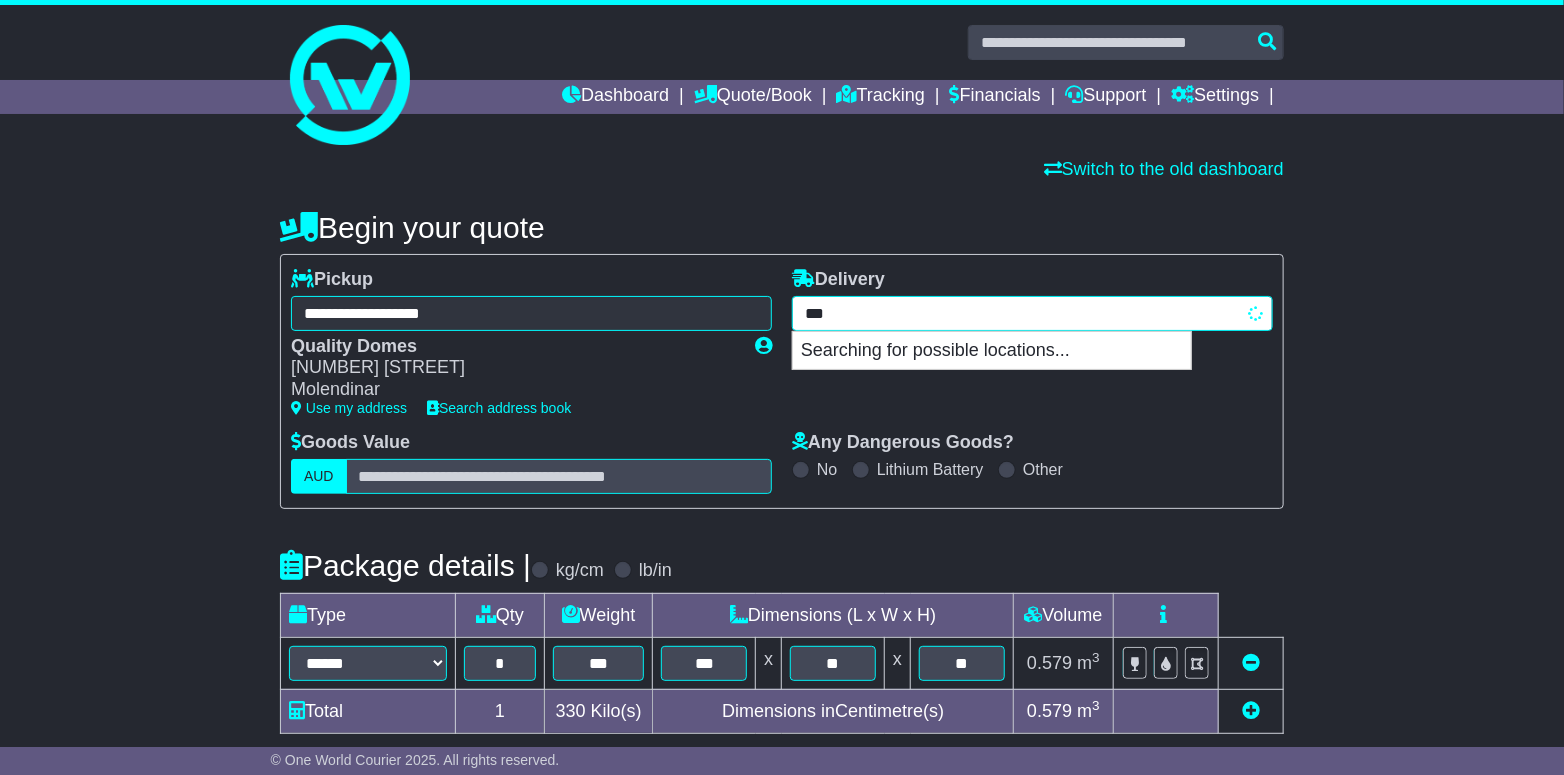 type on "****" 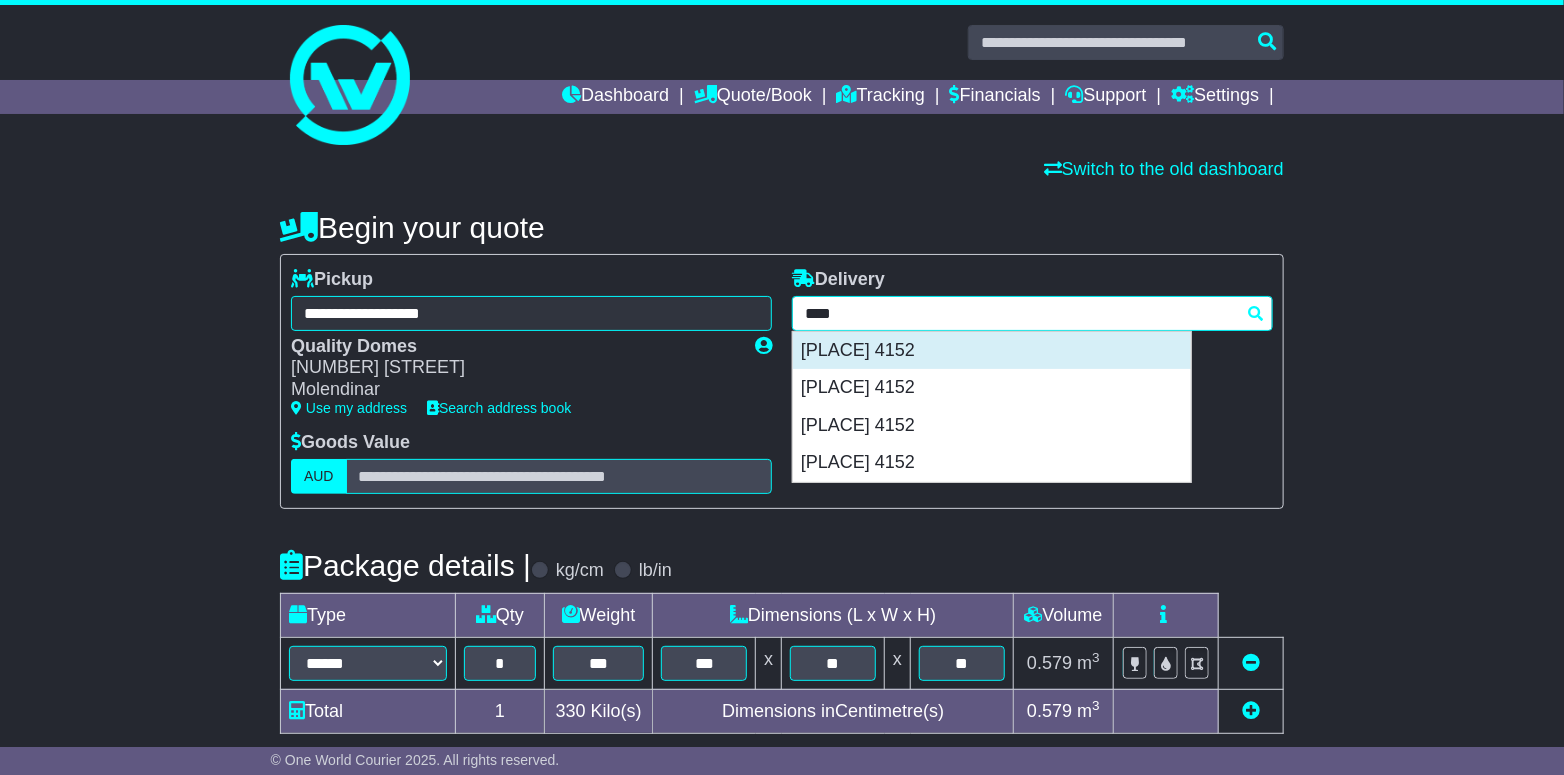 click on "[PLACE] 4152" at bounding box center [992, 351] 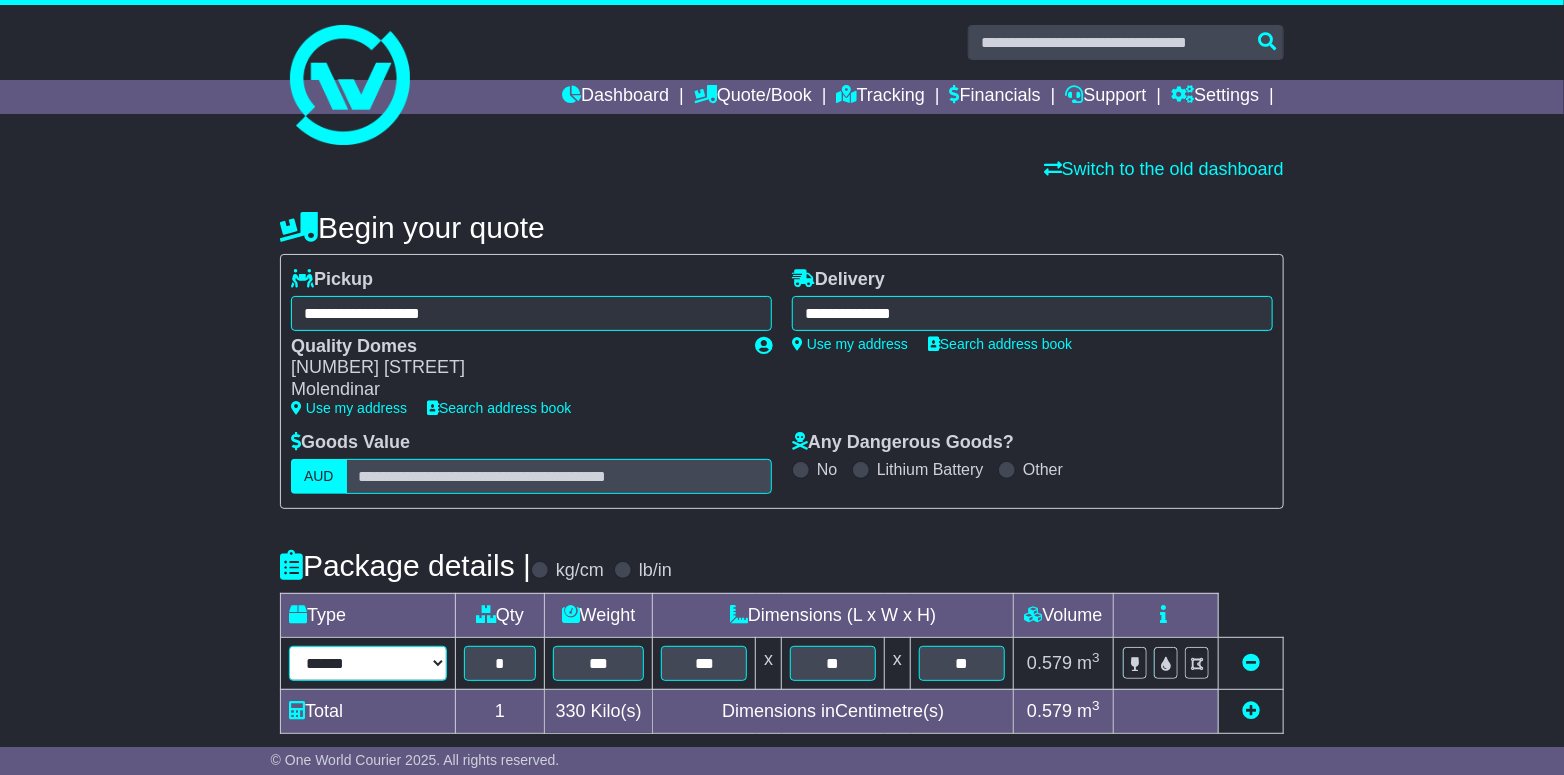 click on "**********" at bounding box center (368, 663) 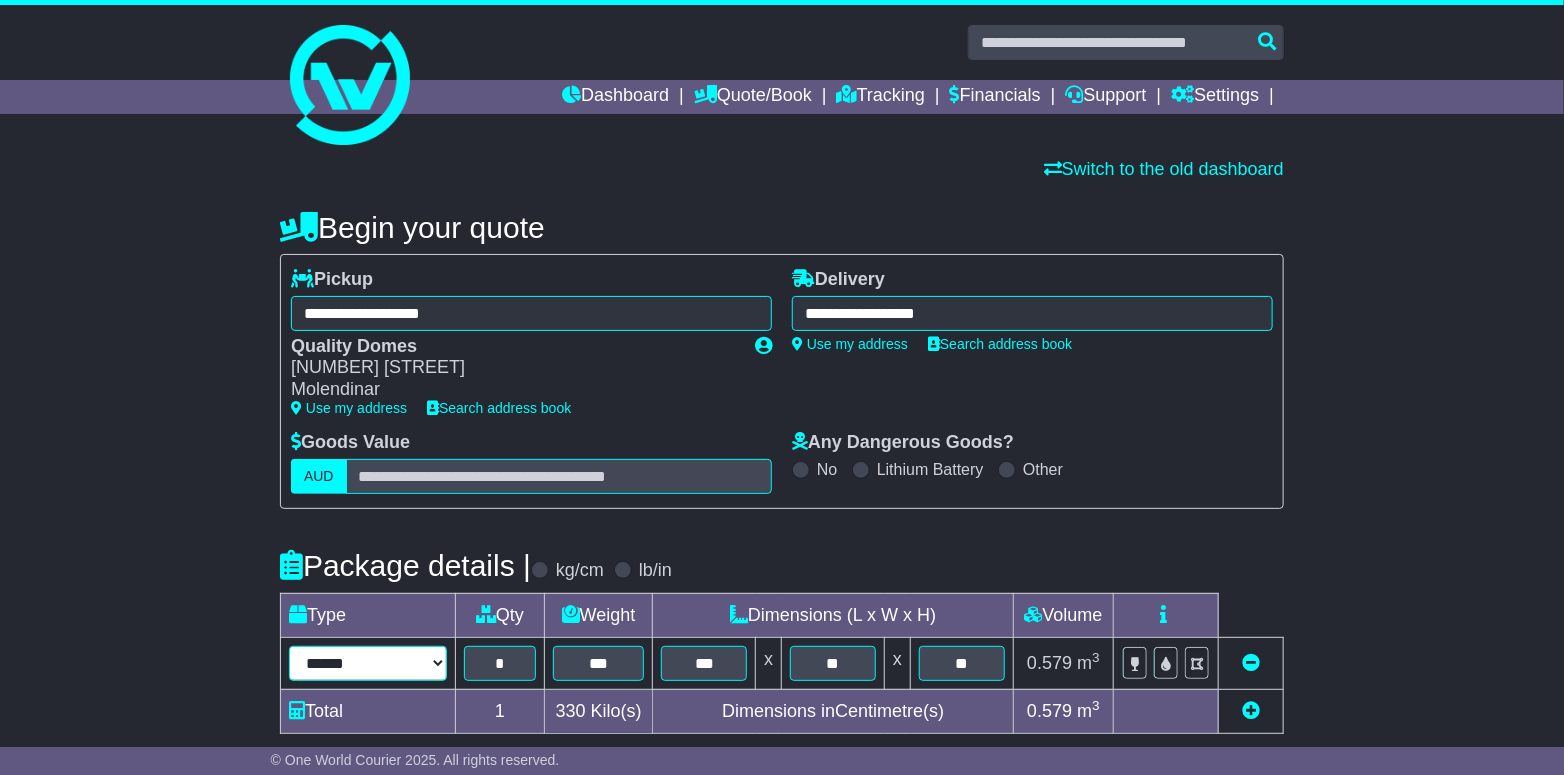 select on "*****" 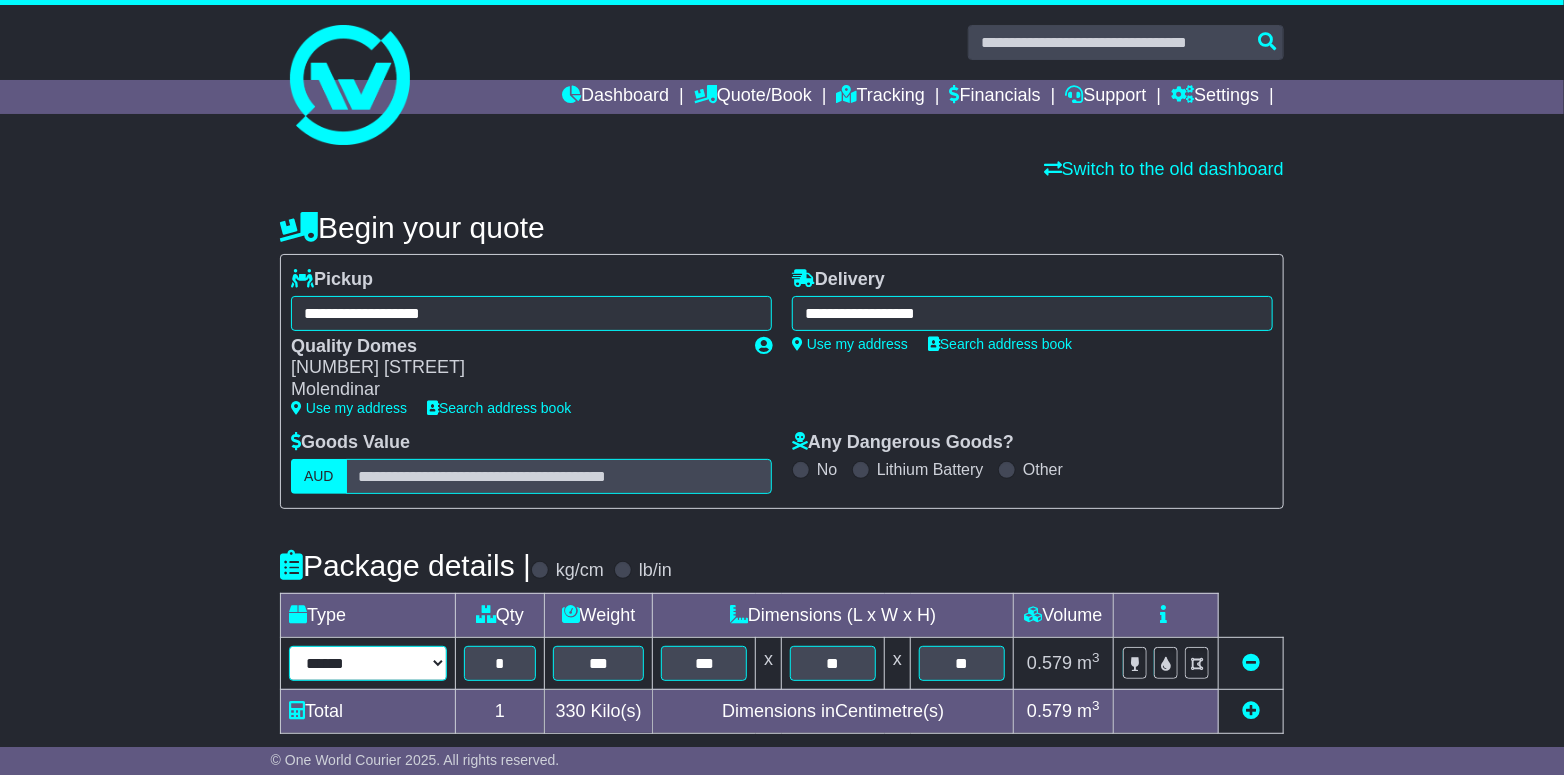 click on "**********" at bounding box center [368, 663] 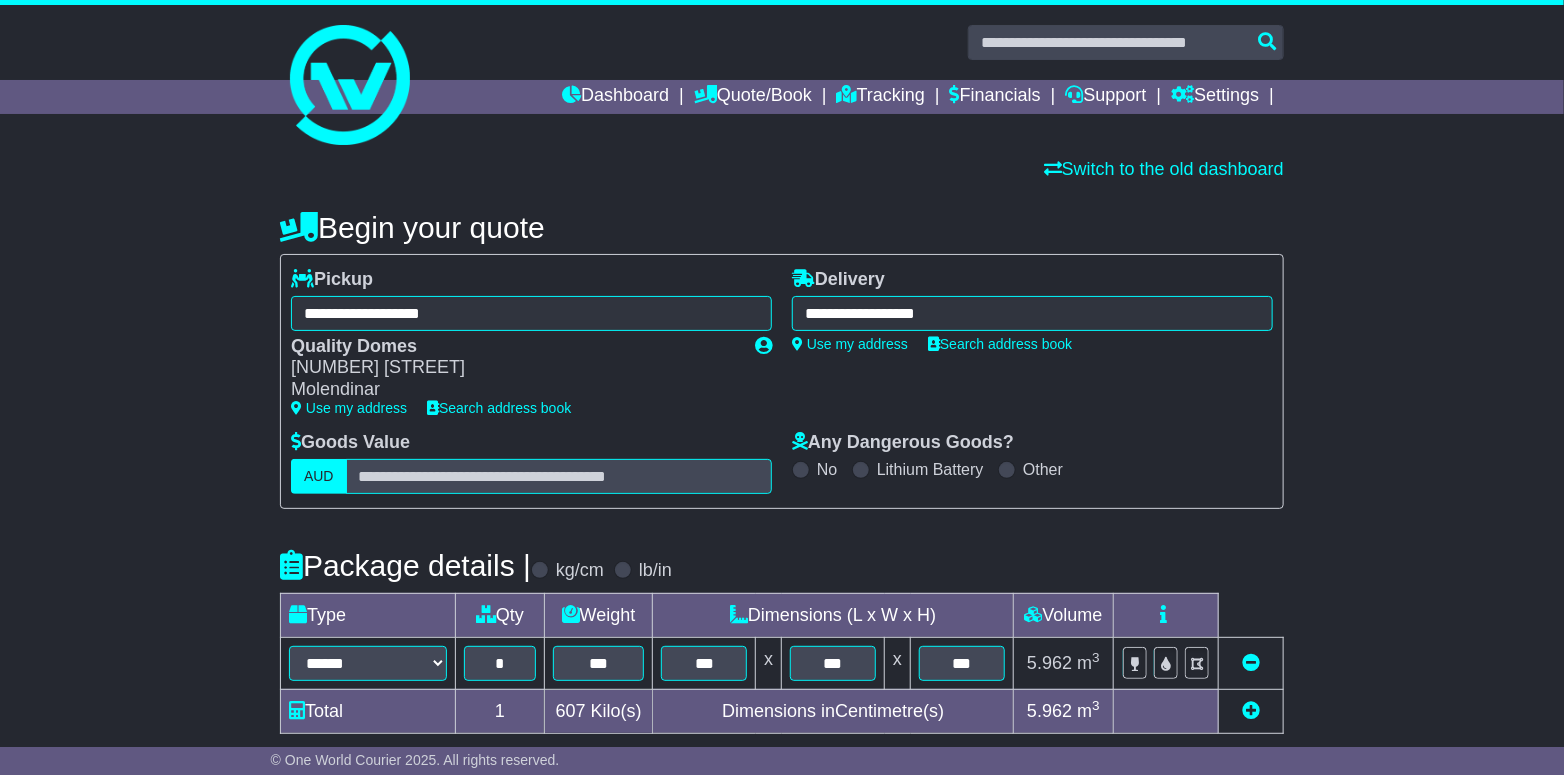 click on "**********" at bounding box center [782, 724] 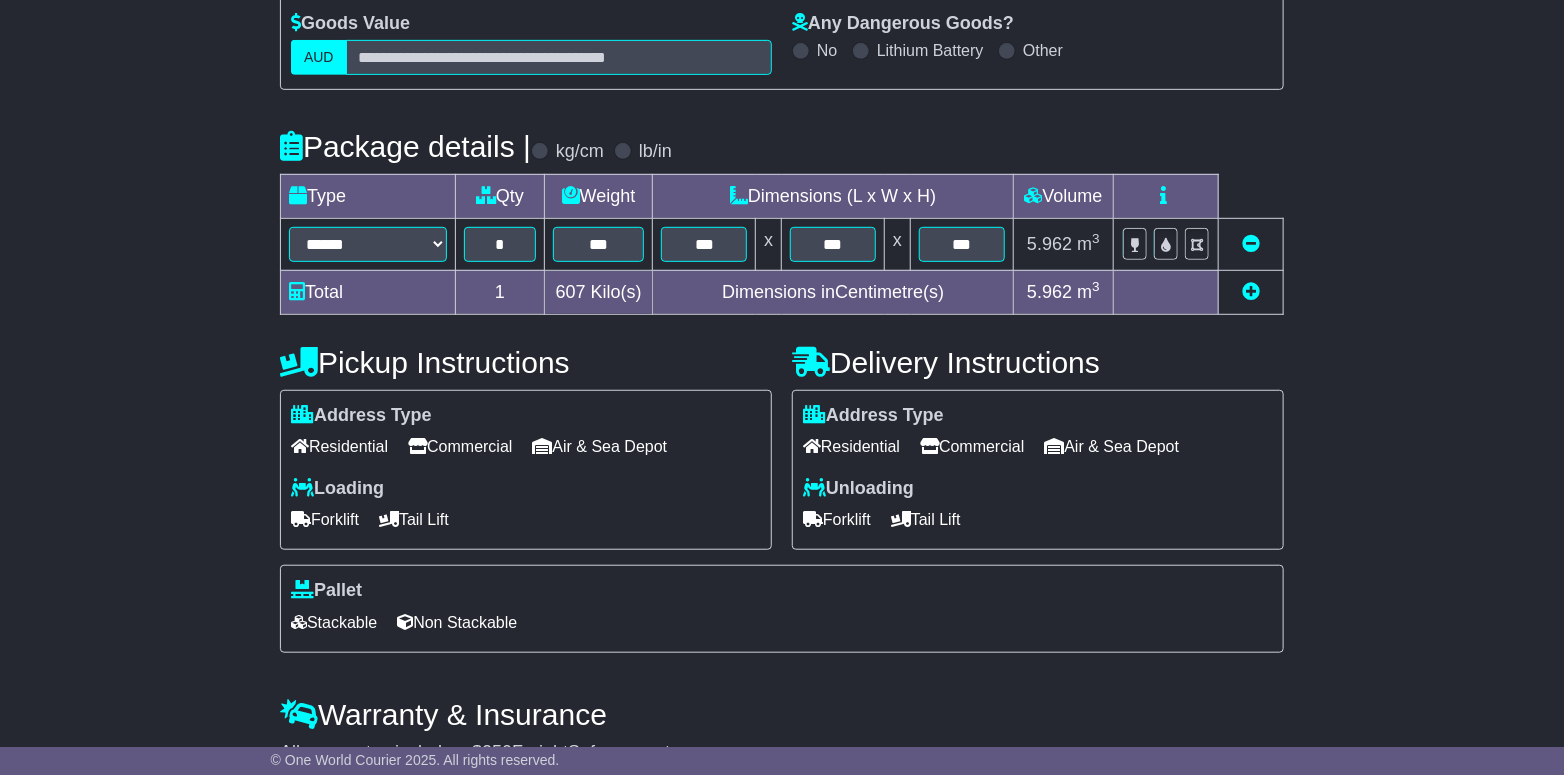 scroll, scrollTop: 499, scrollLeft: 0, axis: vertical 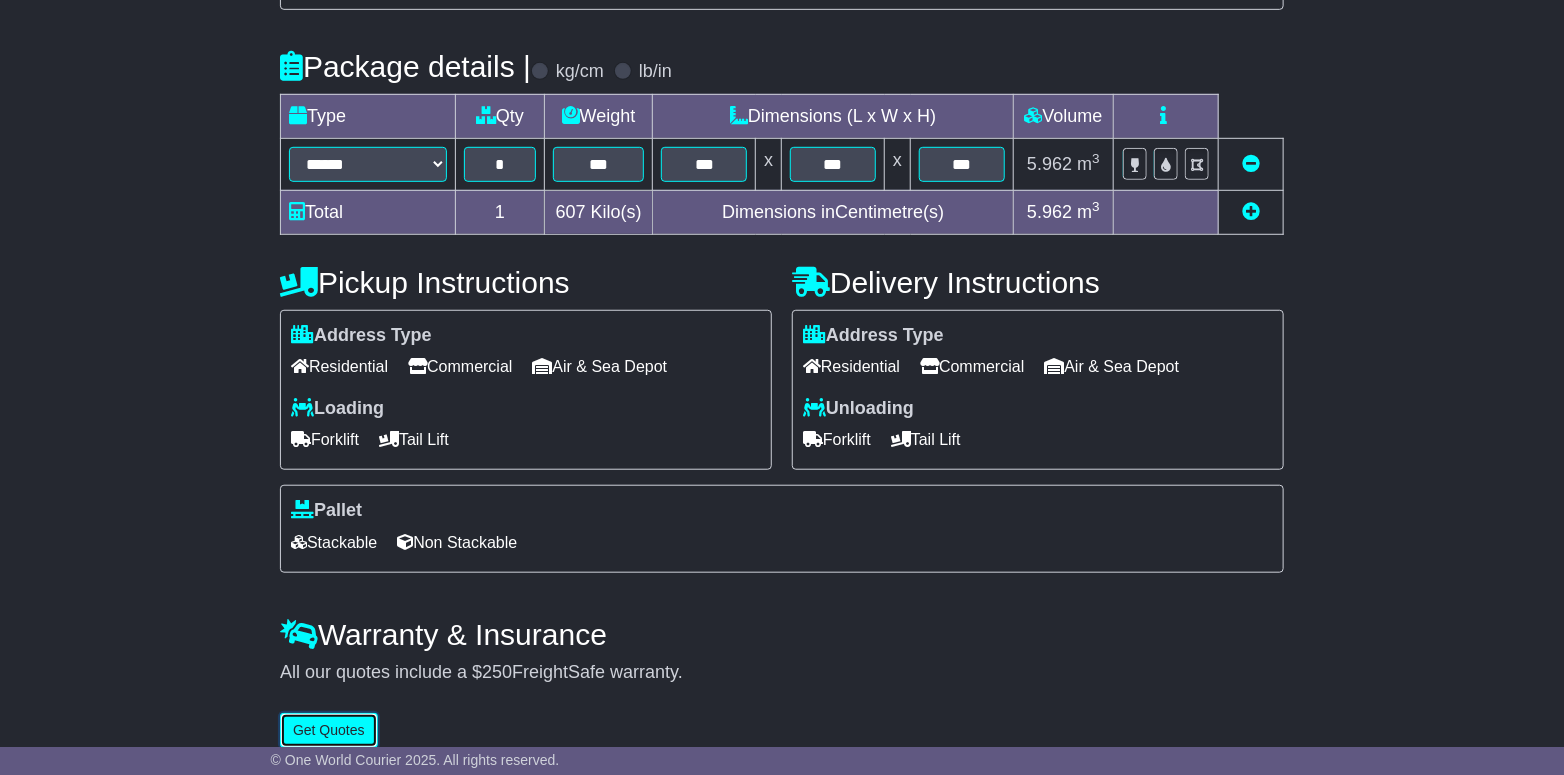 drag, startPoint x: 363, startPoint y: 731, endPoint x: 326, endPoint y: 728, distance: 37.12142 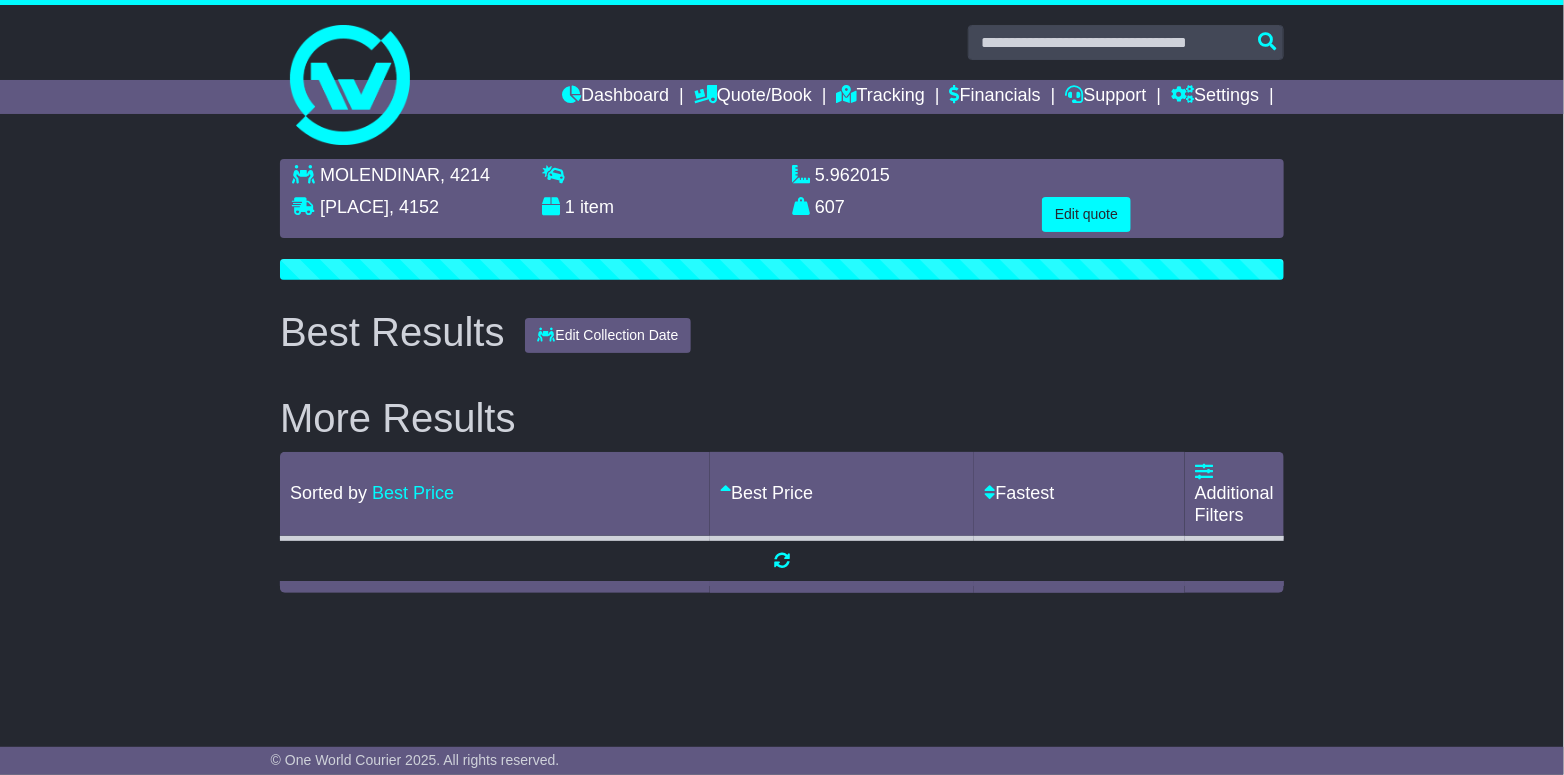 scroll, scrollTop: 0, scrollLeft: 0, axis: both 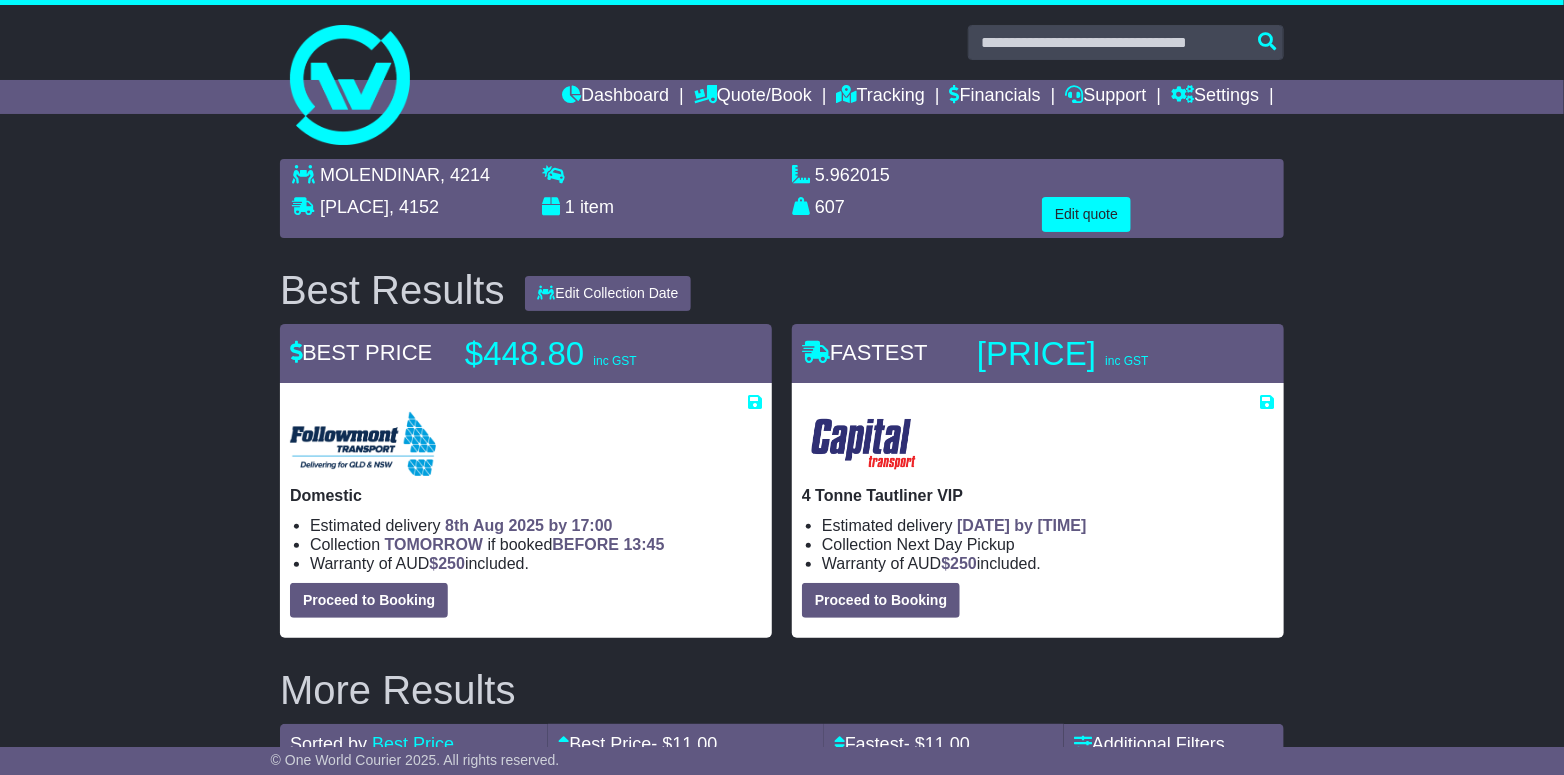 click on "[PLACE] , [POSTAL_CODE]
[PLACE] , [POSTAL_CODE]
[NUMBER]
[NUMBER]
[UNIT]
[UNIT]
[NUMBER] [UNIT]  [UNIT]" at bounding box center [782, 198] 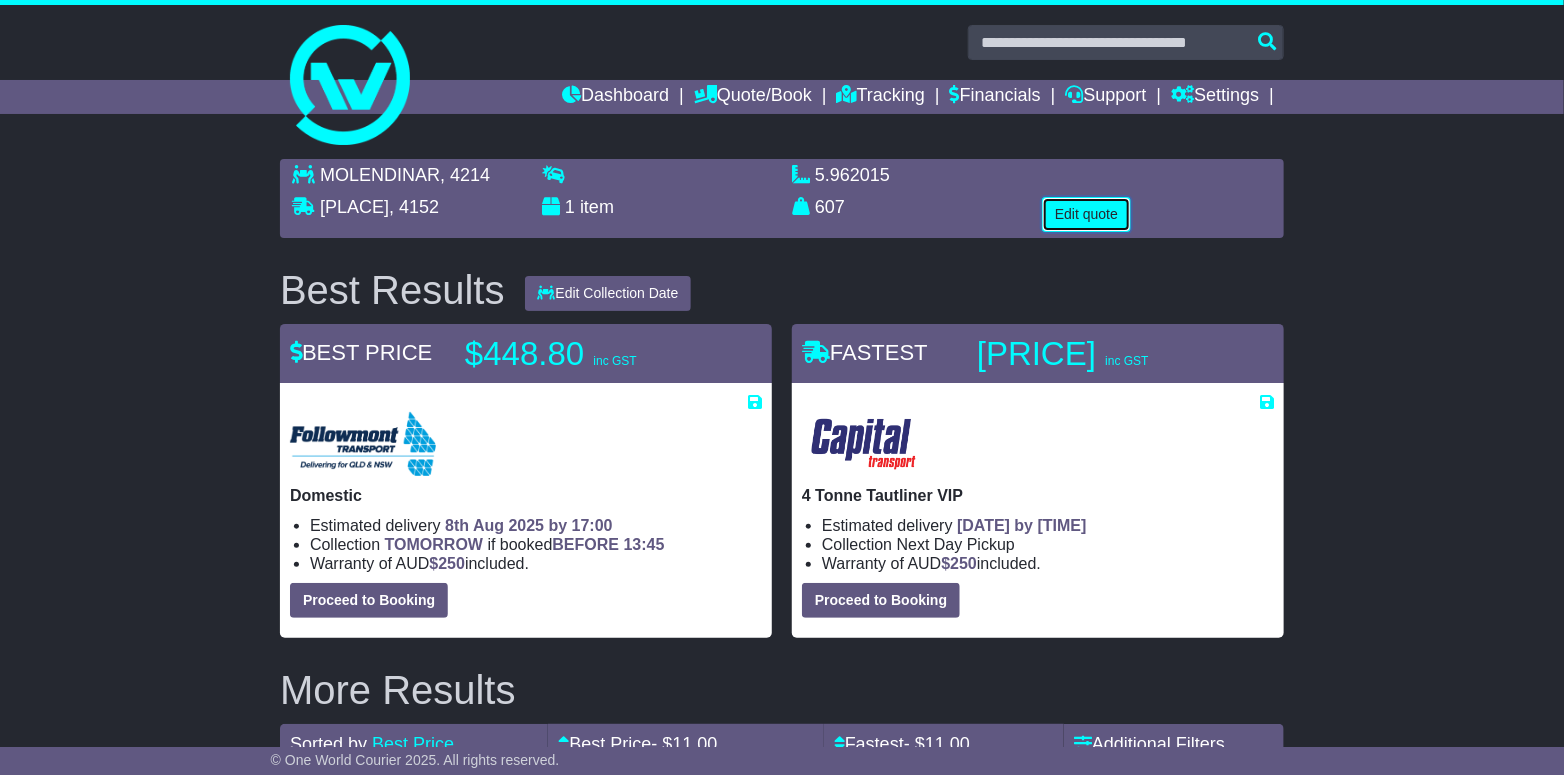 click on "Edit quote" at bounding box center (1086, 214) 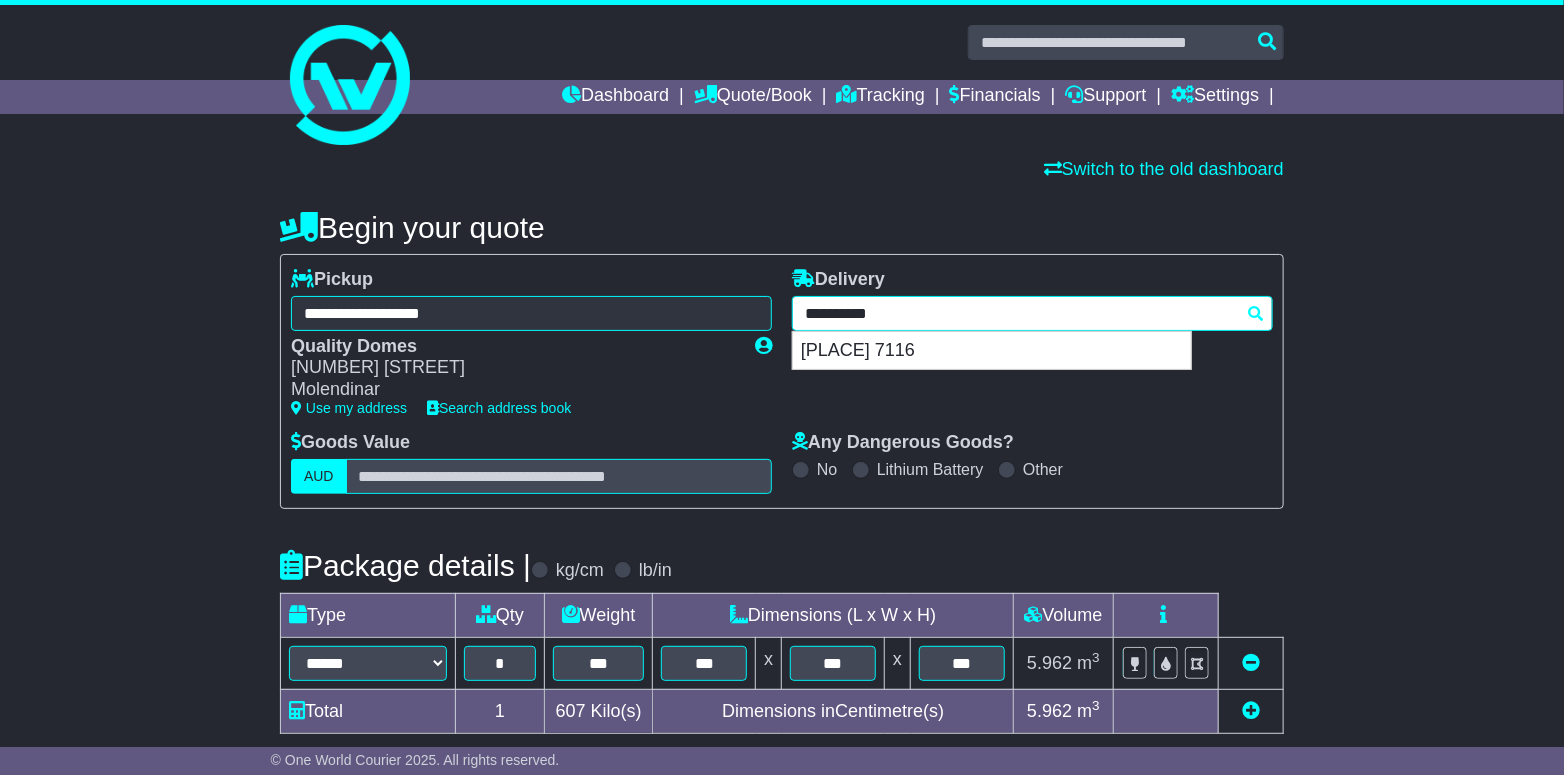 click on "**********" at bounding box center [1032, 313] 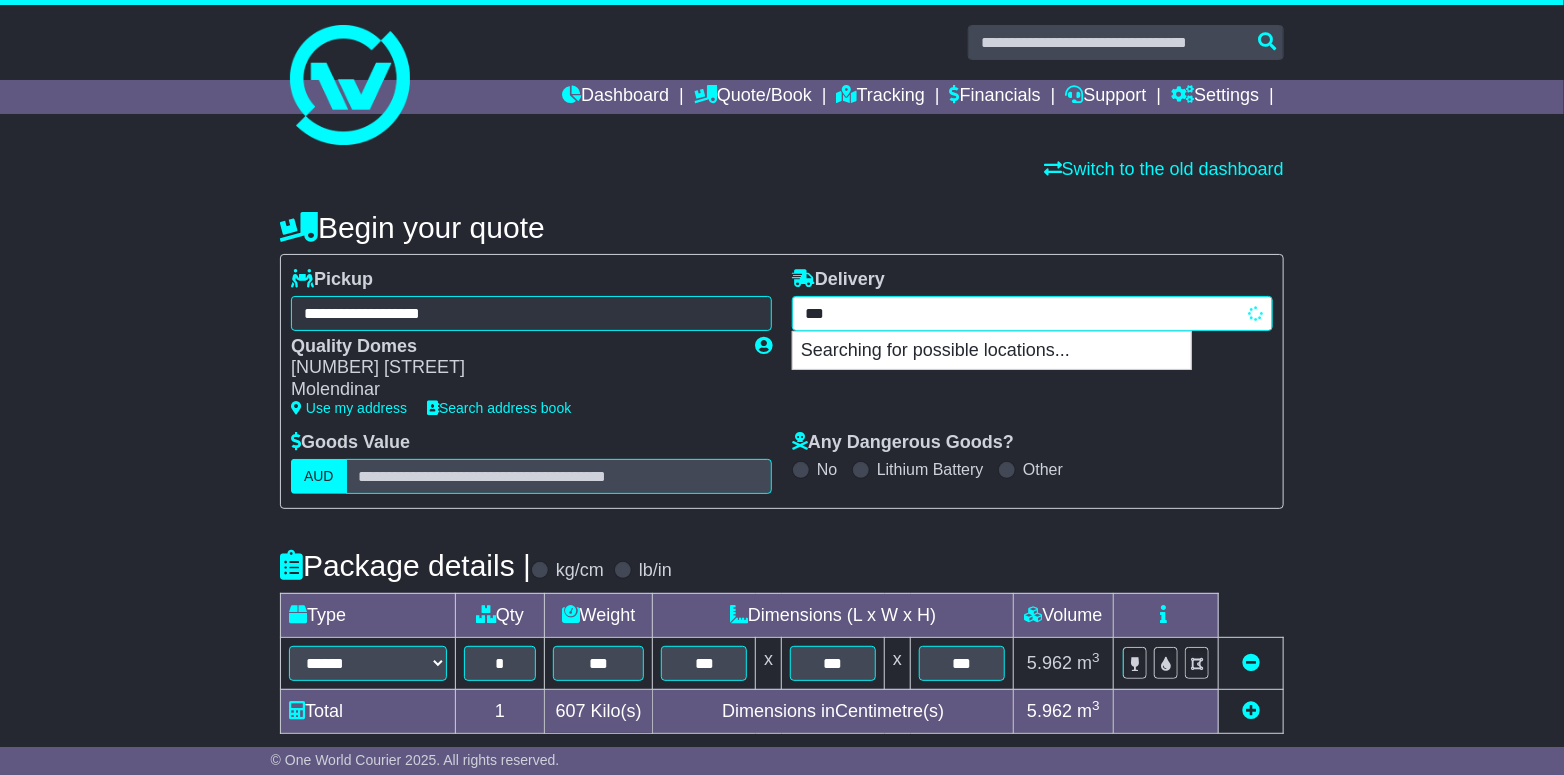 type on "****" 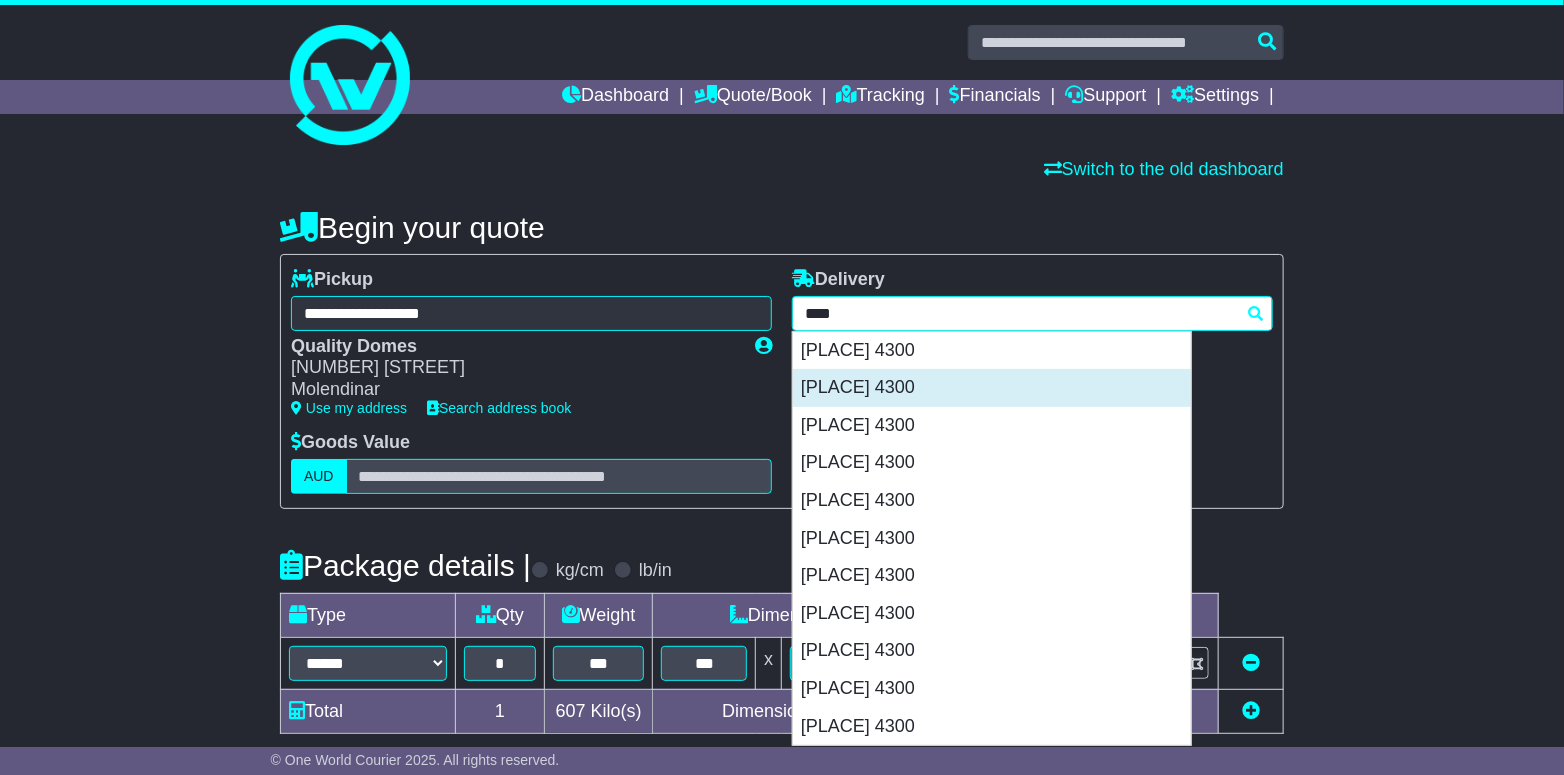 click on "[PLACE] 4300" at bounding box center (992, 388) 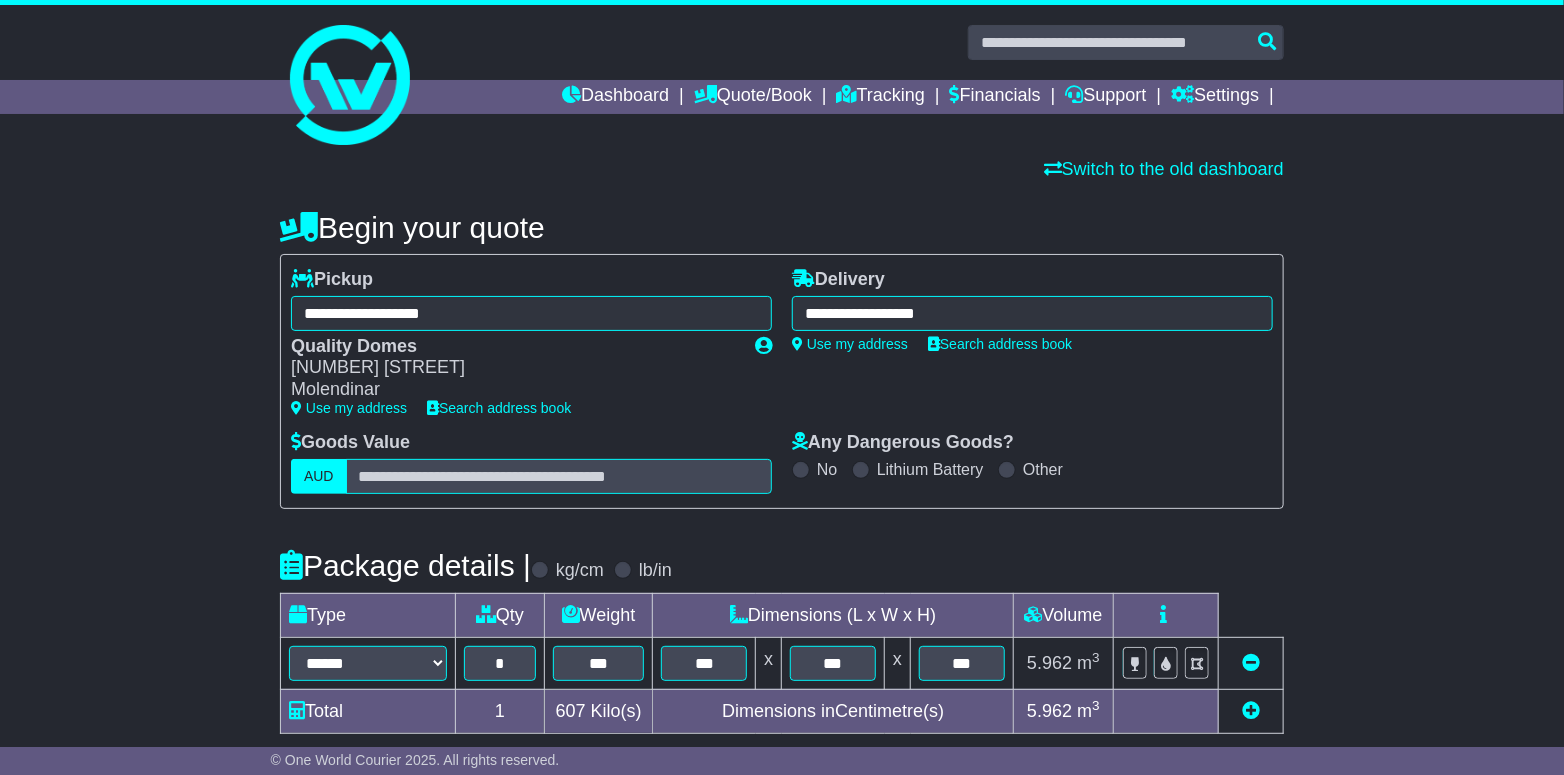type on "**********" 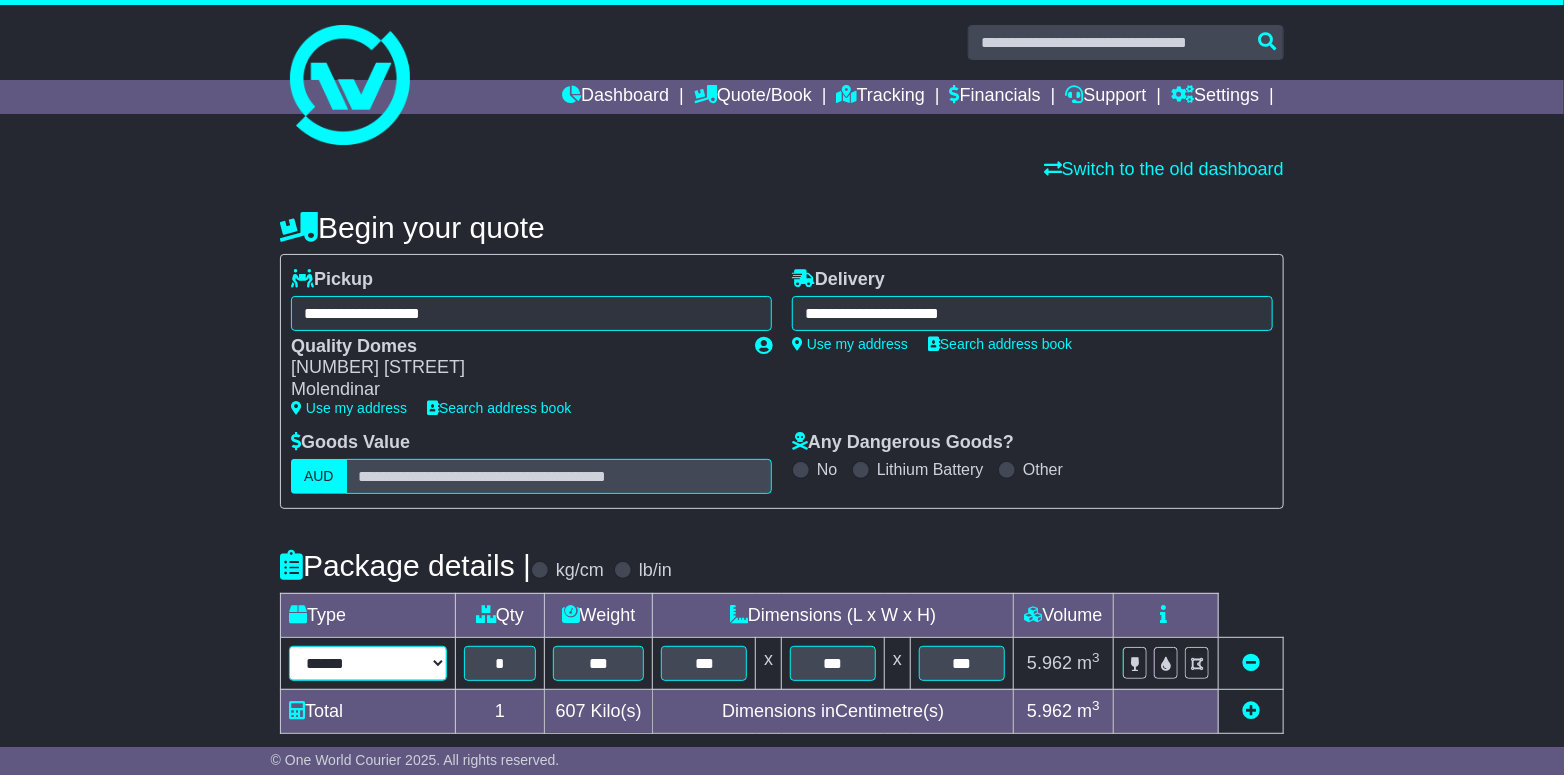 click on "**********" at bounding box center [368, 663] 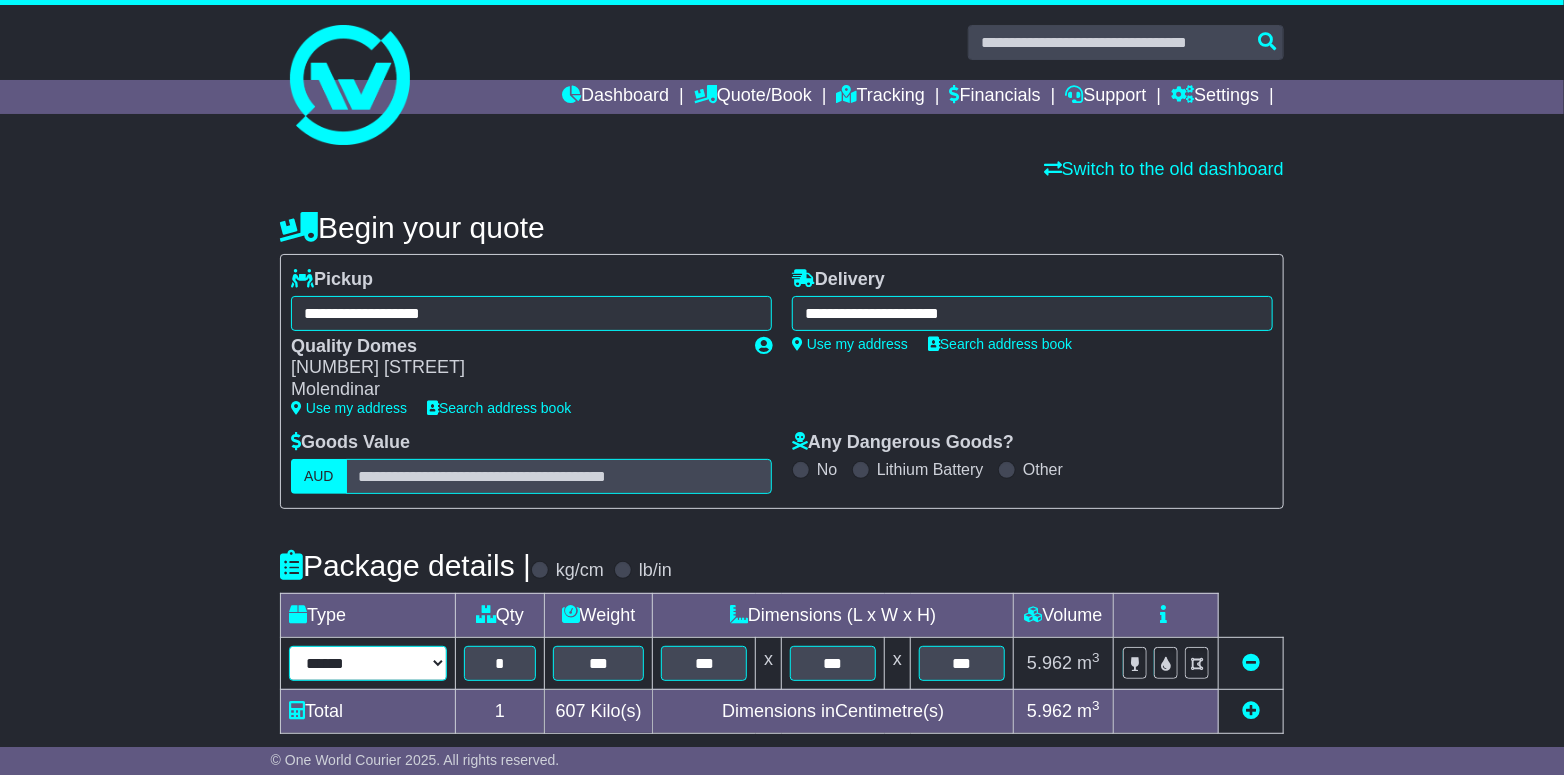 select on "*****" 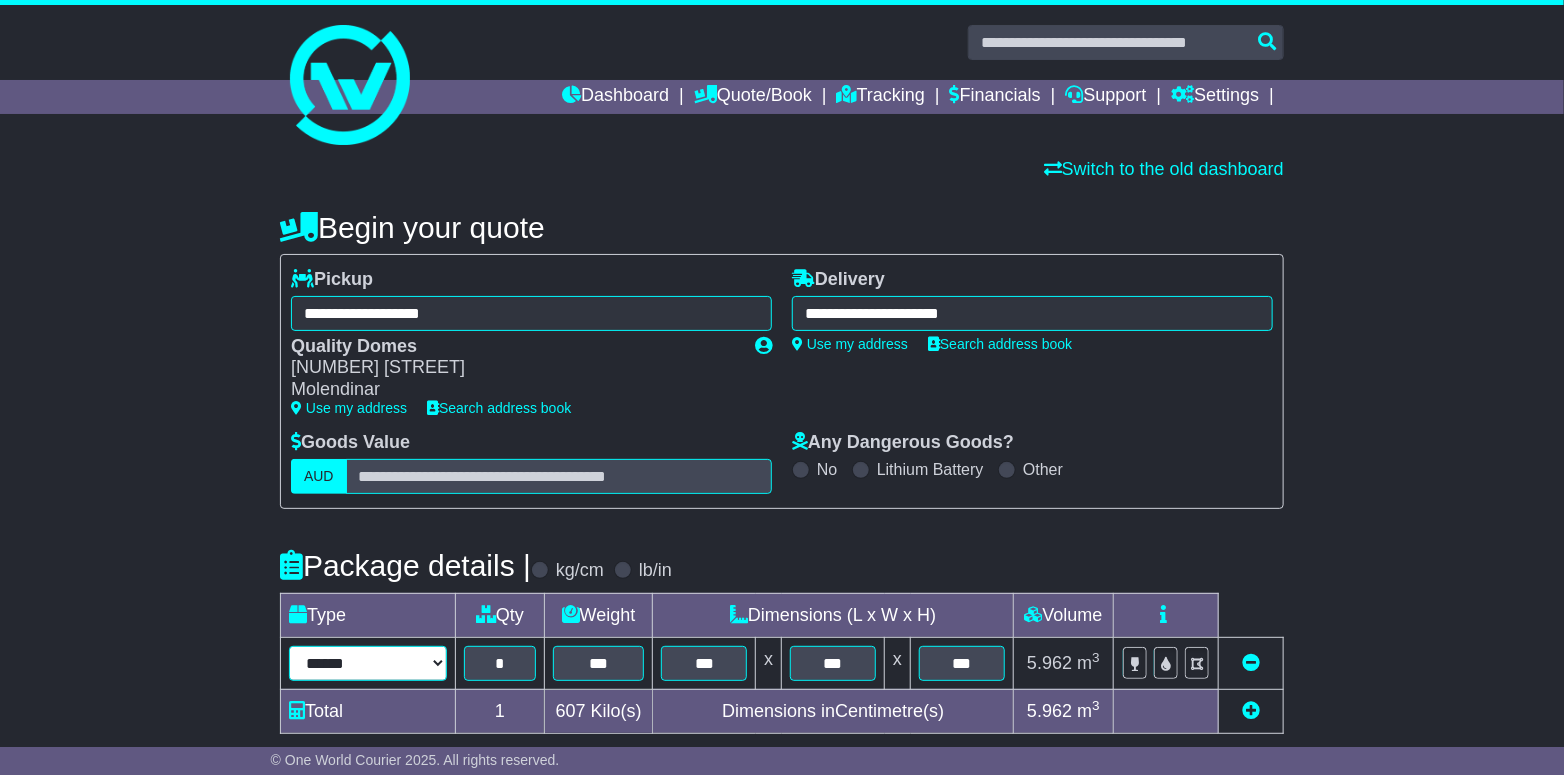 click on "**********" at bounding box center (368, 663) 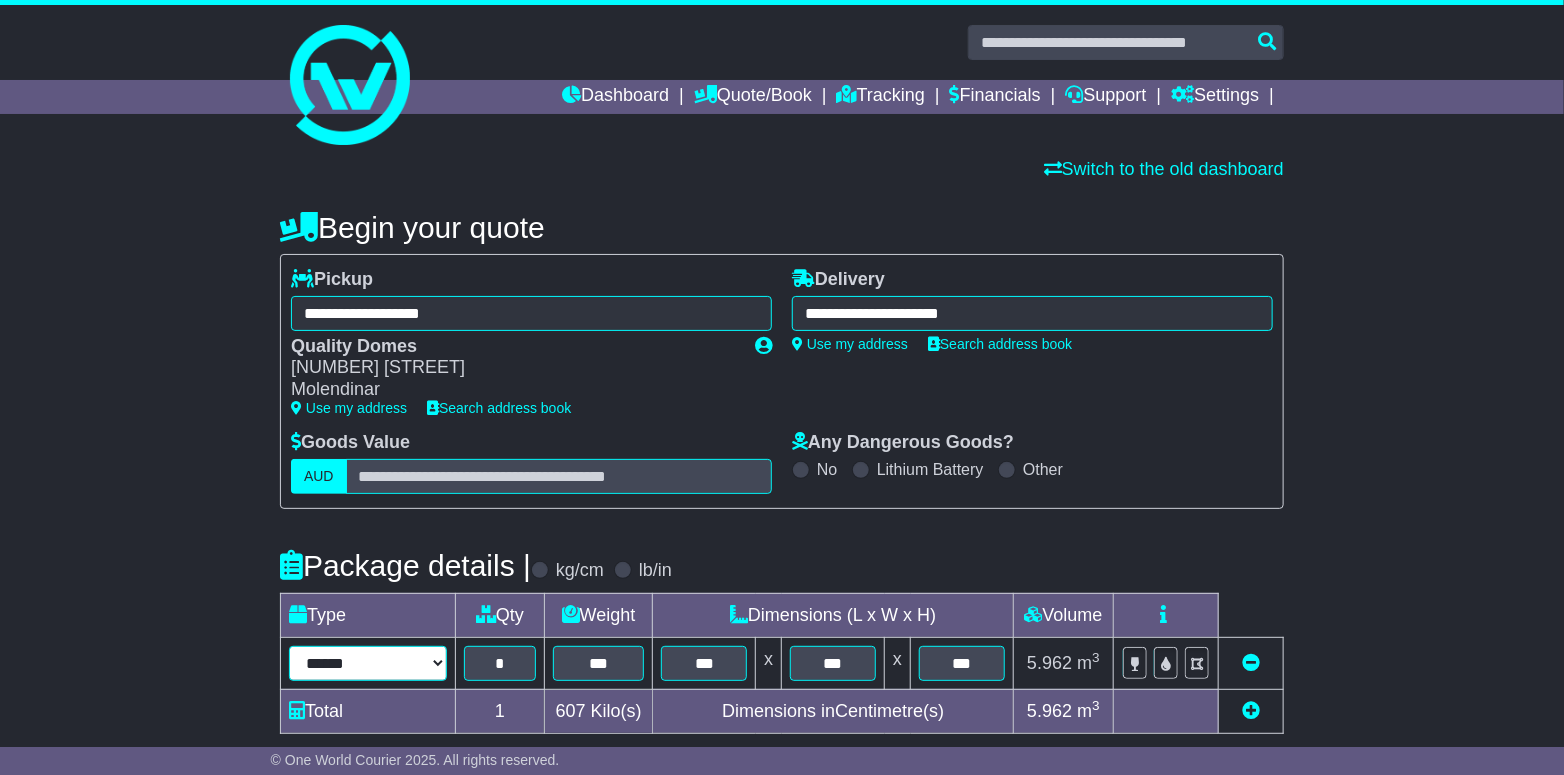 type on "****" 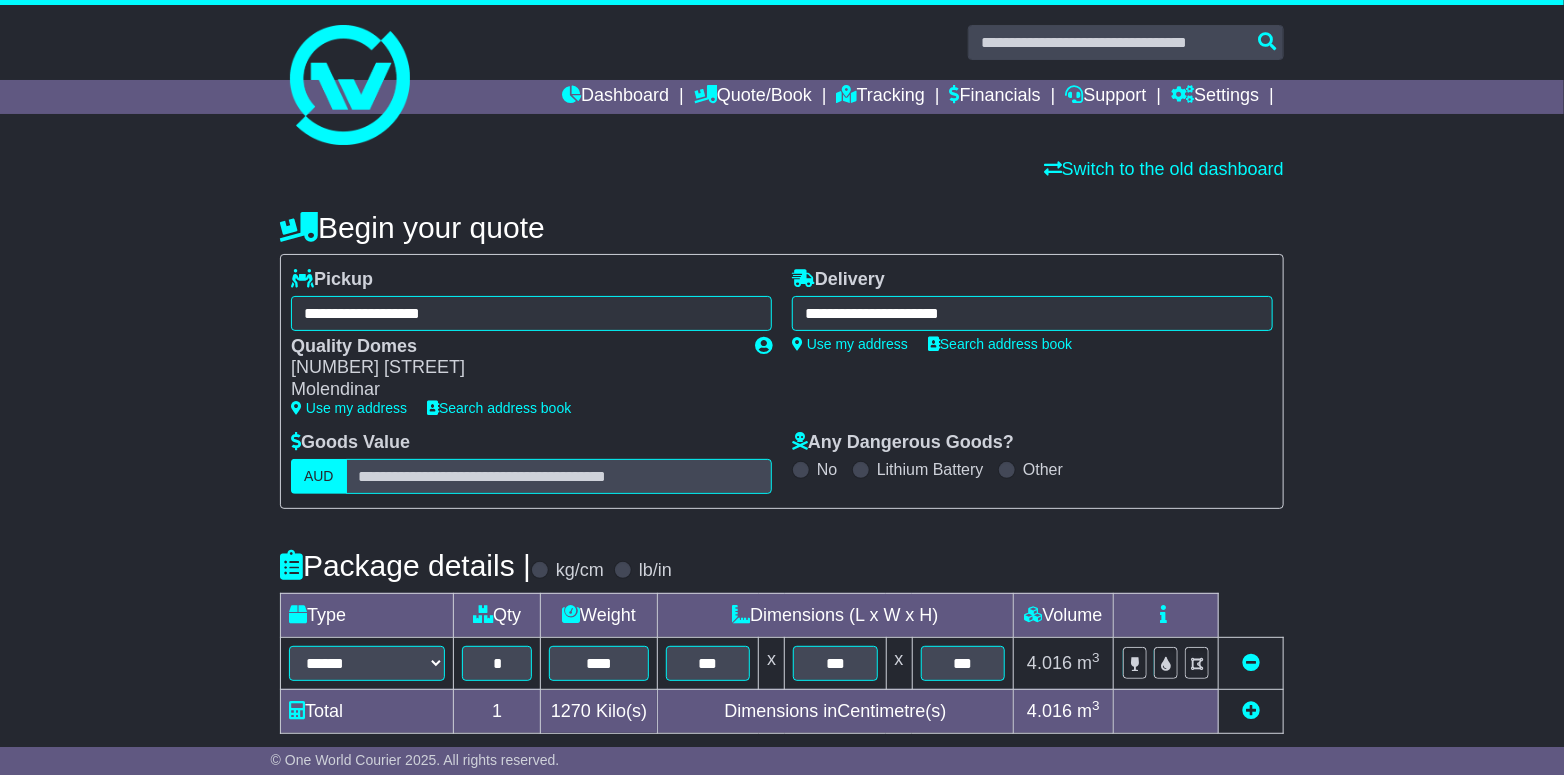 click on "**********" at bounding box center [782, 724] 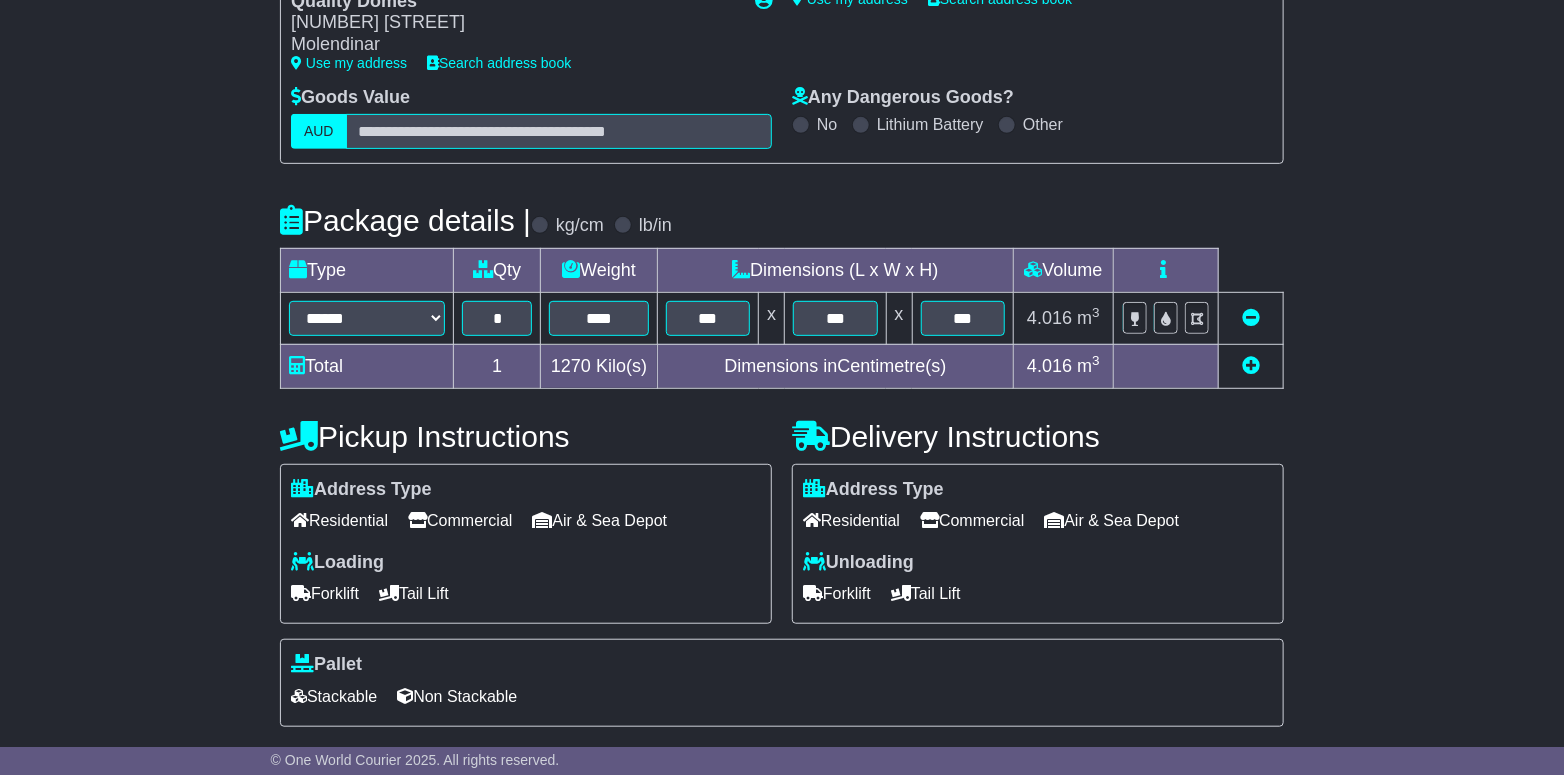 scroll, scrollTop: 524, scrollLeft: 0, axis: vertical 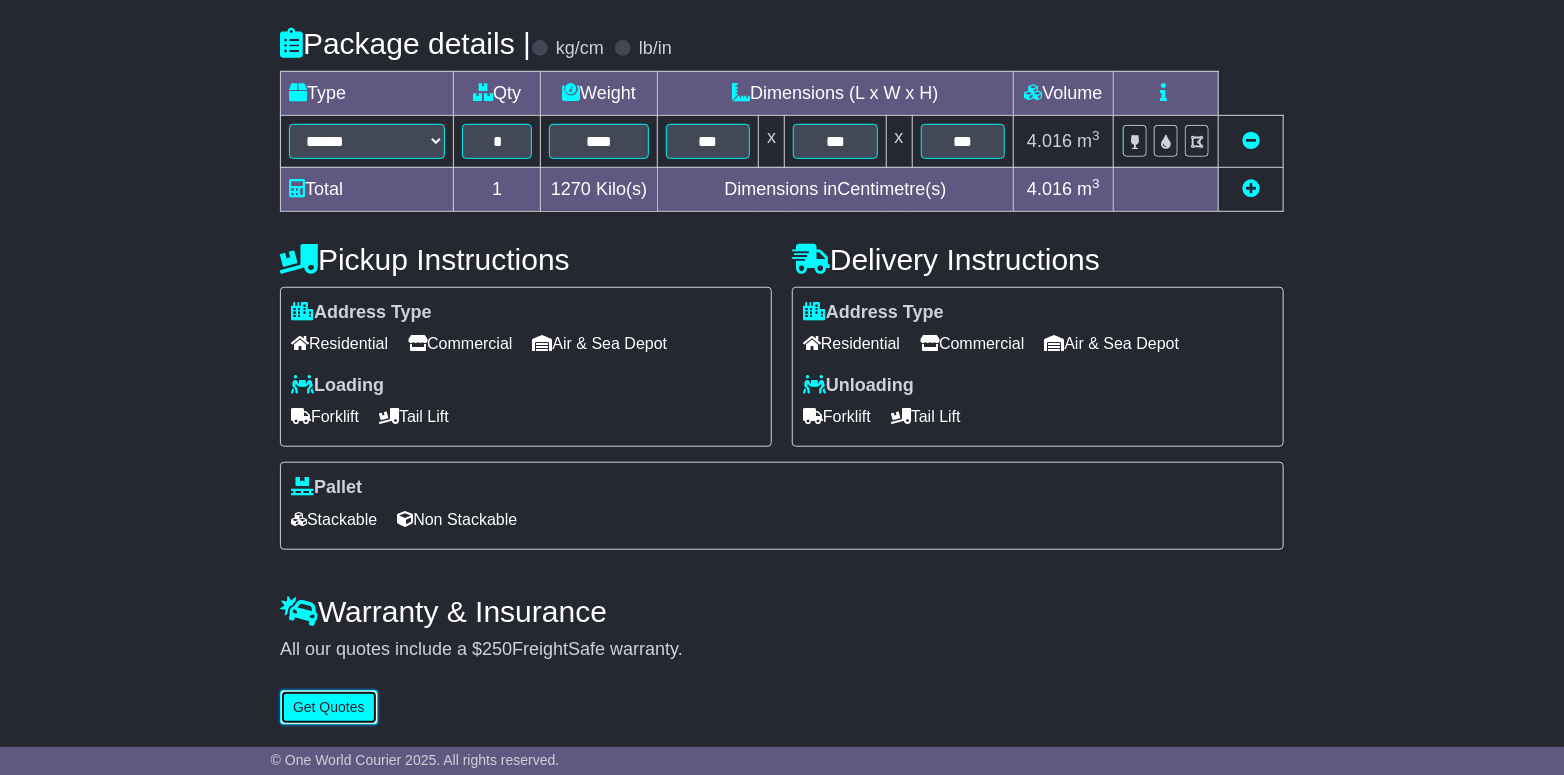 click on "Get Quotes" at bounding box center (329, 707) 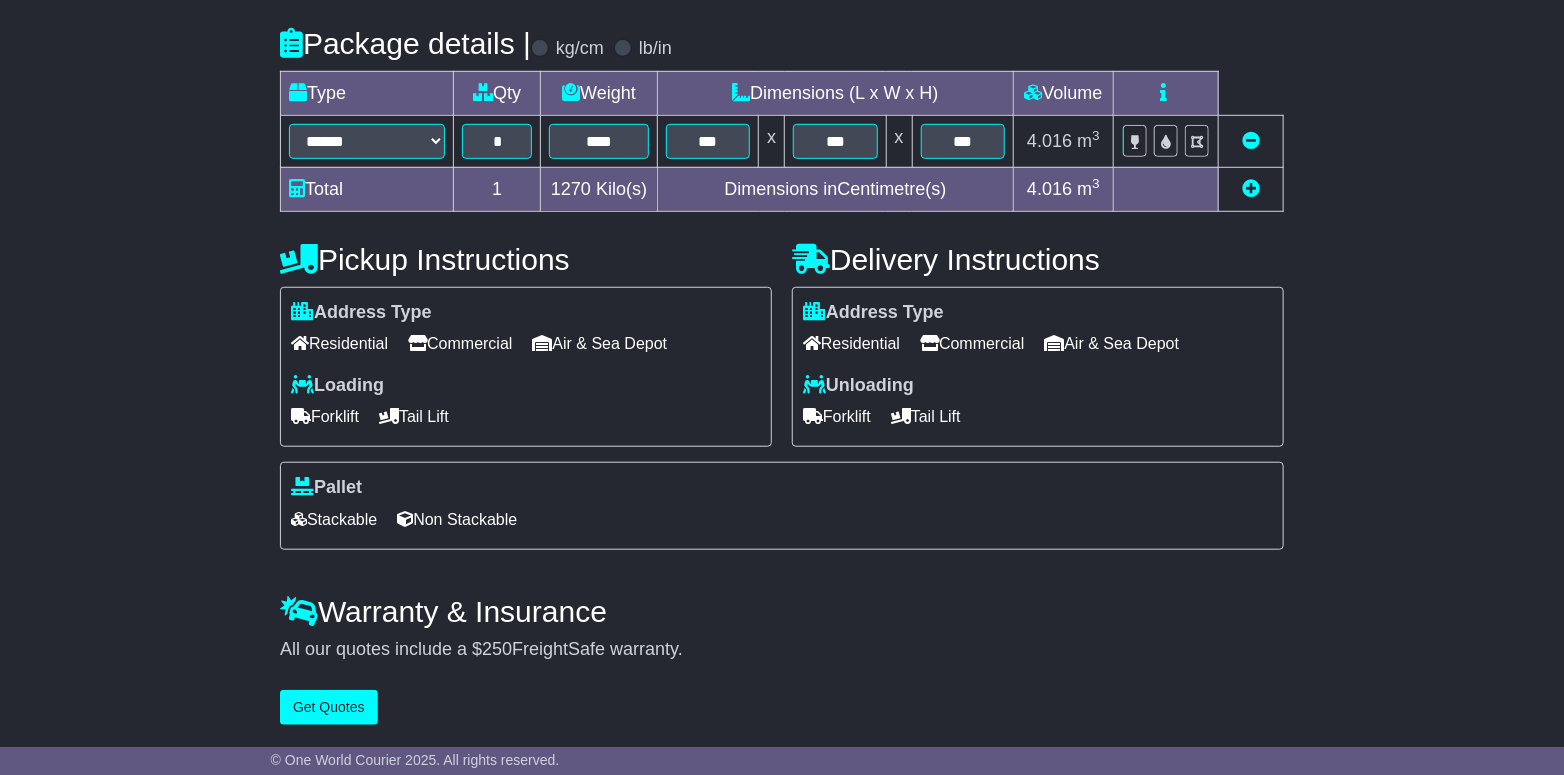 scroll, scrollTop: 0, scrollLeft: 0, axis: both 